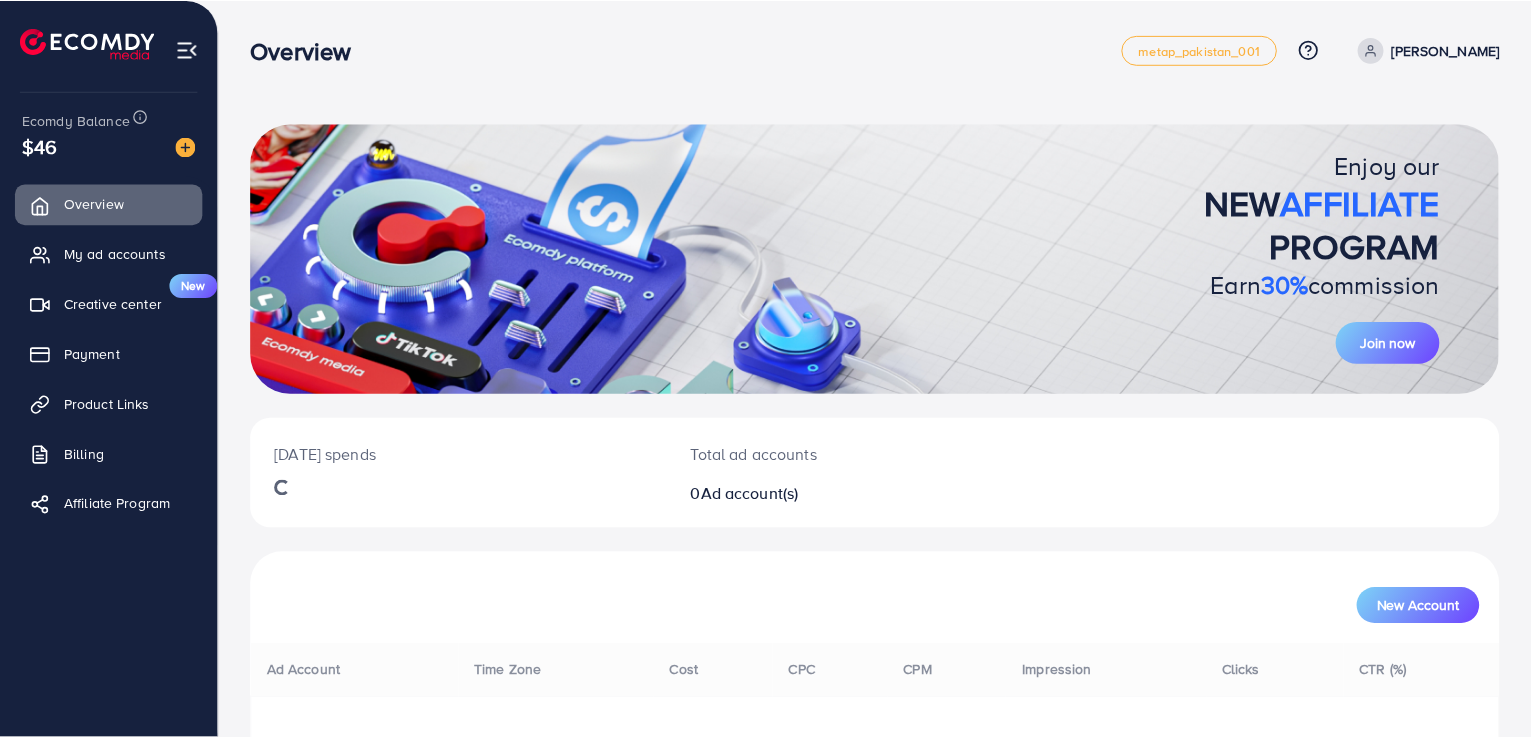 scroll, scrollTop: 0, scrollLeft: 0, axis: both 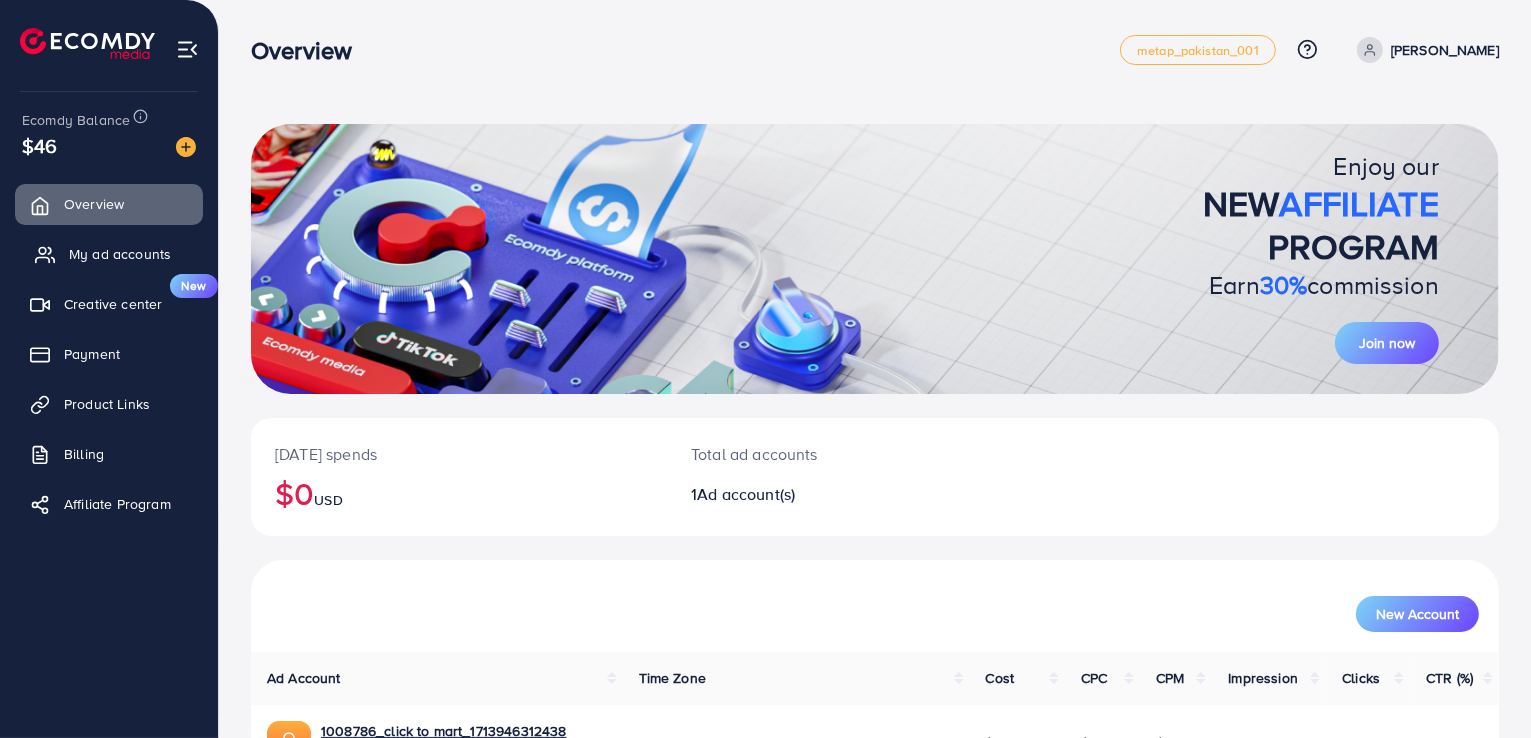 click on "My ad accounts" at bounding box center (120, 254) 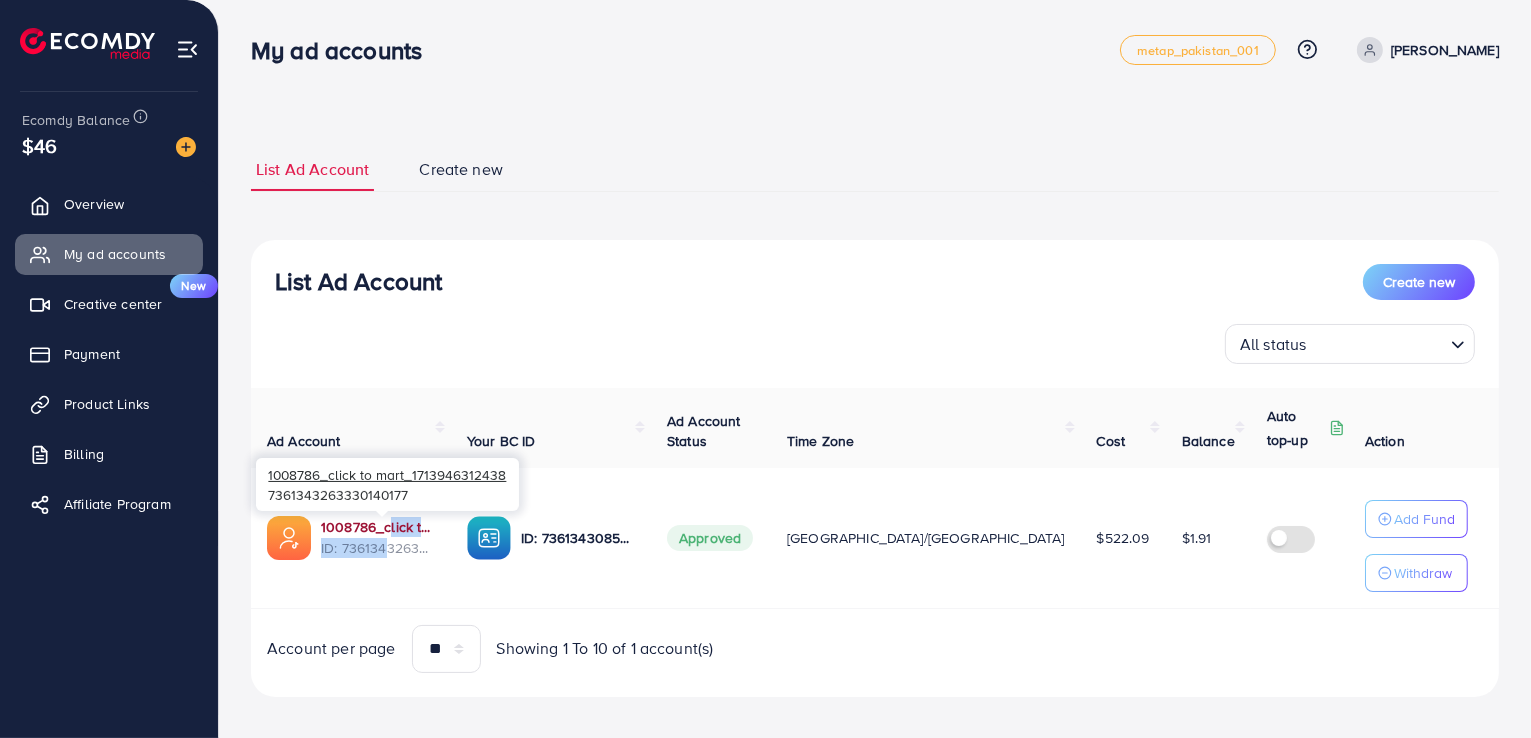 drag, startPoint x: 389, startPoint y: 558, endPoint x: 385, endPoint y: 526, distance: 32.24903 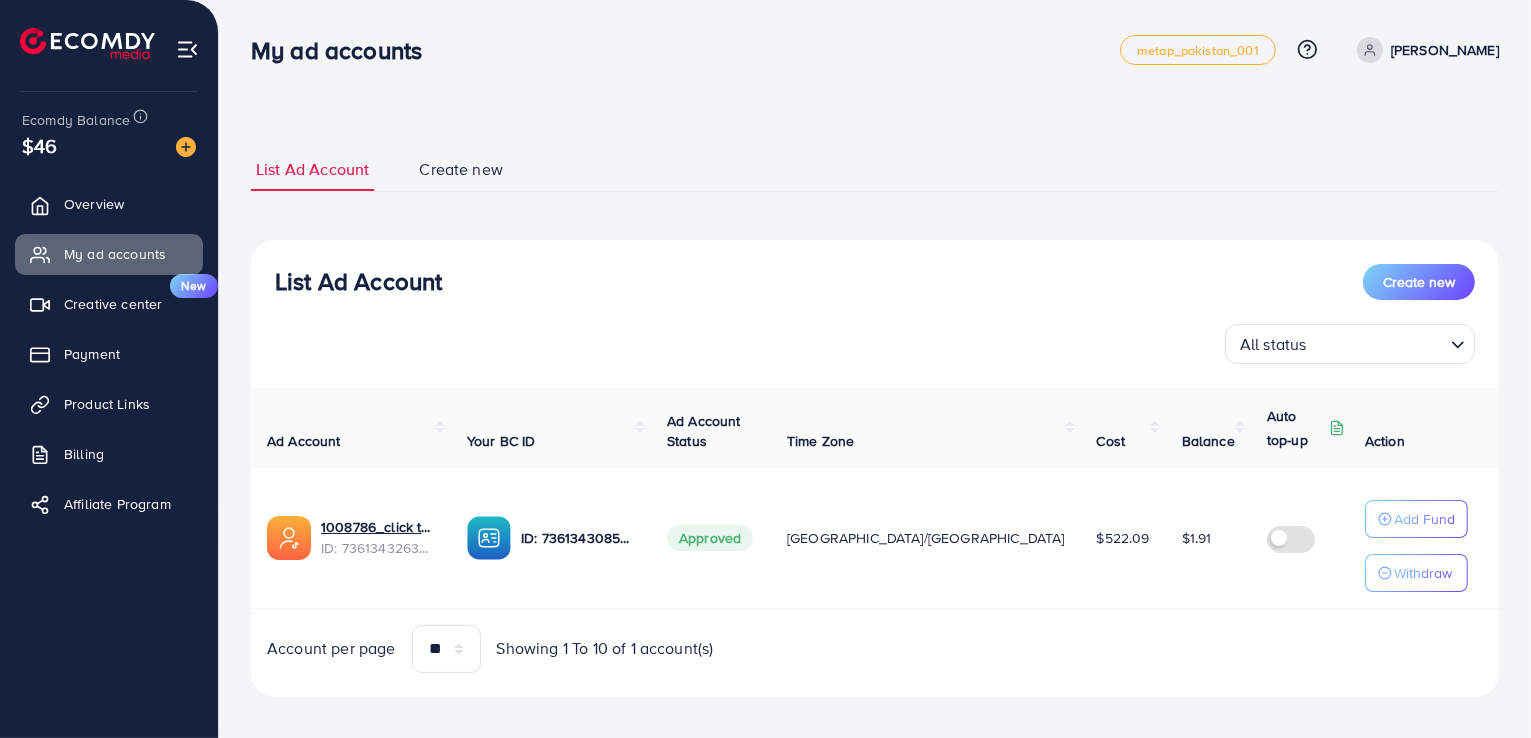 click on "List Ad Account Create new  List Ad Account   Create new
All status
Loading...                   Ad Account Your BC ID Ad Account Status Time Zone Cost Balance Auto top-up Threshold information Action            1008786_click to mart_1713946312438  ID: 7361343263330140177 ID: 7361343085583859728  Approved   Asia/Karachi   $522.09   $1.91   $ ---   $ ---   Add Fund   Withdraw           Account per page  ** ** ** ***  Showing 1 To 10 of 1 account(s)   Step 1: TikTok For Business Account   Connect to TikTok for Business to access all of your business account in one place   user9160082029079   User ID: 7361342651285160961   By connecting your account, you agree to our   TikTok Business Product (Data) Terms   Step 2: TikTok For Business Center   Business Center is a powerful business management tool that lets organizations   Shopify  CLICK TO MART Bc 20240626132945   User ID: 7384679936273022977   click to mart11   User ID: 7361343085583859728  You can only generate up to 3 BC" at bounding box center (875, 376) 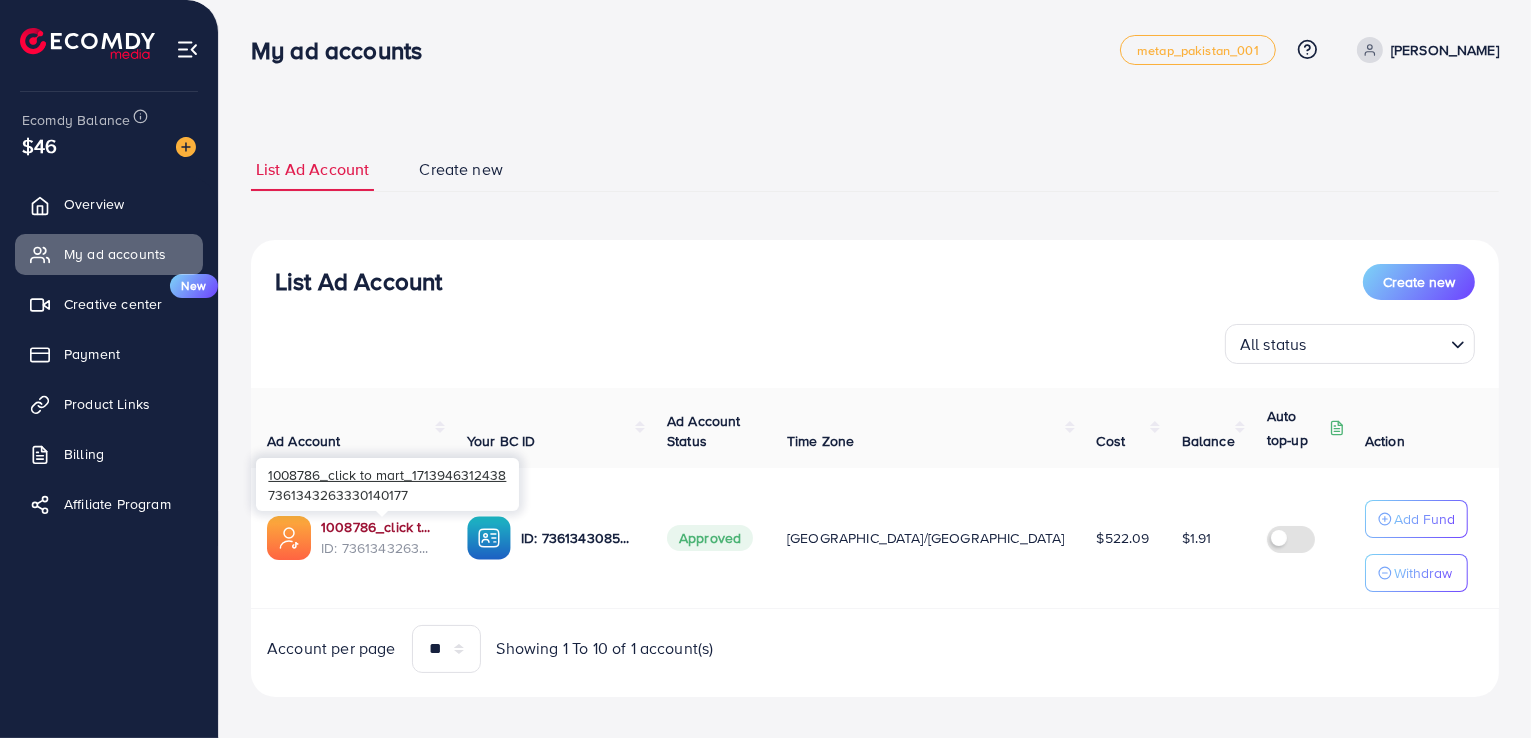 click on "1008786_click to mart_1713946312438" at bounding box center [378, 527] 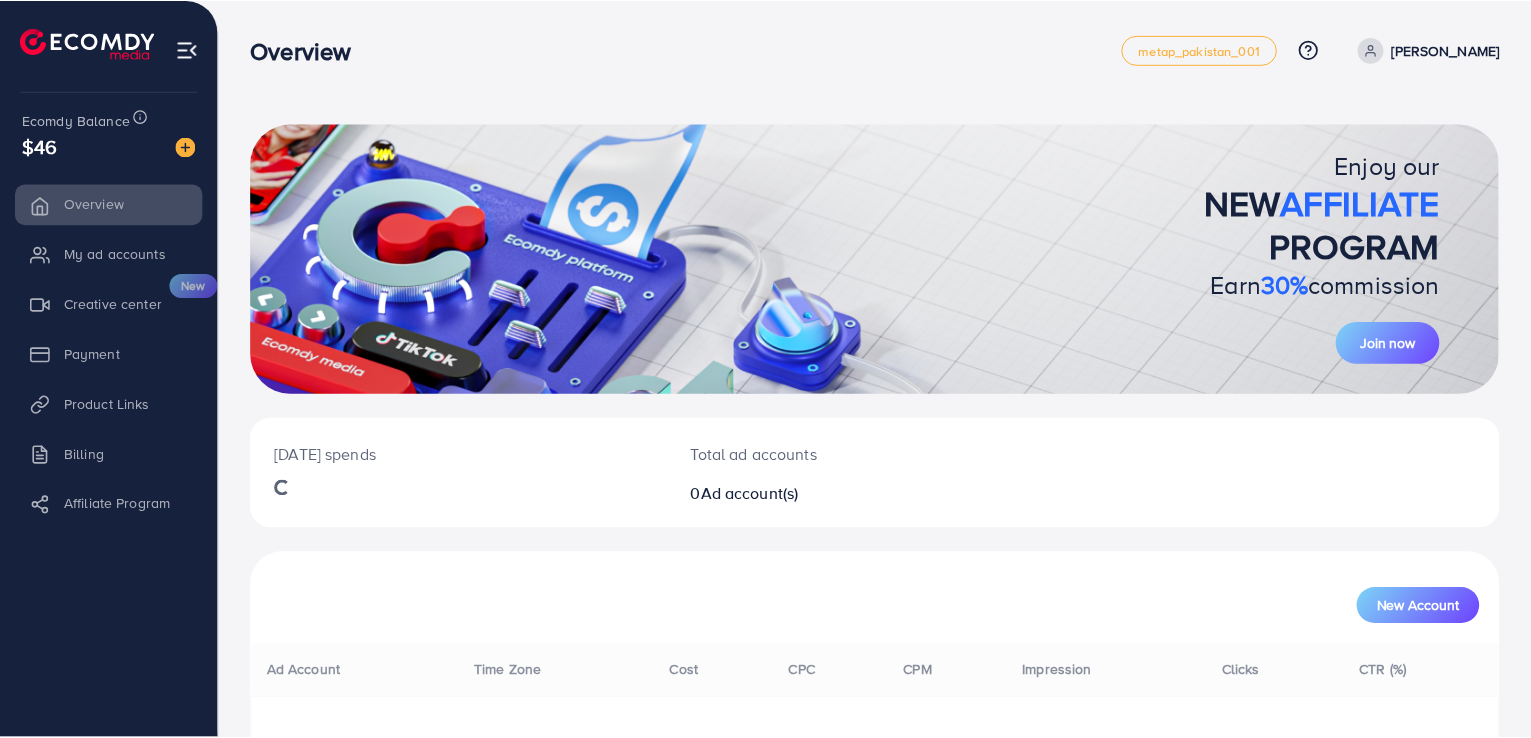 scroll, scrollTop: 0, scrollLeft: 0, axis: both 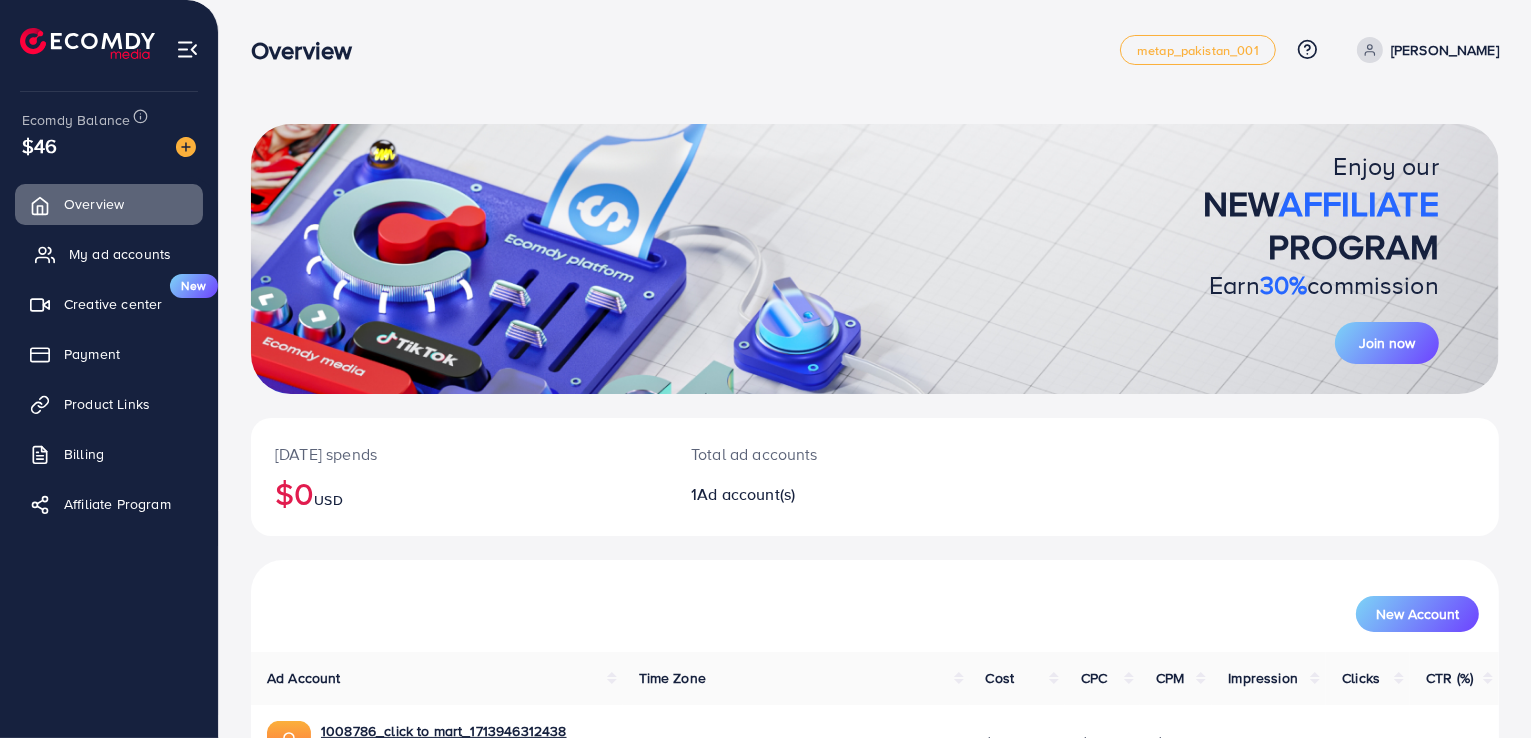click on "My ad accounts" at bounding box center (120, 254) 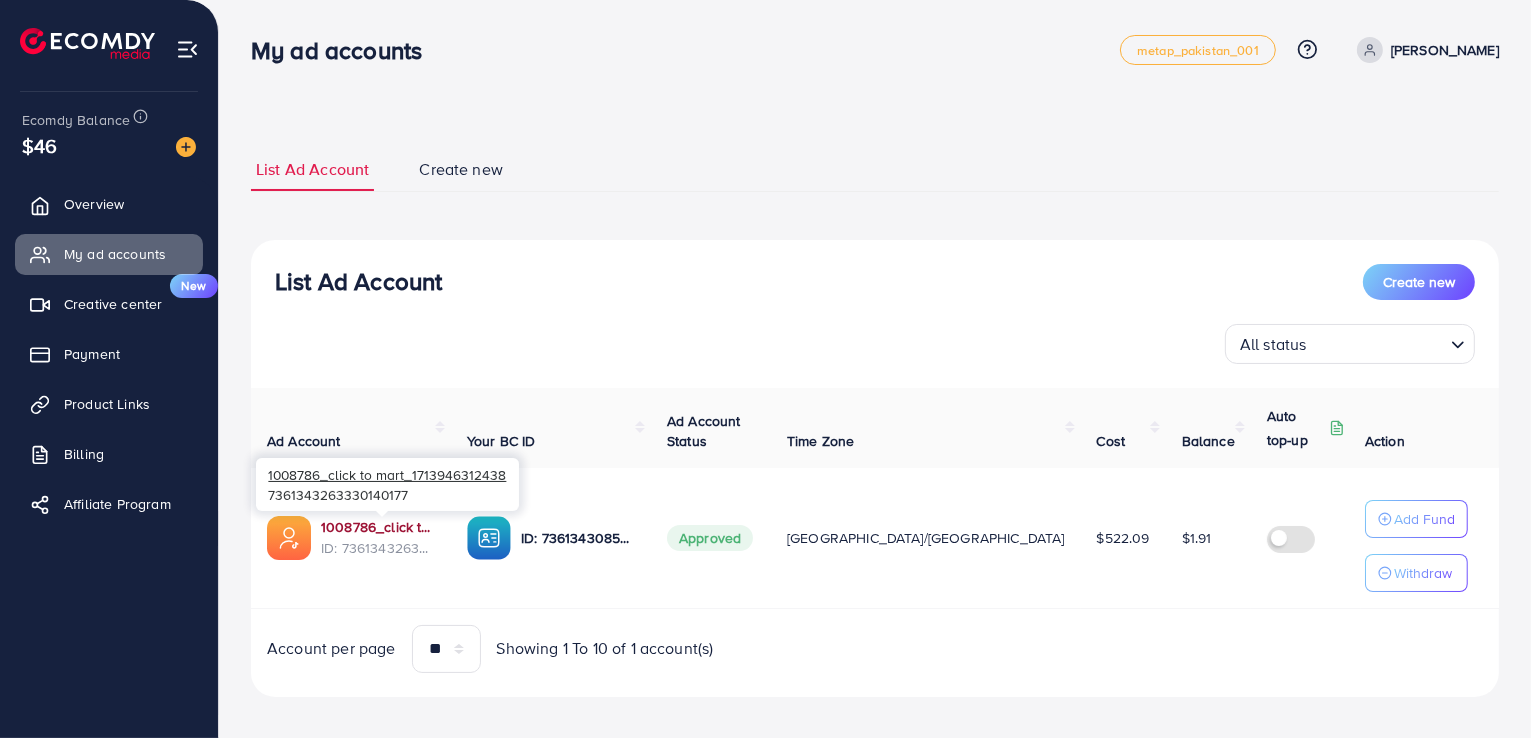 click on "1008786_click to mart_1713946312438" at bounding box center [378, 527] 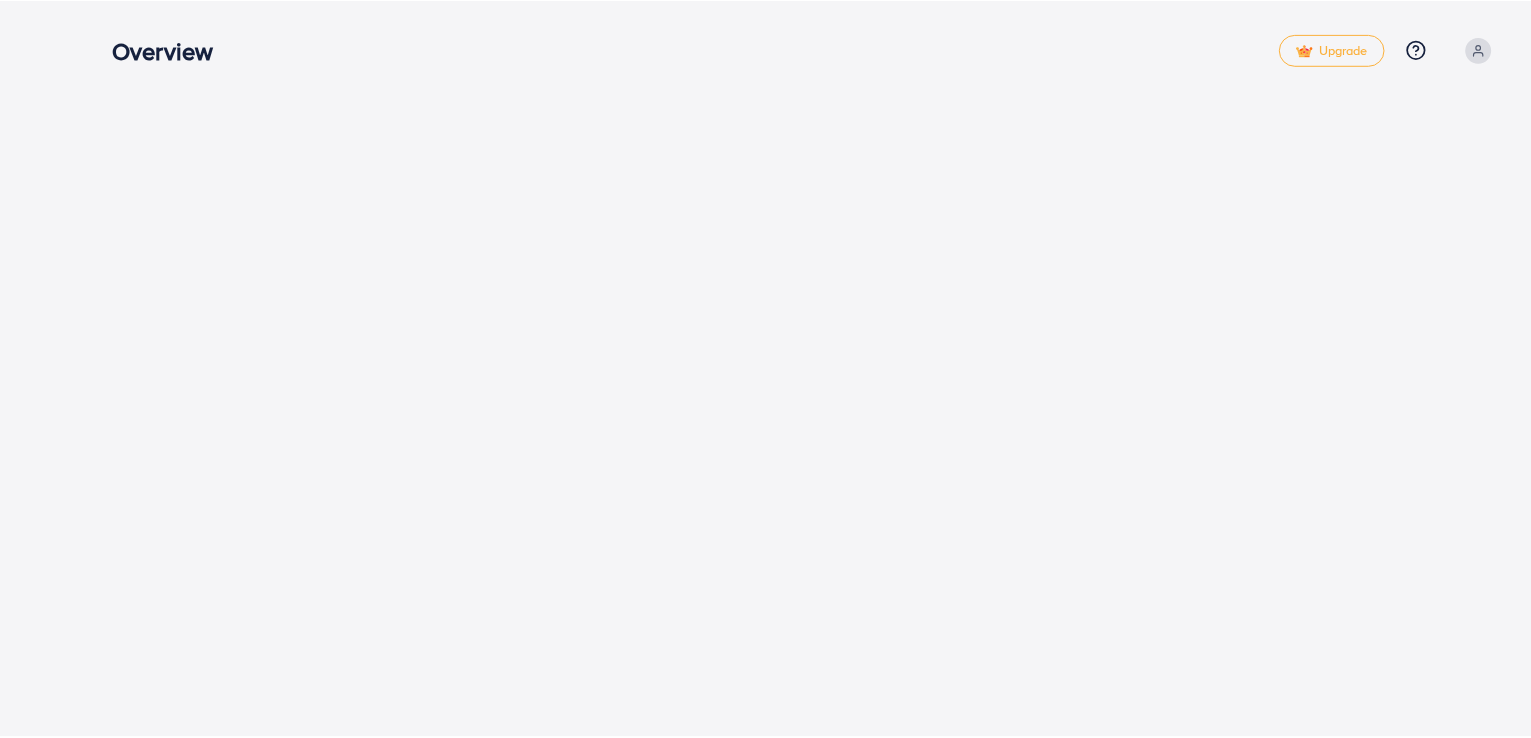 scroll, scrollTop: 0, scrollLeft: 0, axis: both 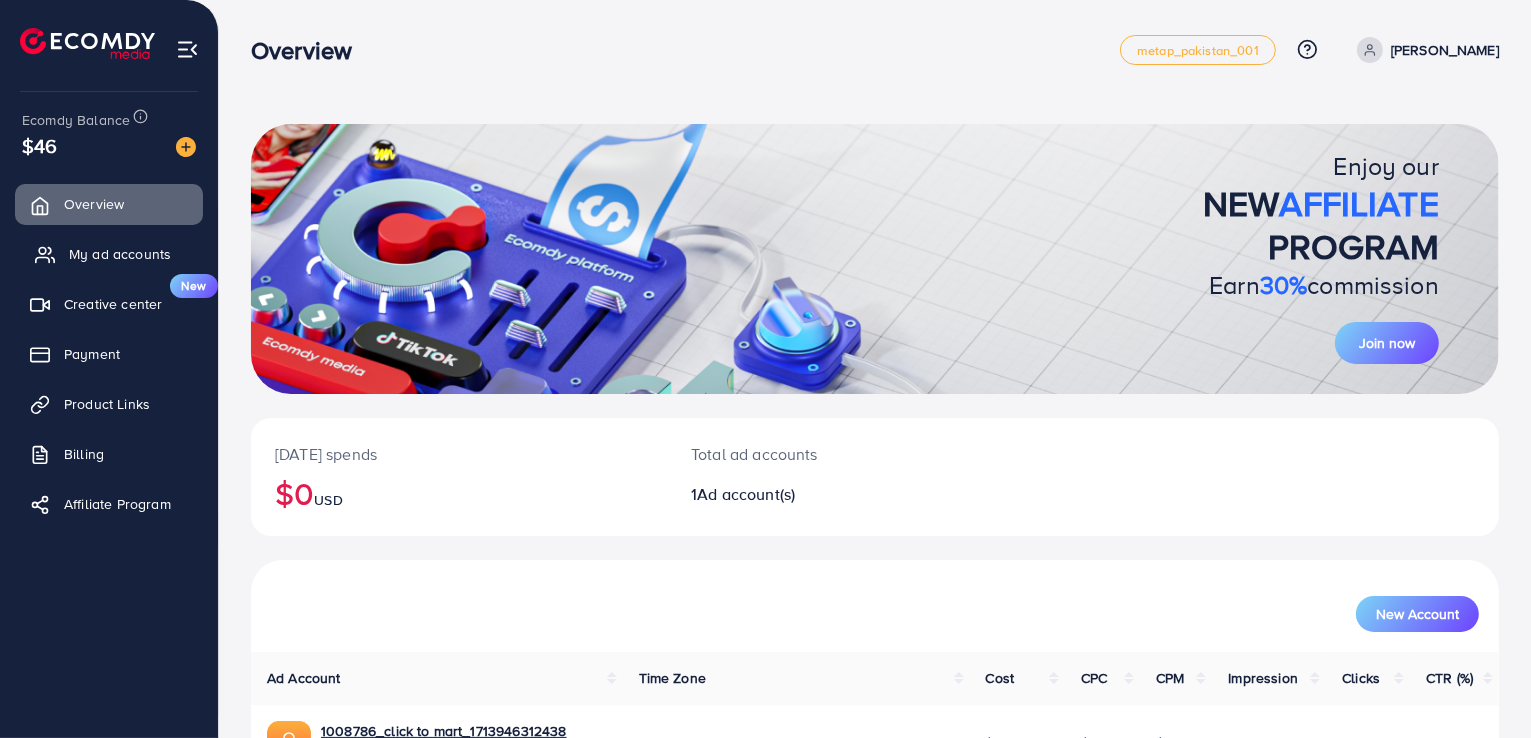click on "My ad accounts" at bounding box center (120, 254) 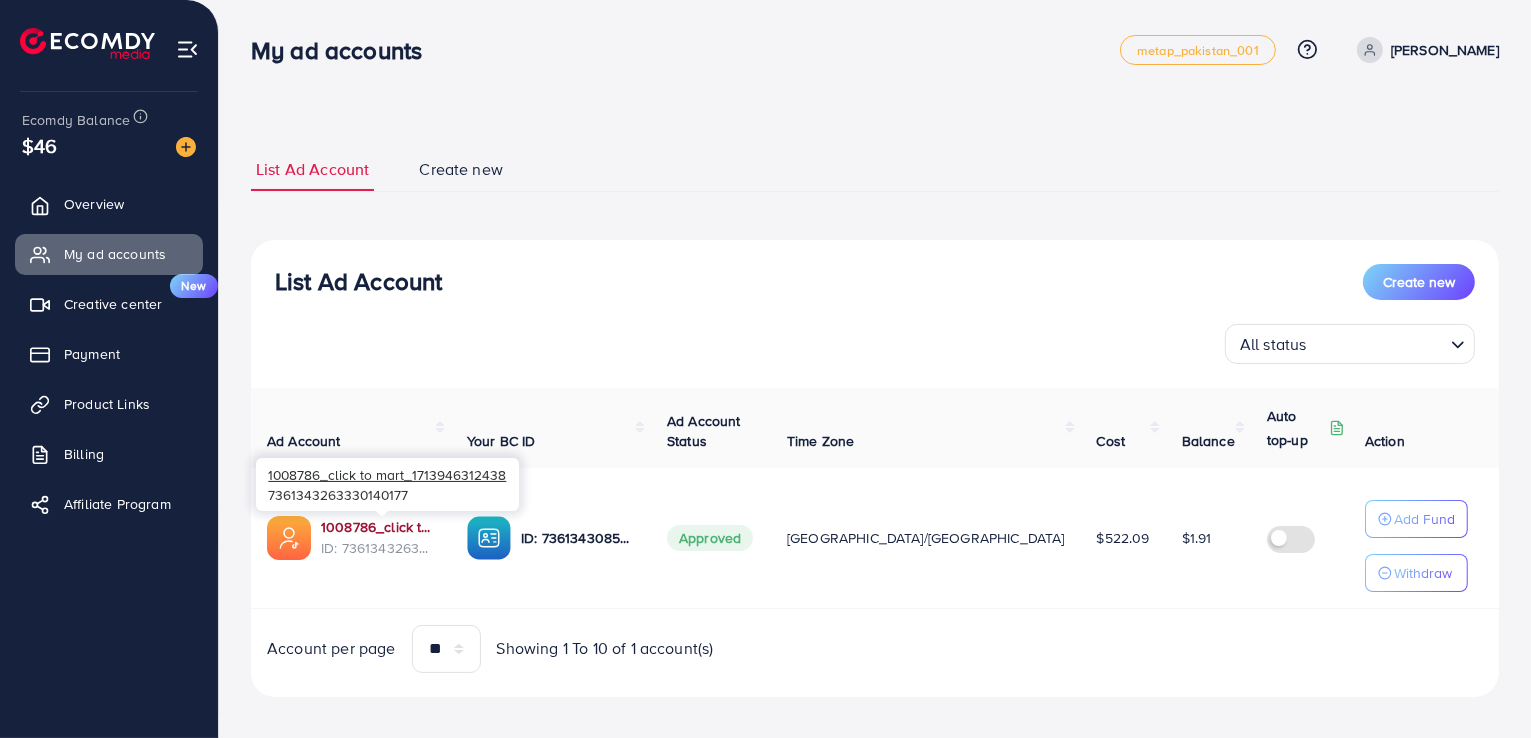 click on "1008786_click to mart_1713946312438" at bounding box center (378, 527) 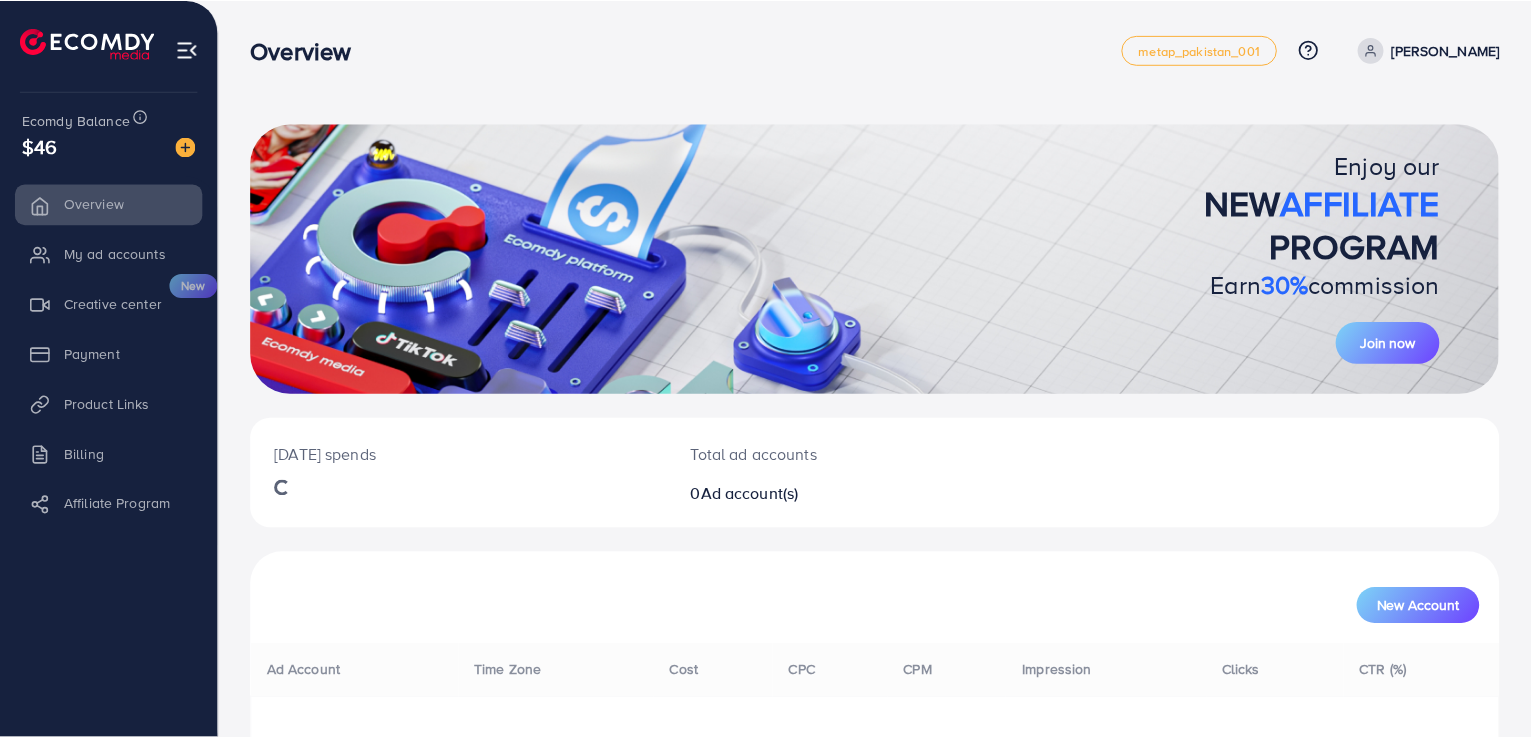scroll, scrollTop: 0, scrollLeft: 0, axis: both 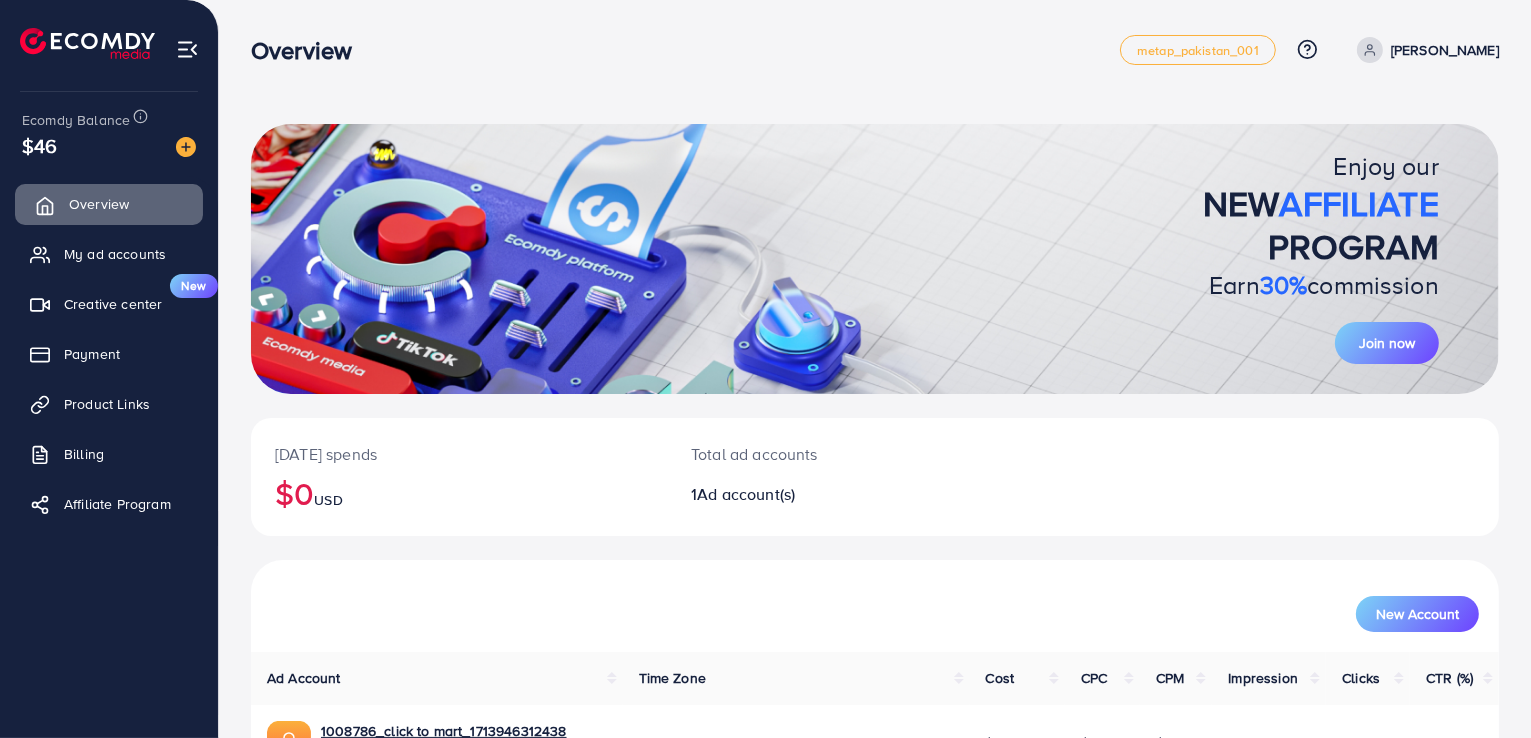click on "Overview" at bounding box center (99, 204) 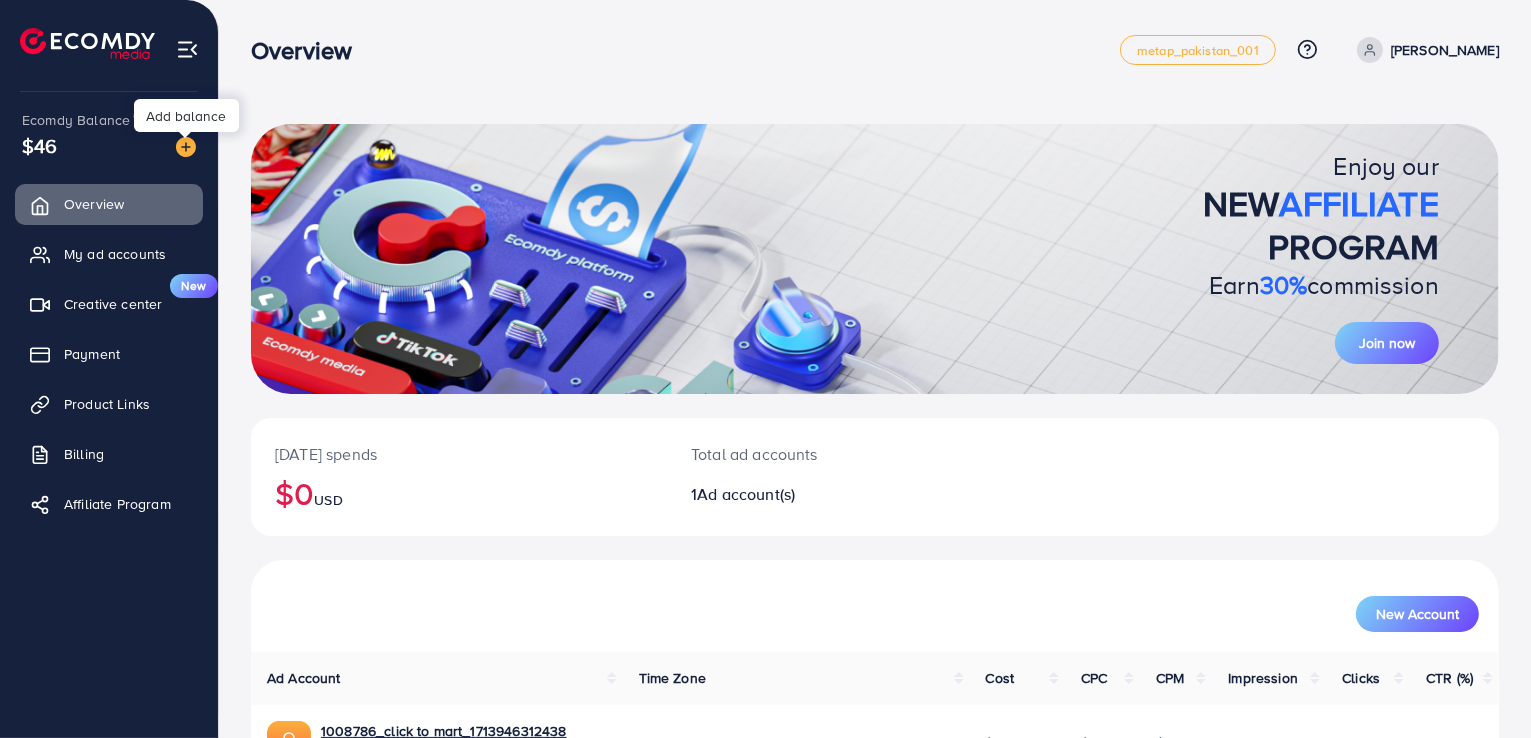 click at bounding box center (186, 147) 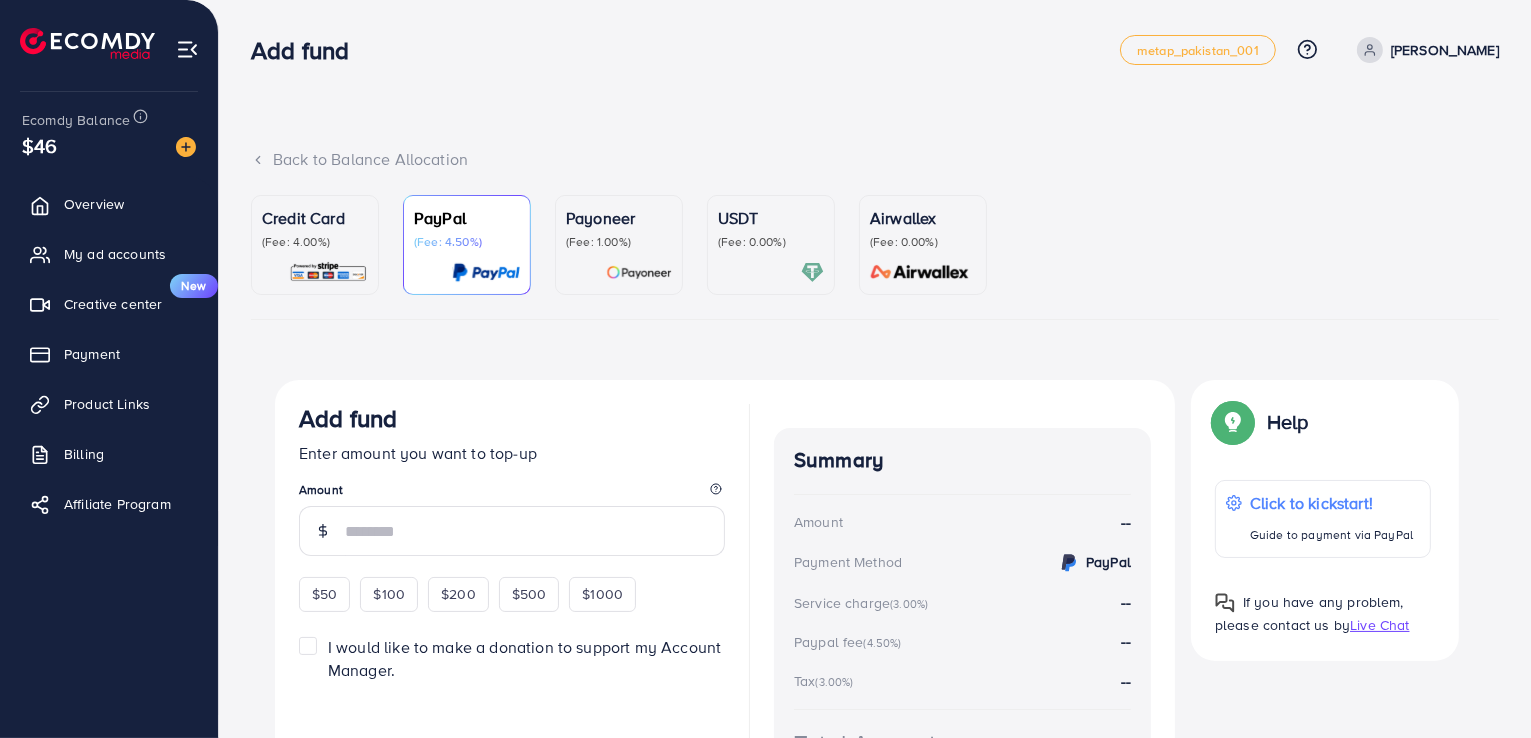 click on "(Fee: 0.00%)" at bounding box center (771, 242) 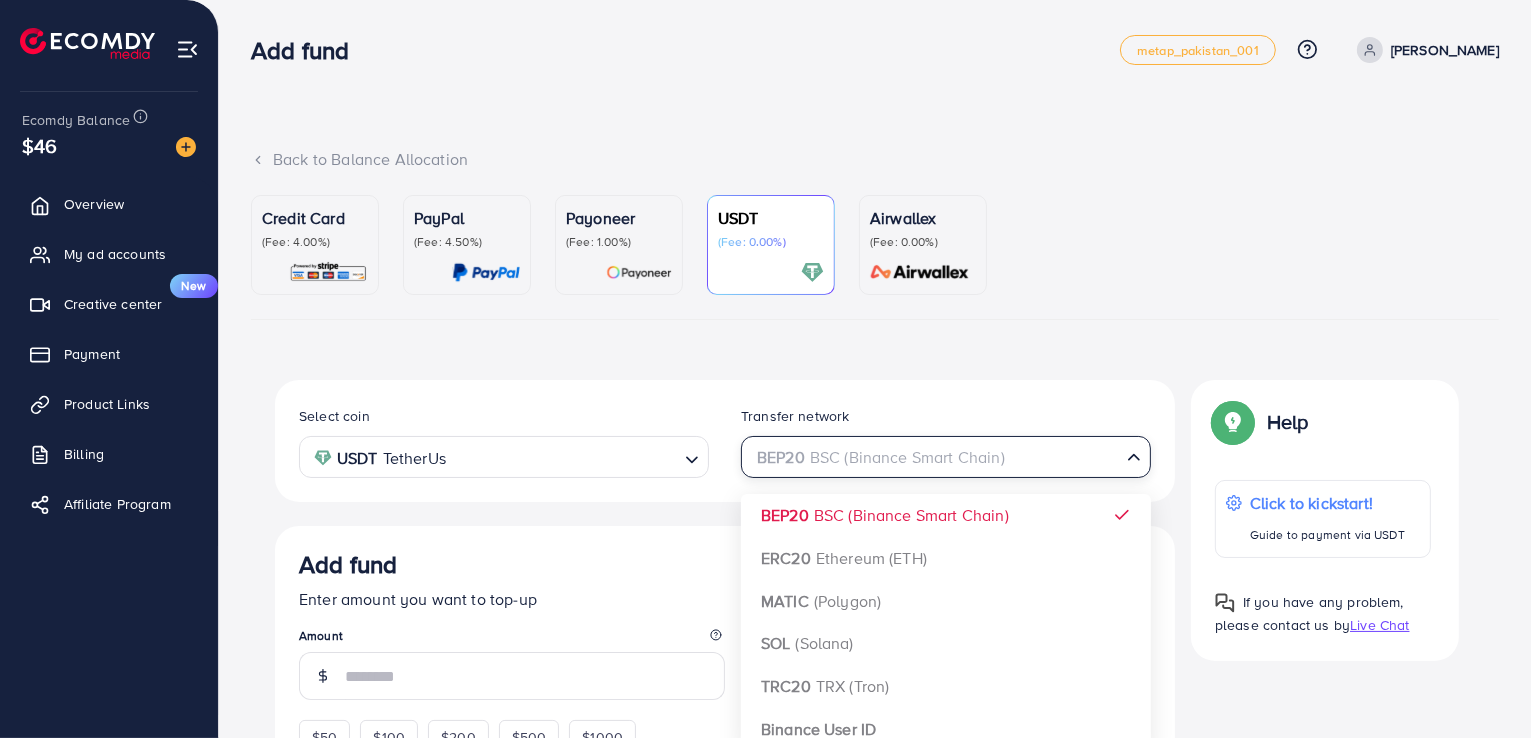 click at bounding box center (1134, 458) 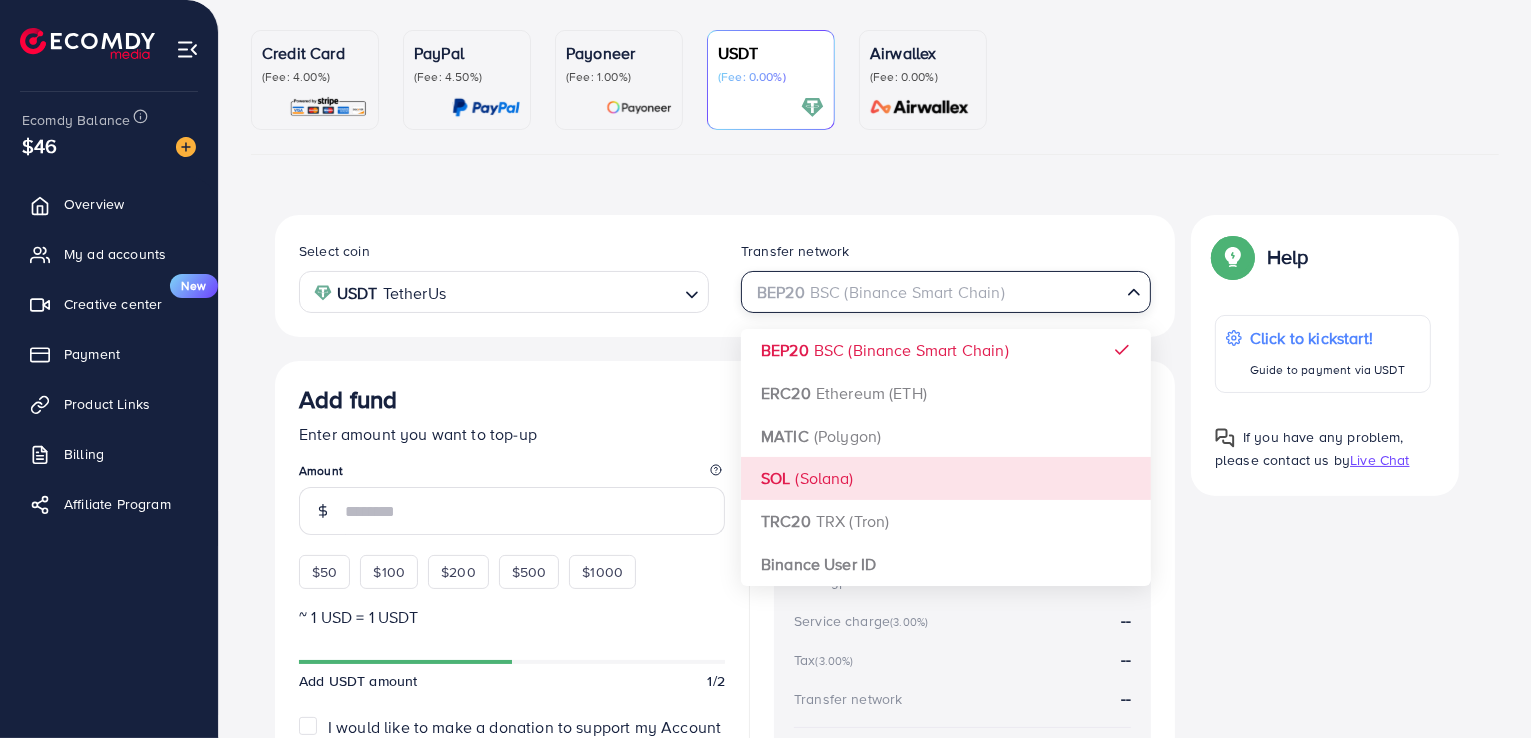 scroll, scrollTop: 200, scrollLeft: 0, axis: vertical 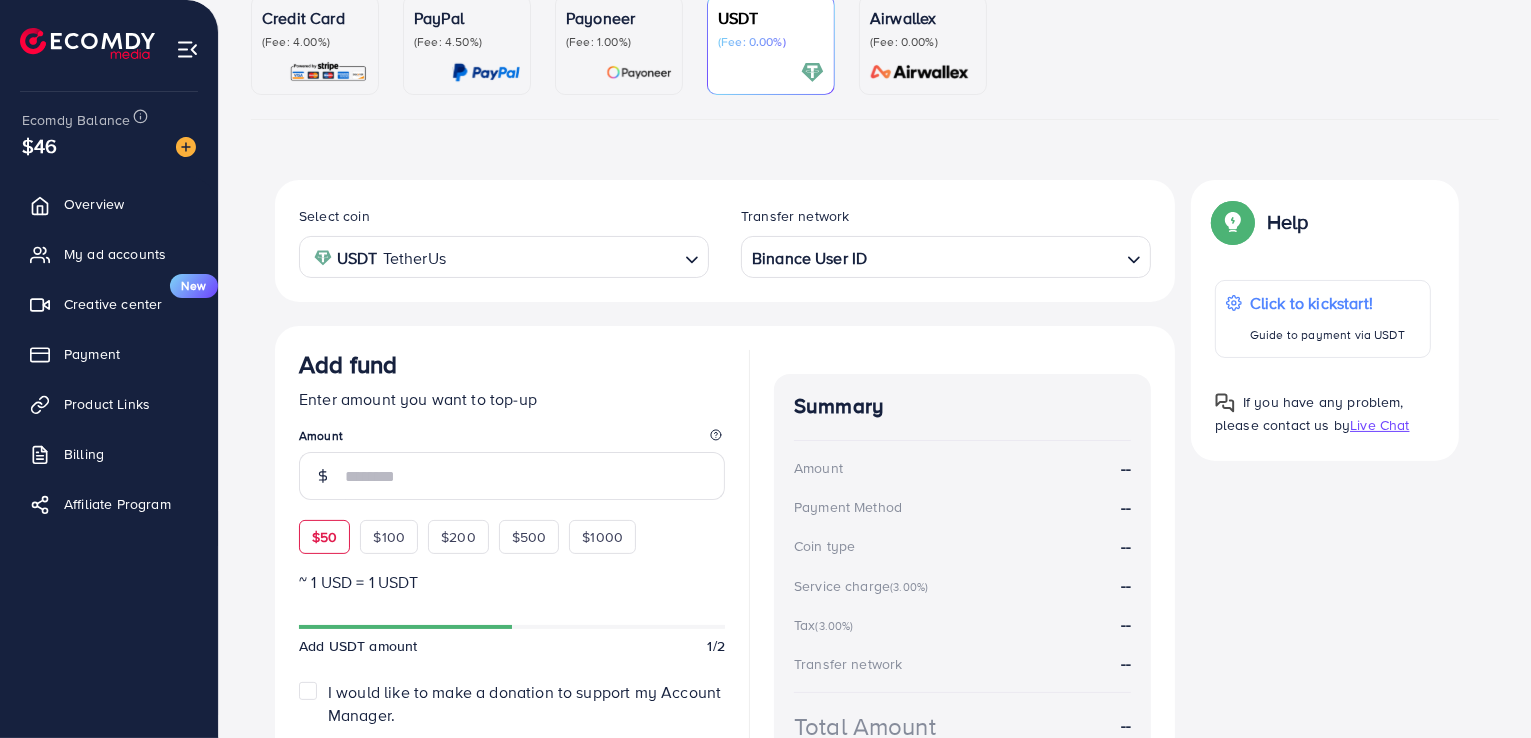 drag, startPoint x: 371, startPoint y: 536, endPoint x: 333, endPoint y: 548, distance: 39.849716 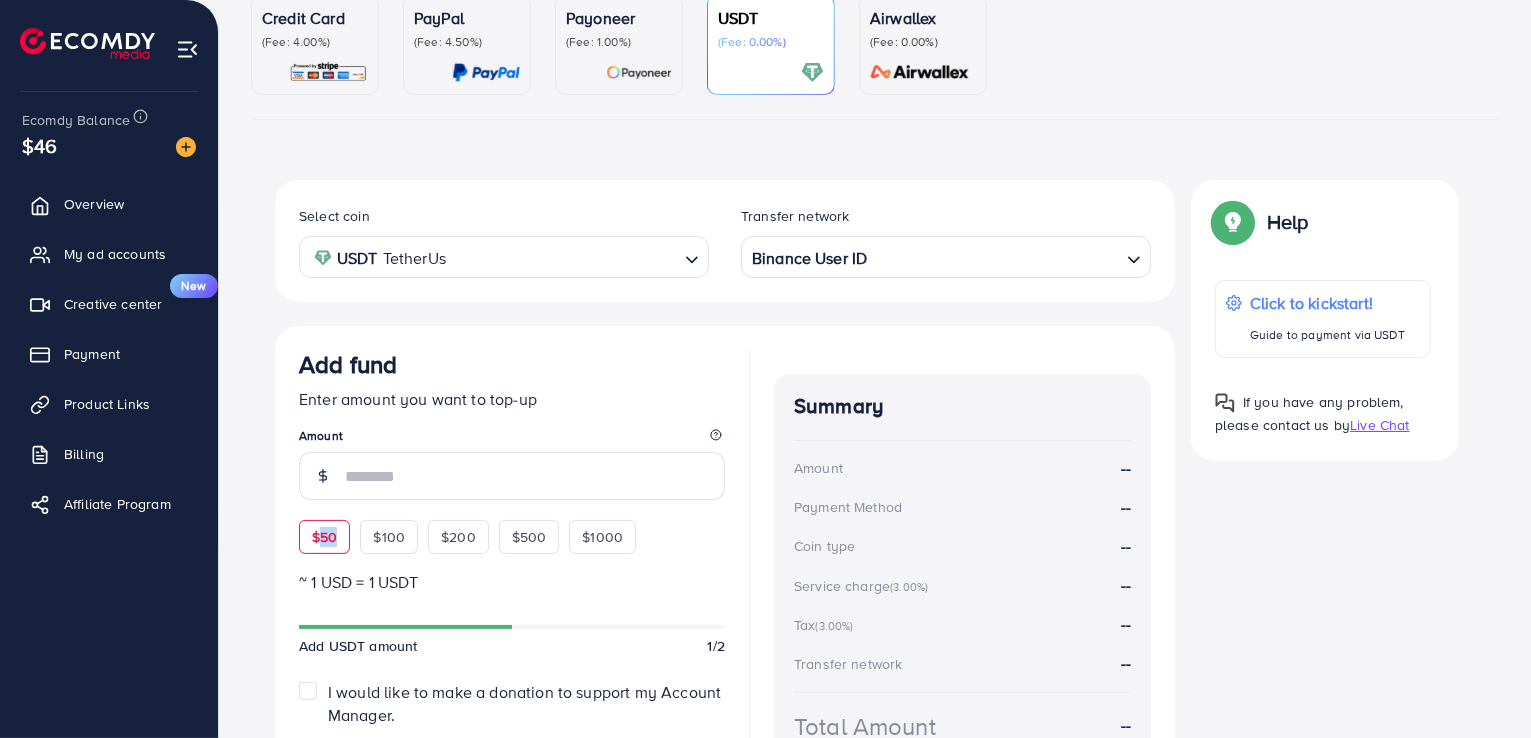 click on "$50" at bounding box center [324, 537] 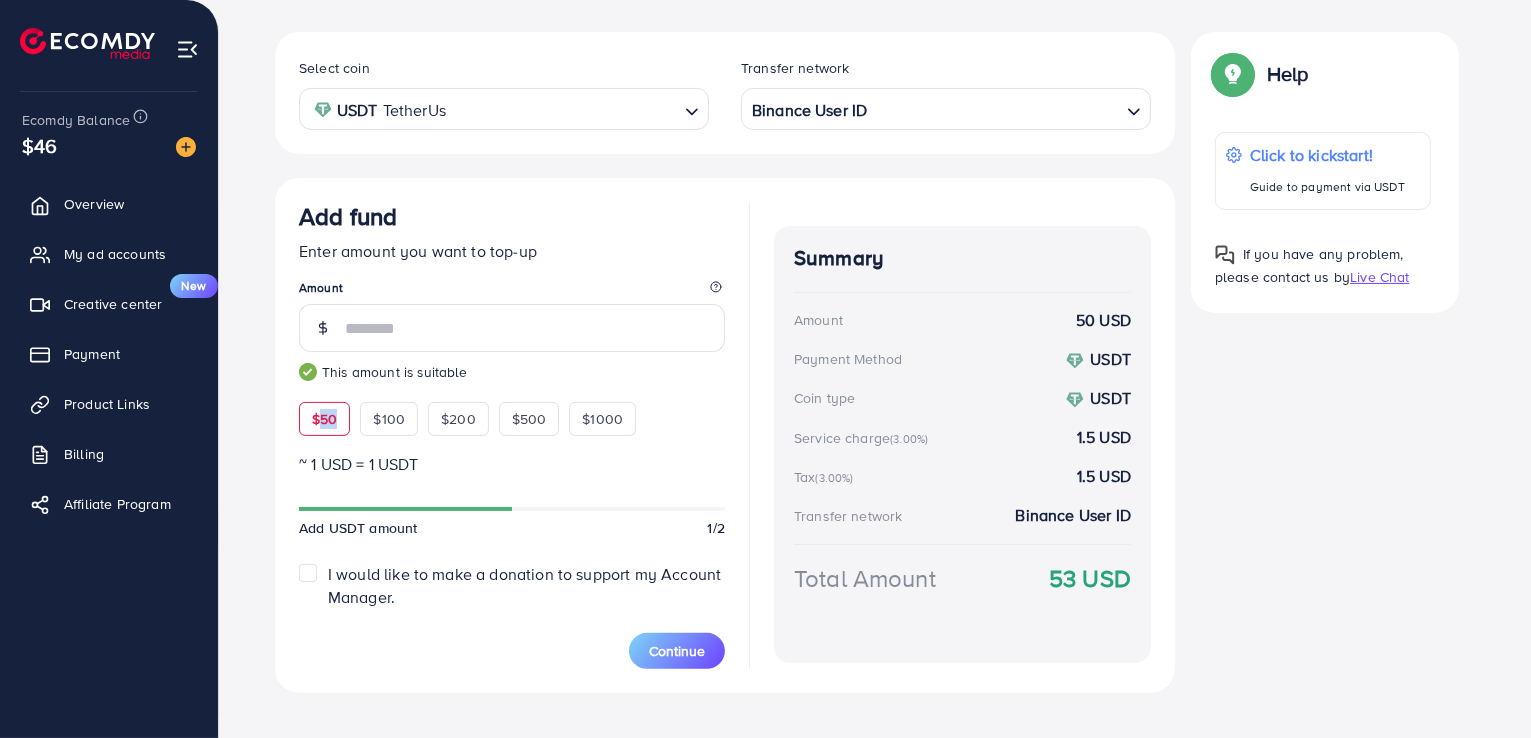 scroll, scrollTop: 374, scrollLeft: 0, axis: vertical 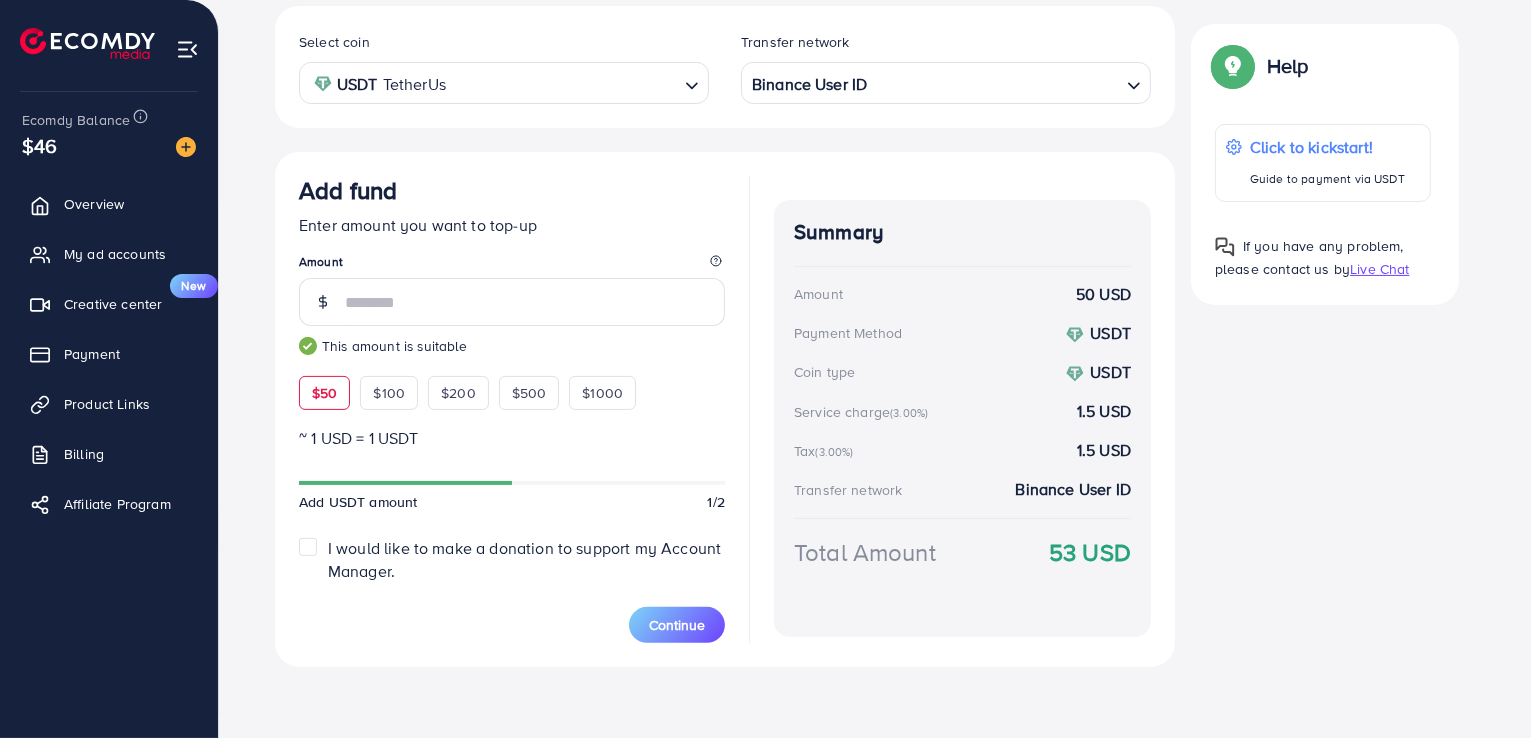 click on "Add fund  Enter amount you want to top-up Amount **  This amount is suitable  $50 $100 $200 $500 $1000  ~ 1 USD = 1 USDT   Add USDT amount  1/2 I would like to make a donation to support my Account Manager. 5% 10% 15% 20%  Continue   Summary   Amount   50 USD   Payment Method  USDT  Coin type  USDT  Service charge   (3.00%)  1.5 USD  Tax   (3.00%)  1.5 USD  Transfer network  Binance User ID  Total Amount   53 USD" at bounding box center (725, 409) 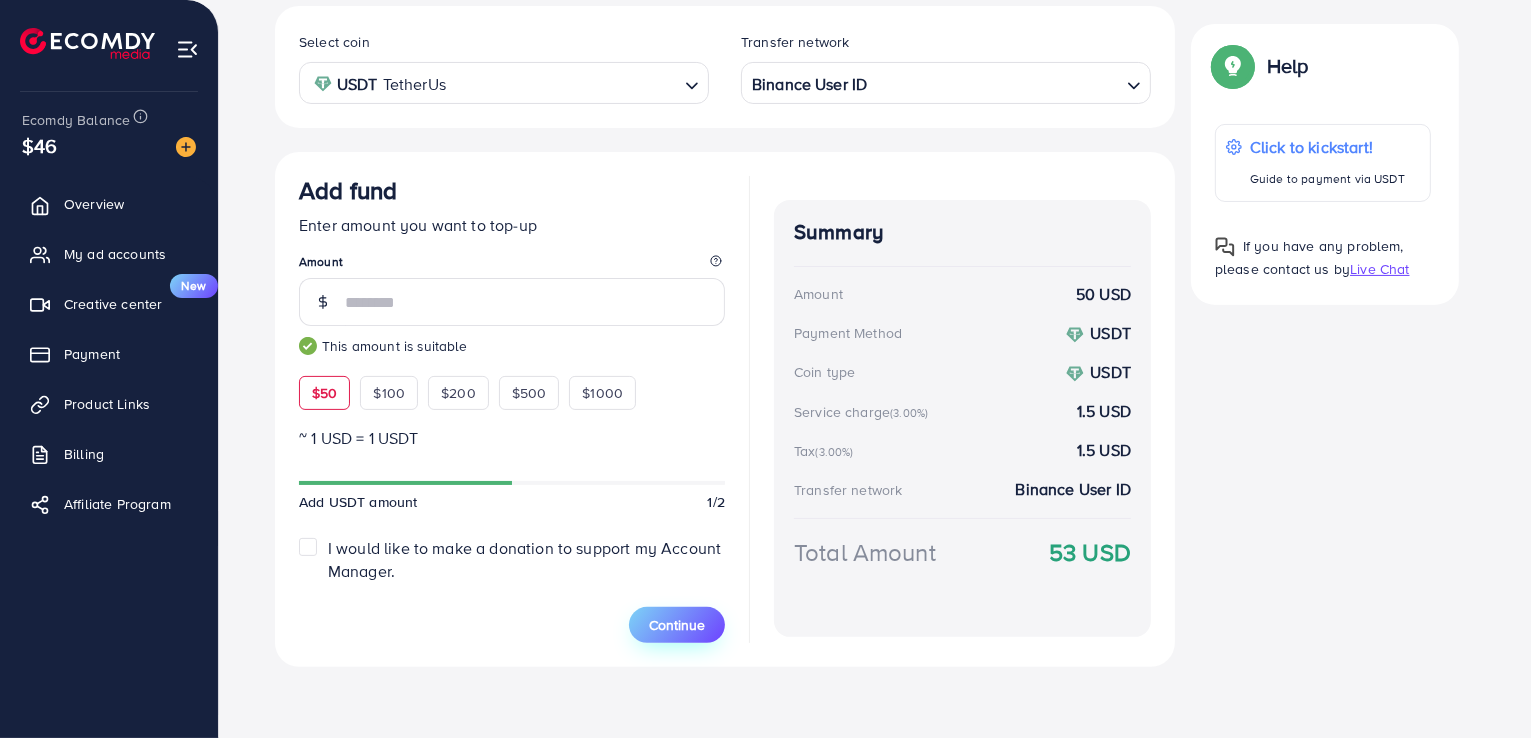click on "Continue" at bounding box center (677, 625) 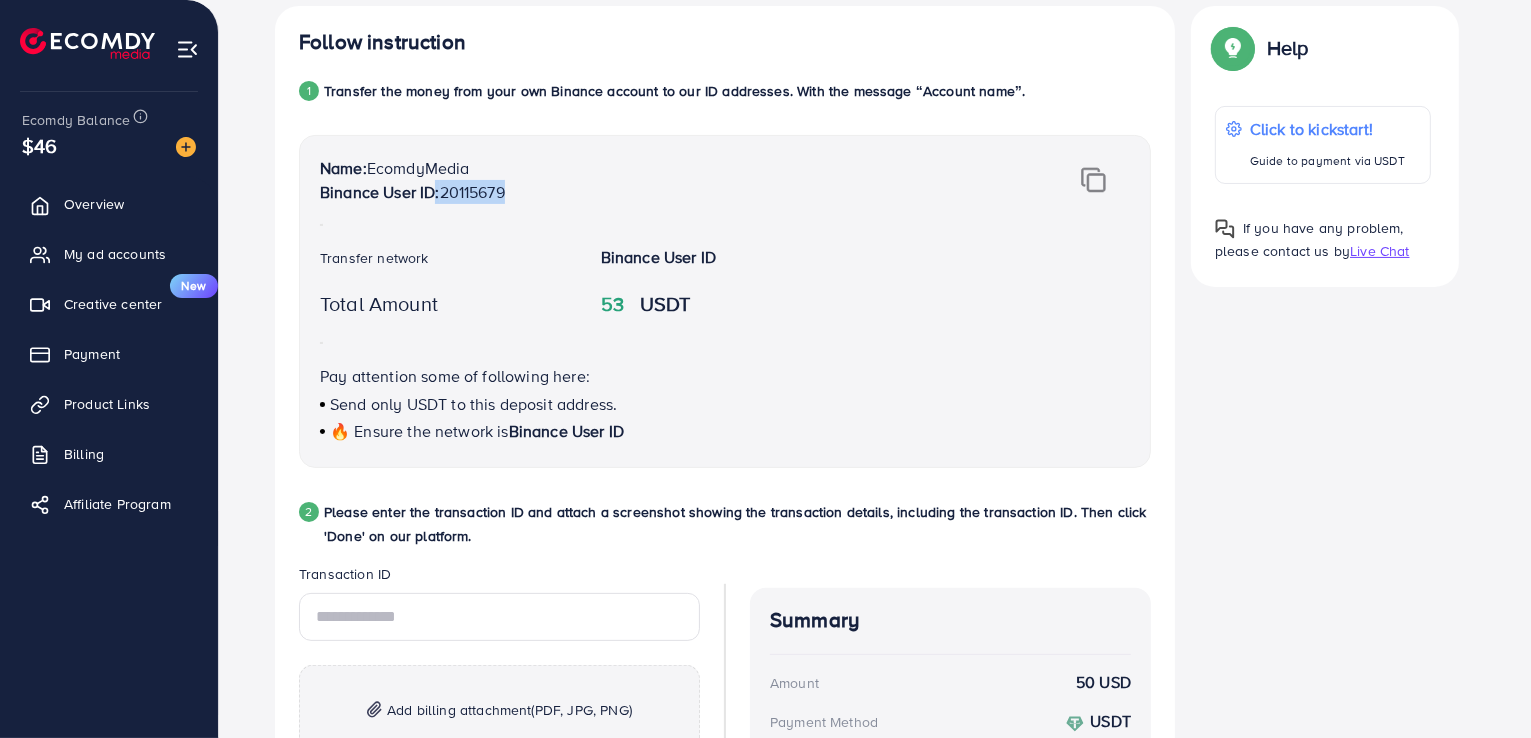 drag, startPoint x: 435, startPoint y: 190, endPoint x: 550, endPoint y: 186, distance: 115.06954 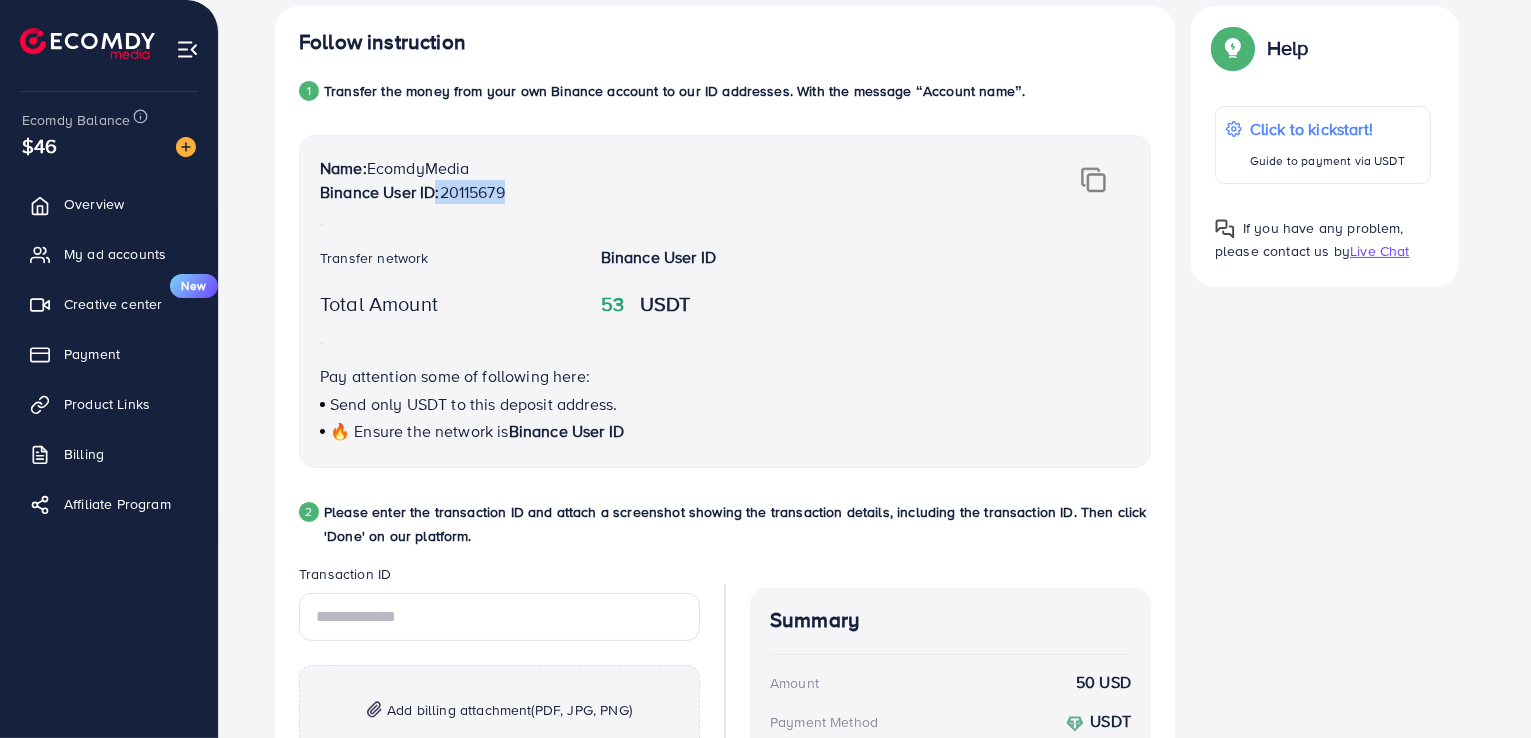 click on "Binance User ID:  20115679" at bounding box center (655, 192) 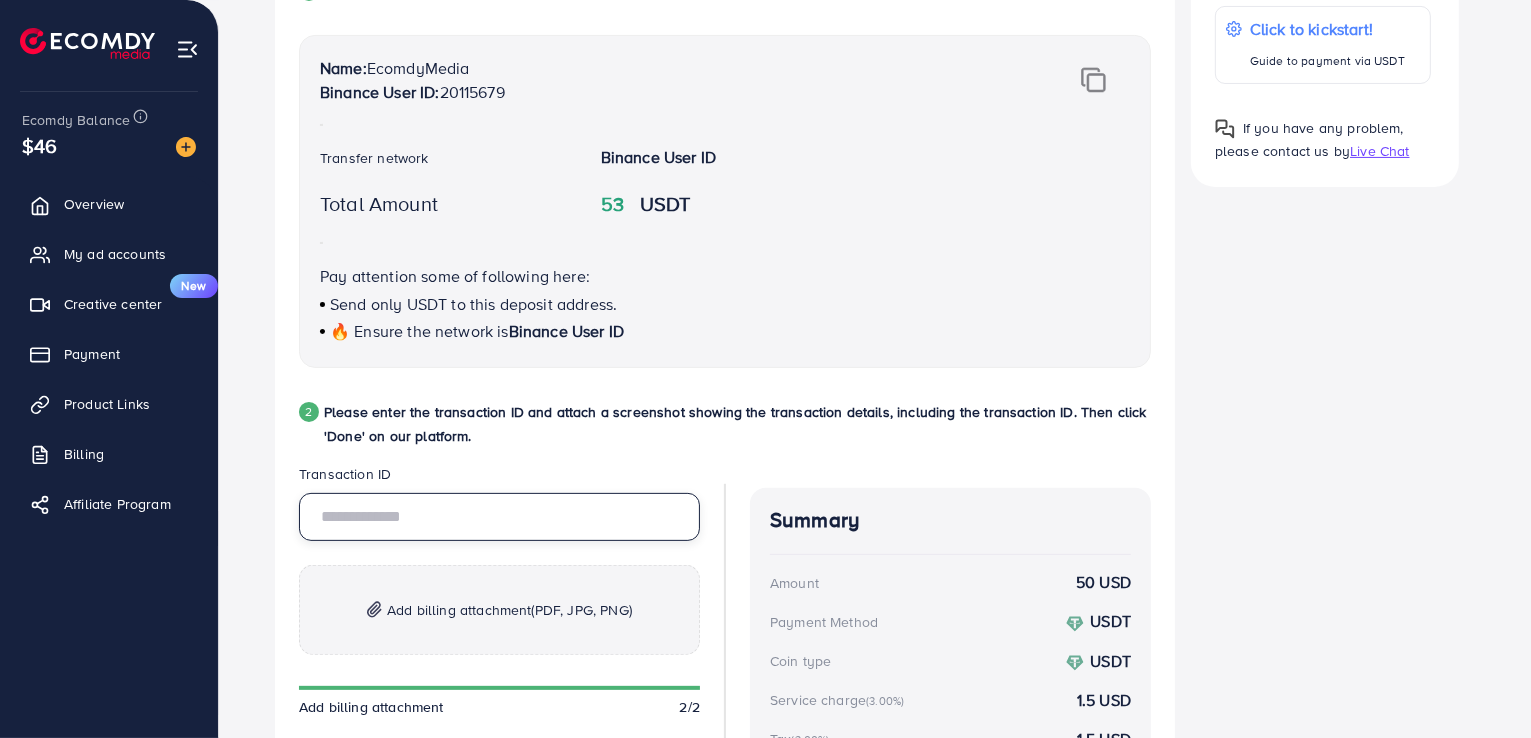 click at bounding box center [499, 517] 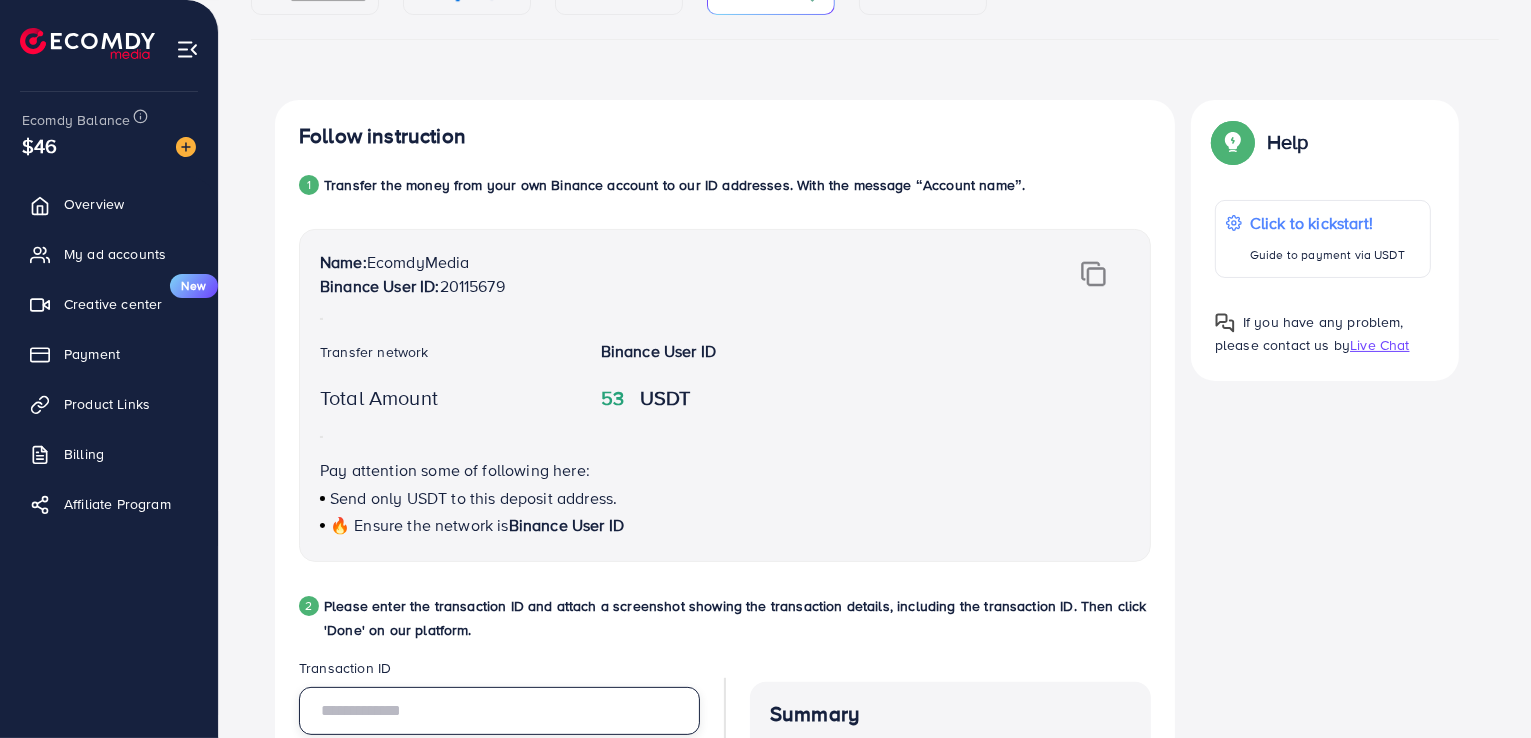 scroll, scrollTop: 474, scrollLeft: 0, axis: vertical 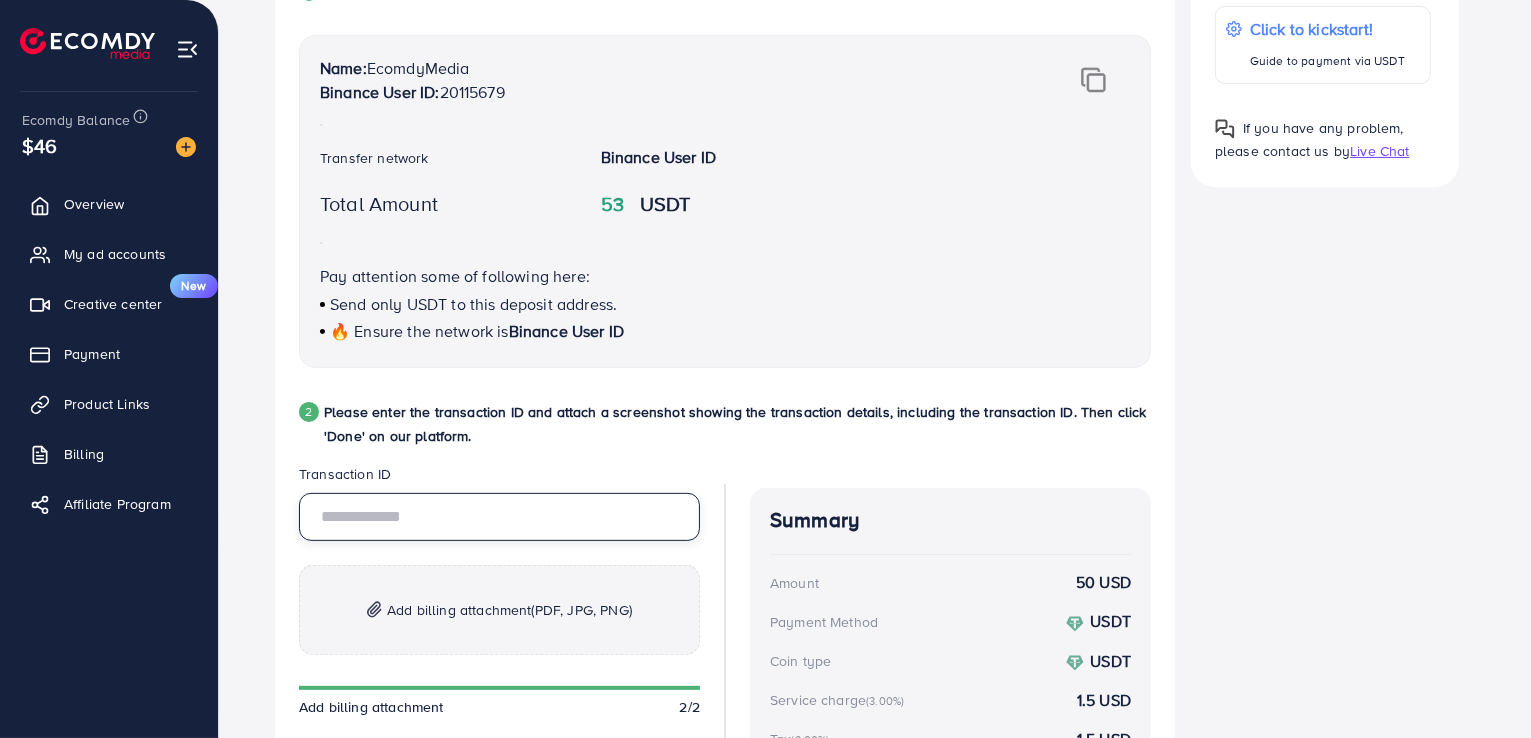 drag, startPoint x: 394, startPoint y: 530, endPoint x: 412, endPoint y: 536, distance: 18.973665 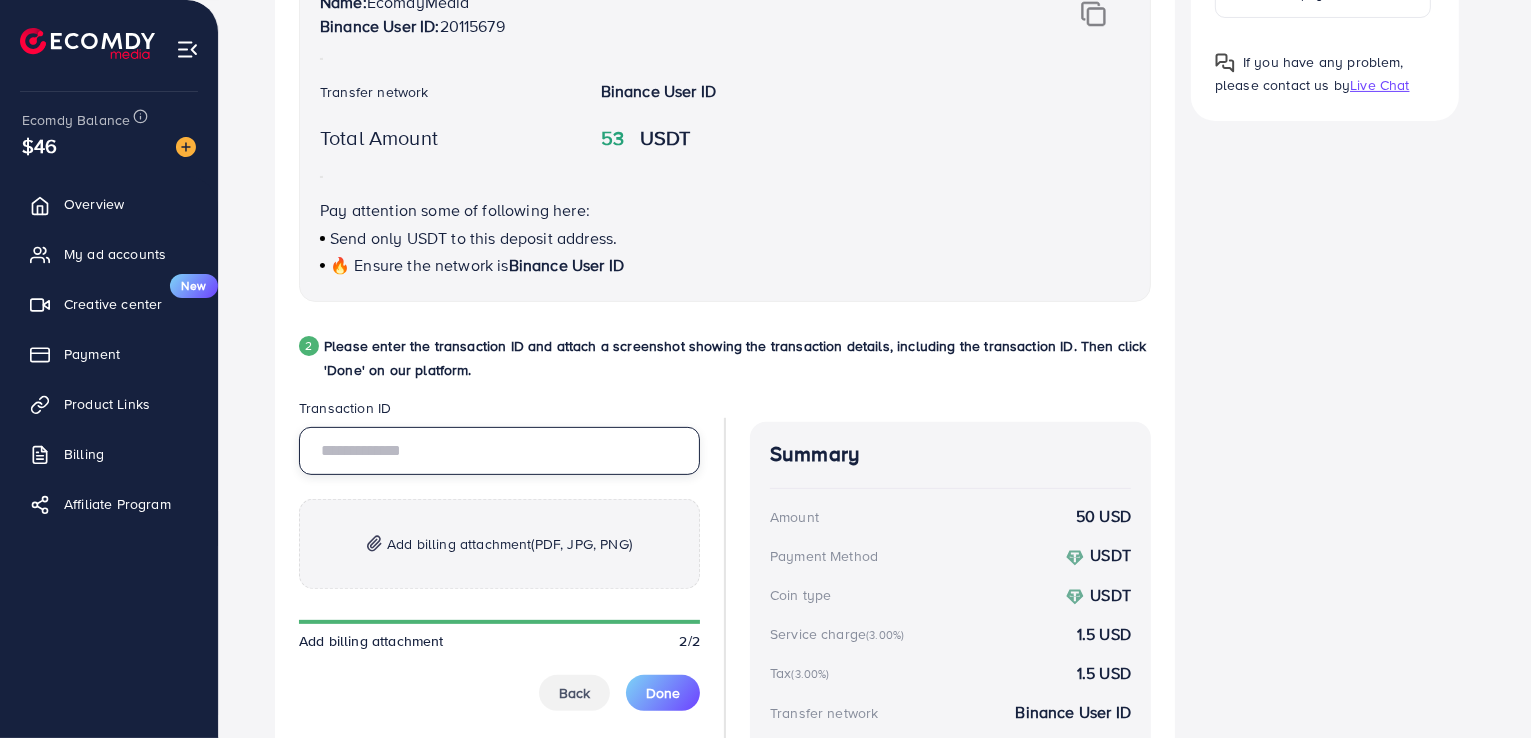 scroll, scrollTop: 574, scrollLeft: 0, axis: vertical 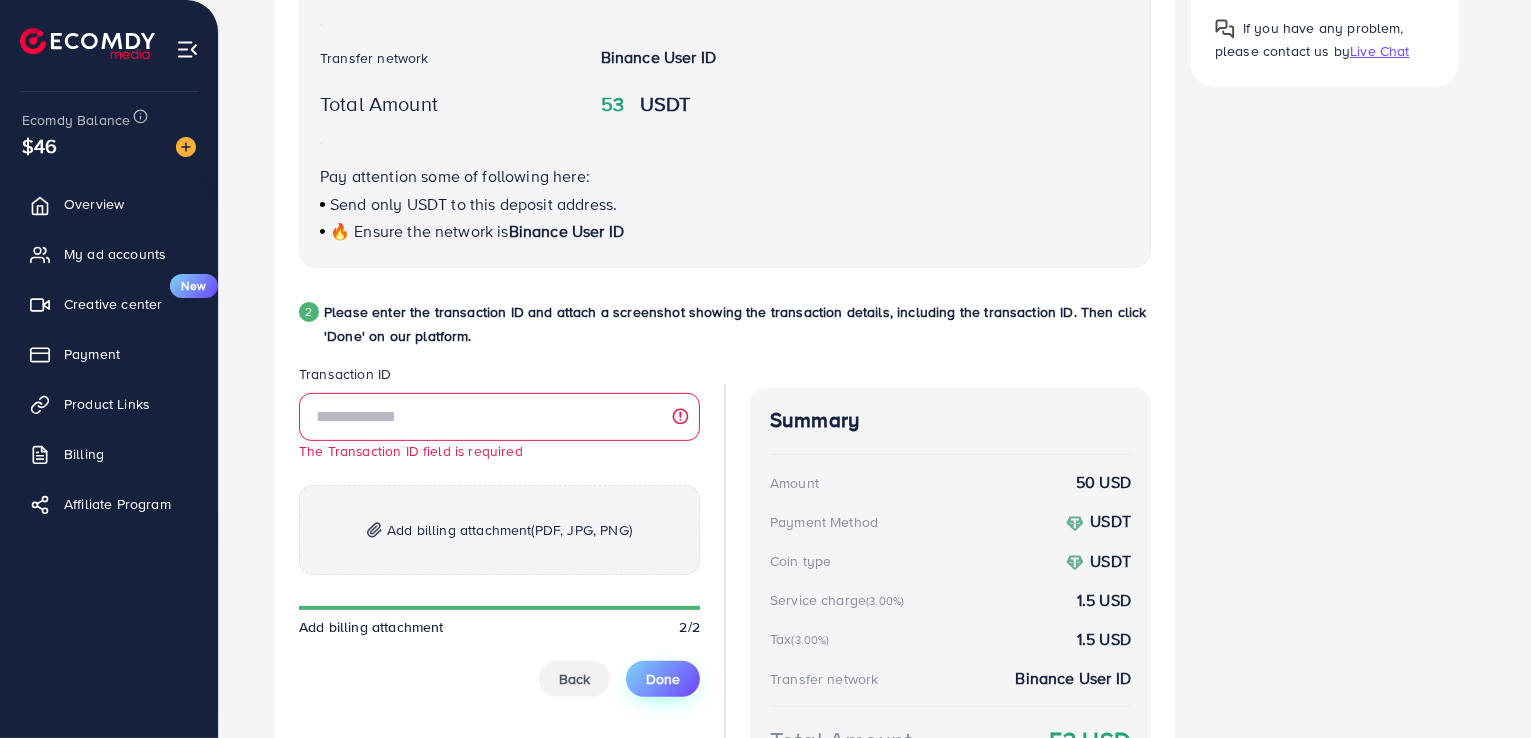 click on "The Transaction ID field is required   Add billing attachment  (PDF, JPG, PNG)   Add billing attachment  2/2  Back   Done" at bounding box center [499, 545] 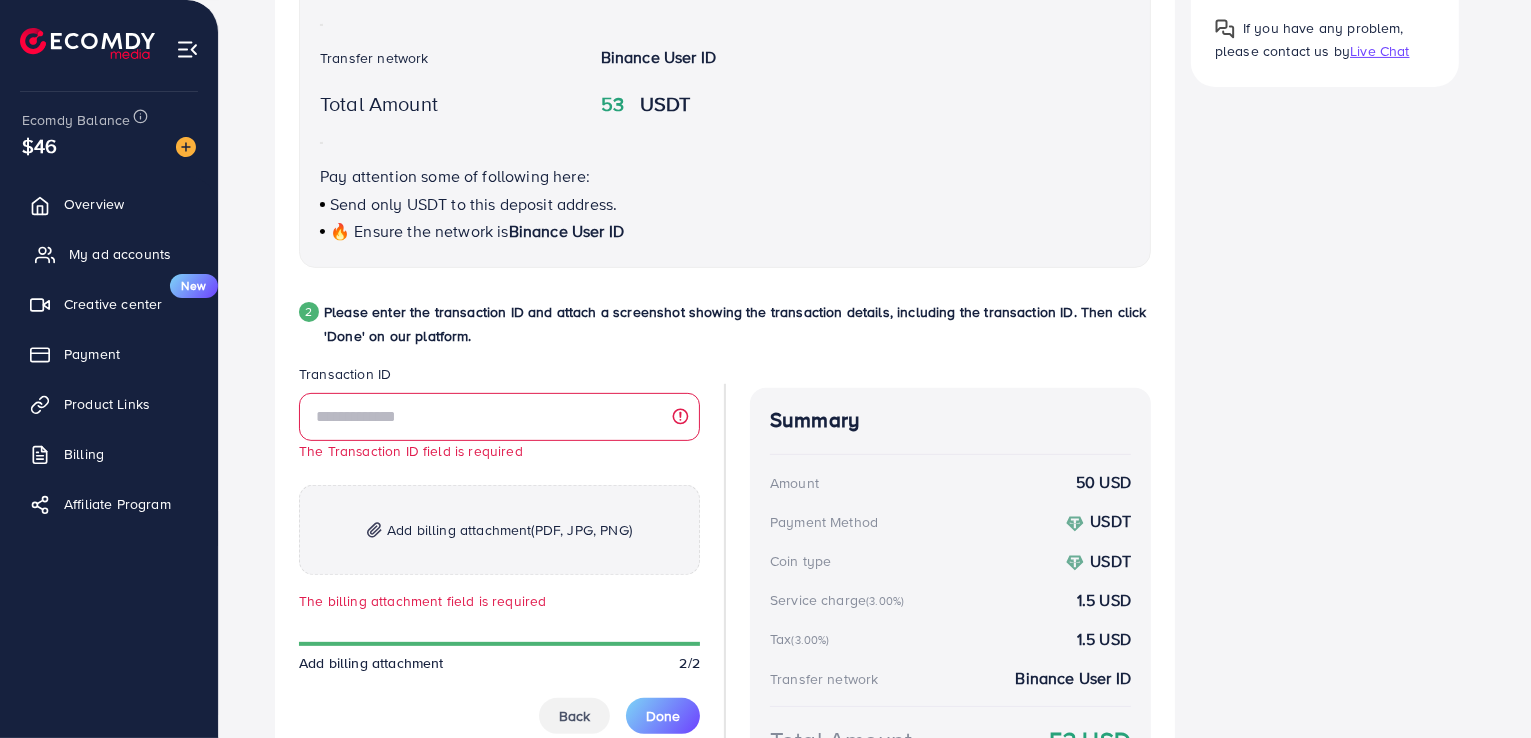 click on "My ad accounts" at bounding box center [120, 254] 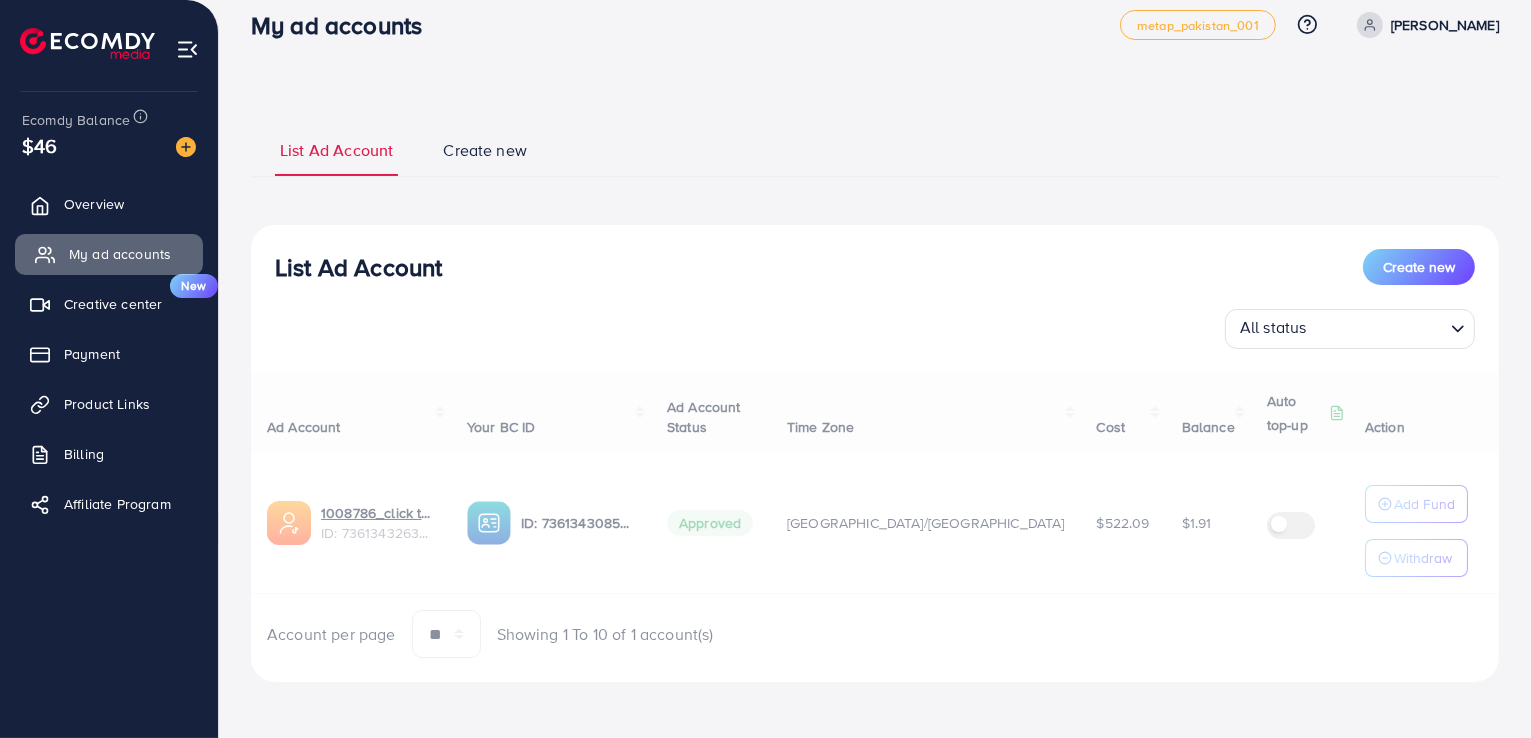 scroll, scrollTop: 0, scrollLeft: 0, axis: both 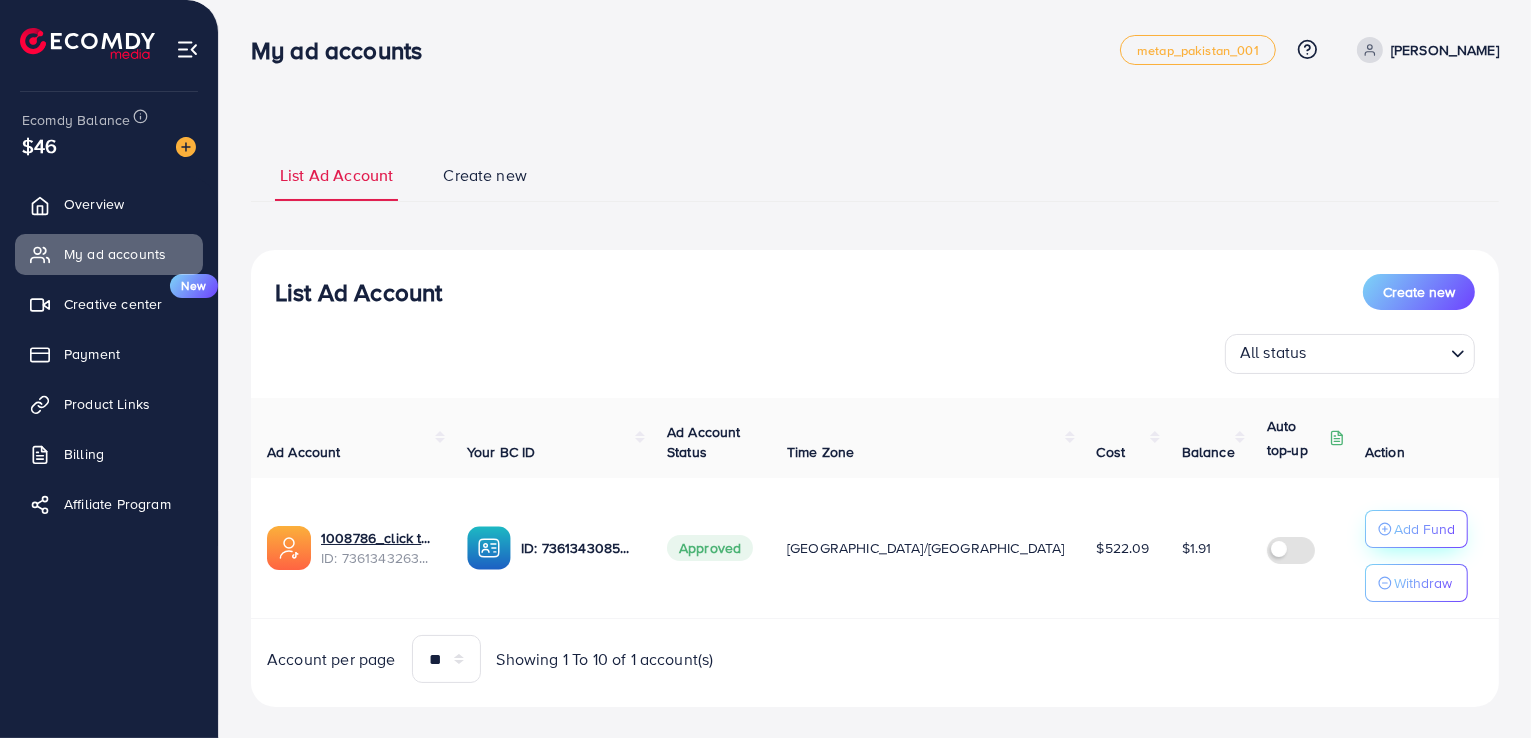 click 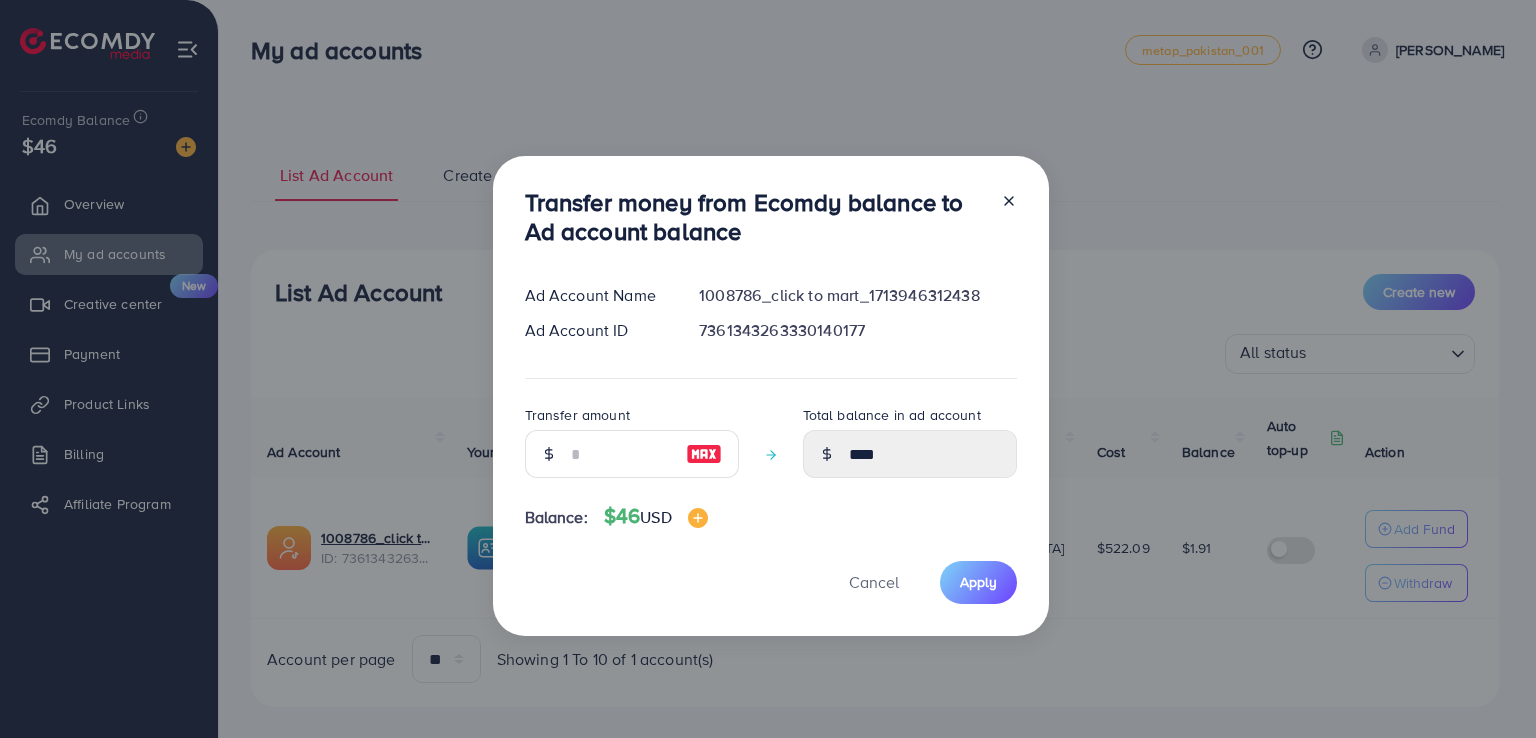 click at bounding box center [548, 454] 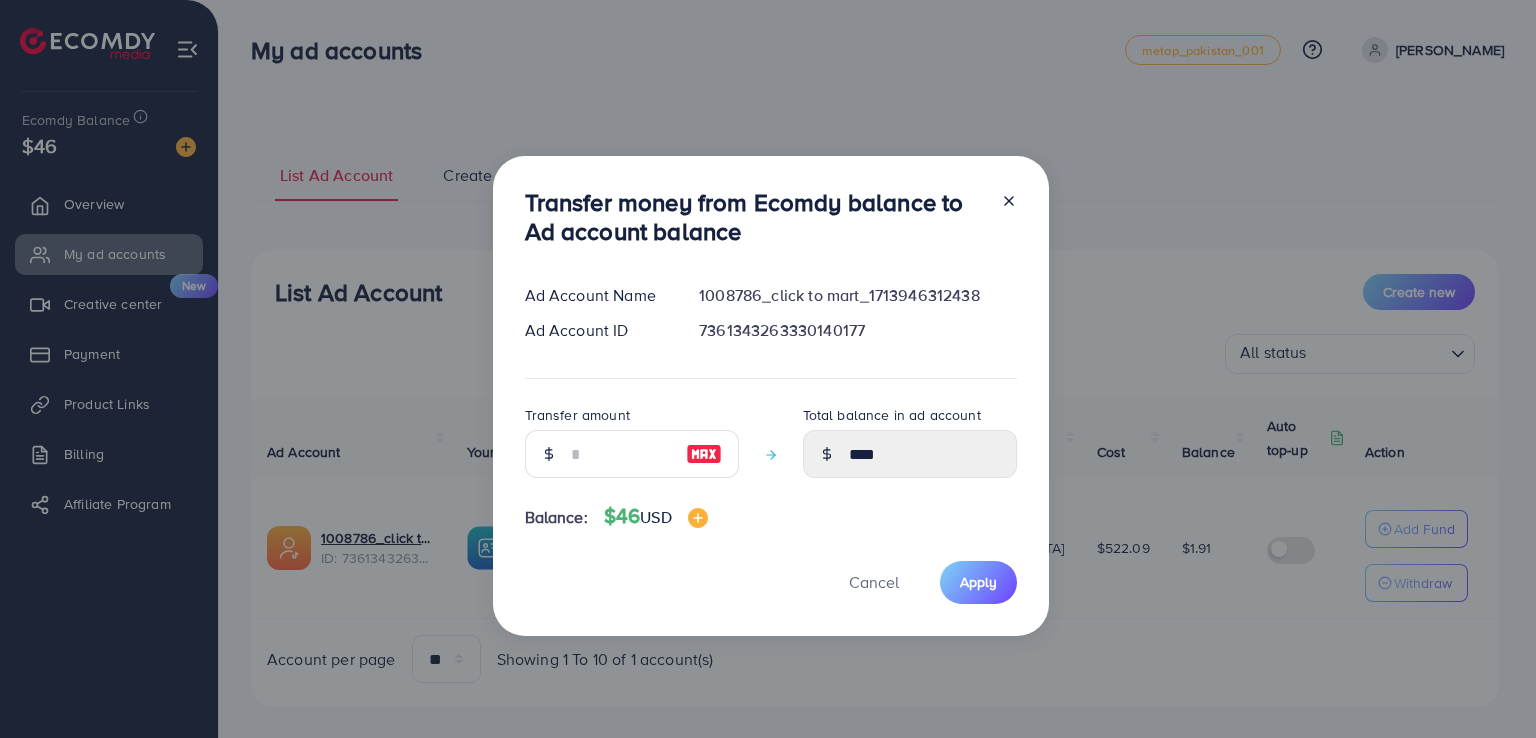 click at bounding box center [1001, 221] 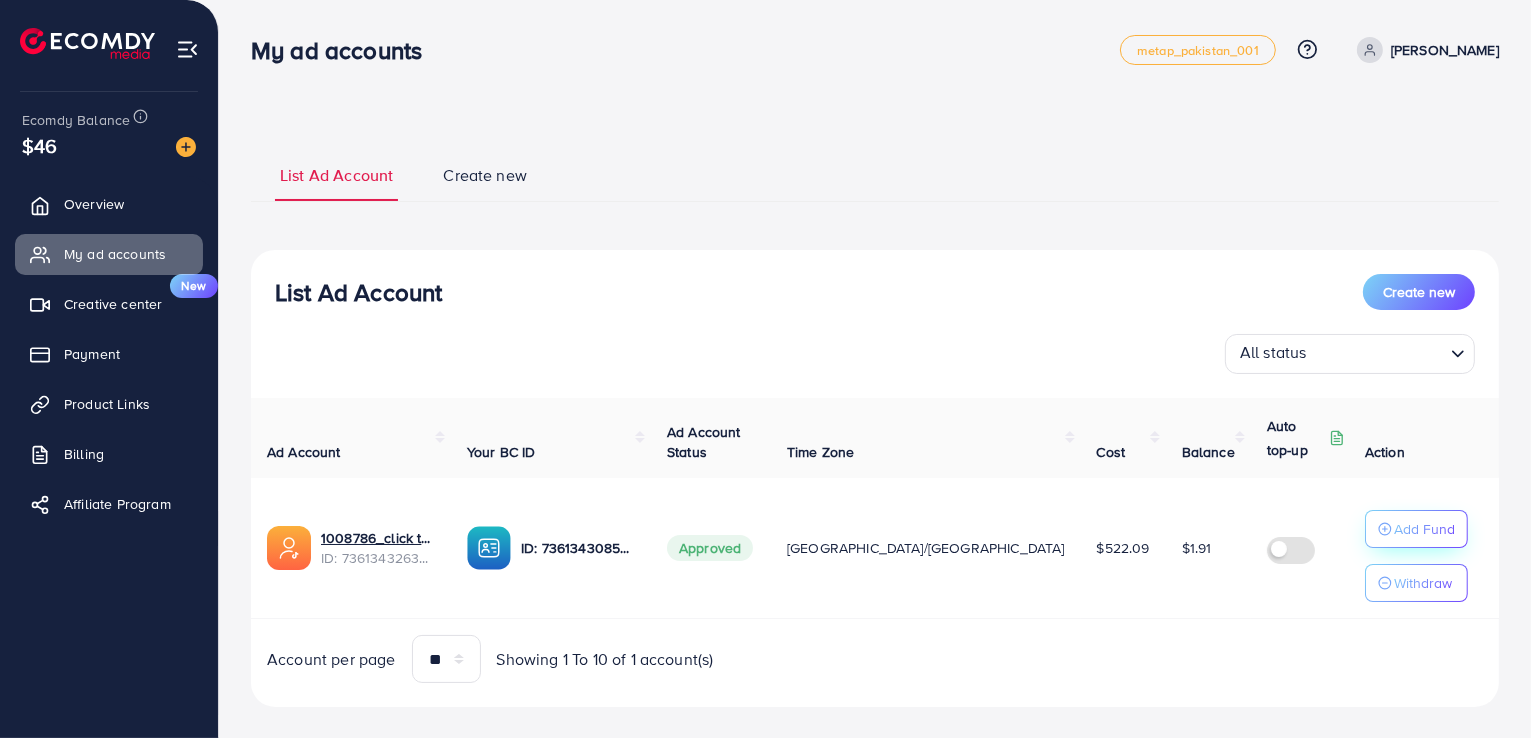 click on "Add Fund" at bounding box center (1424, 529) 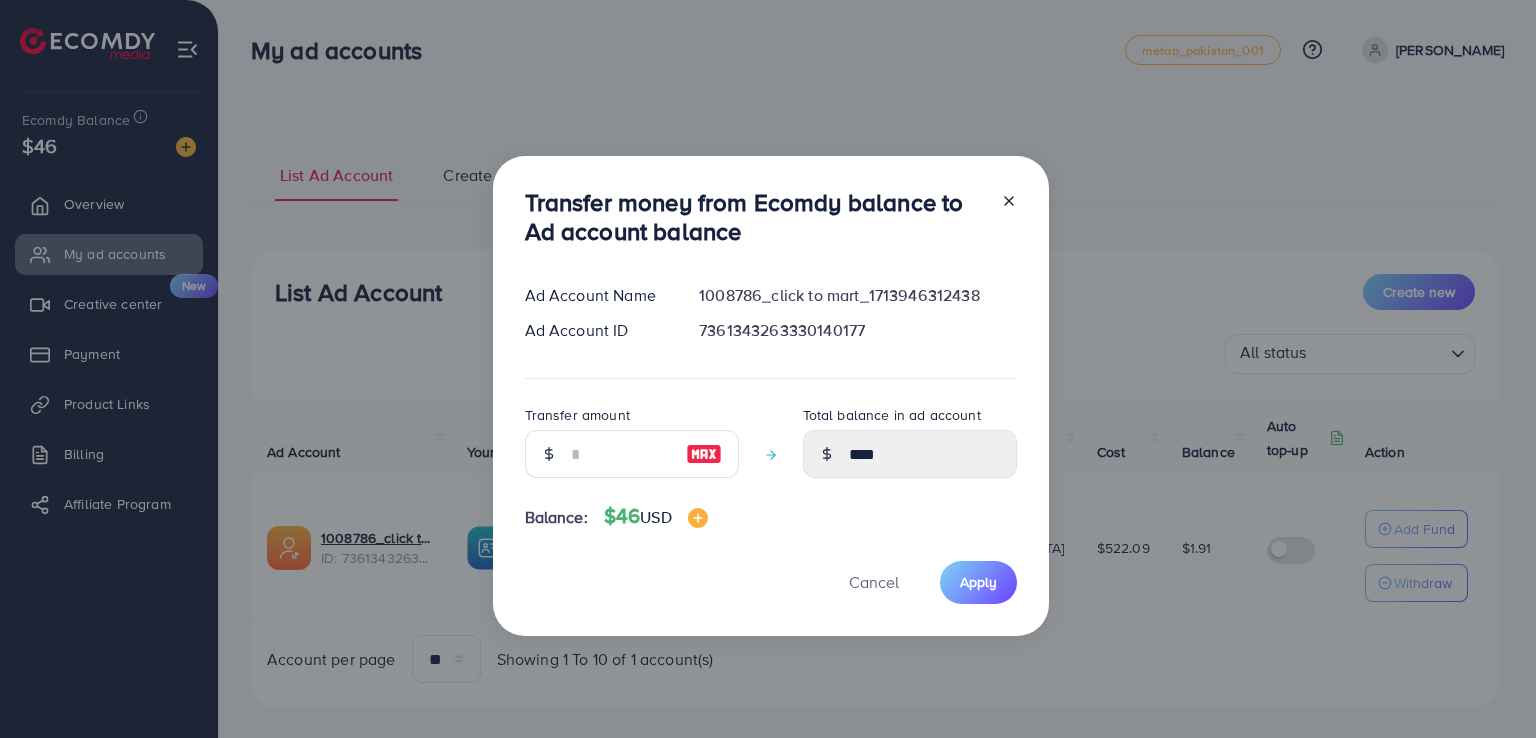 click 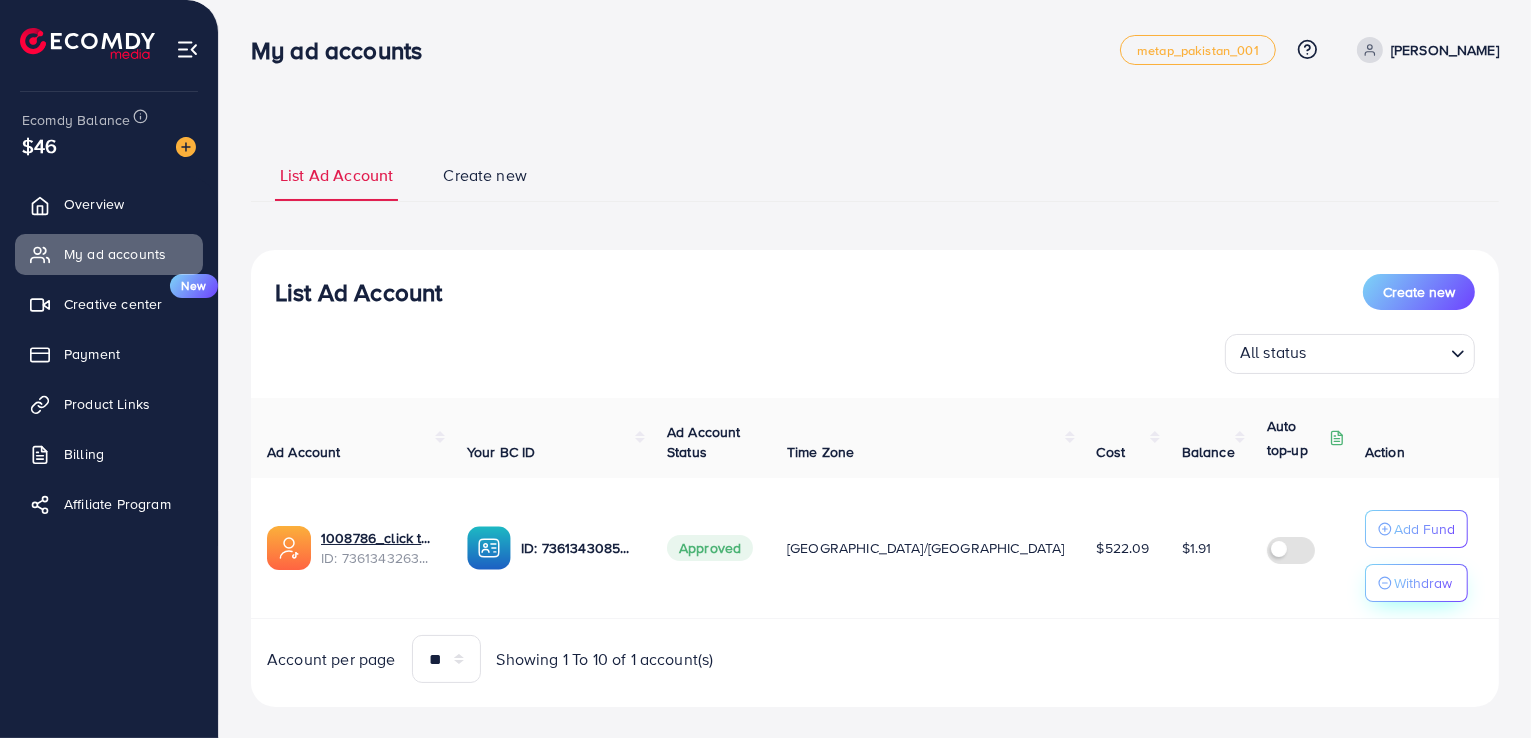 click on "Withdraw" at bounding box center (1423, 583) 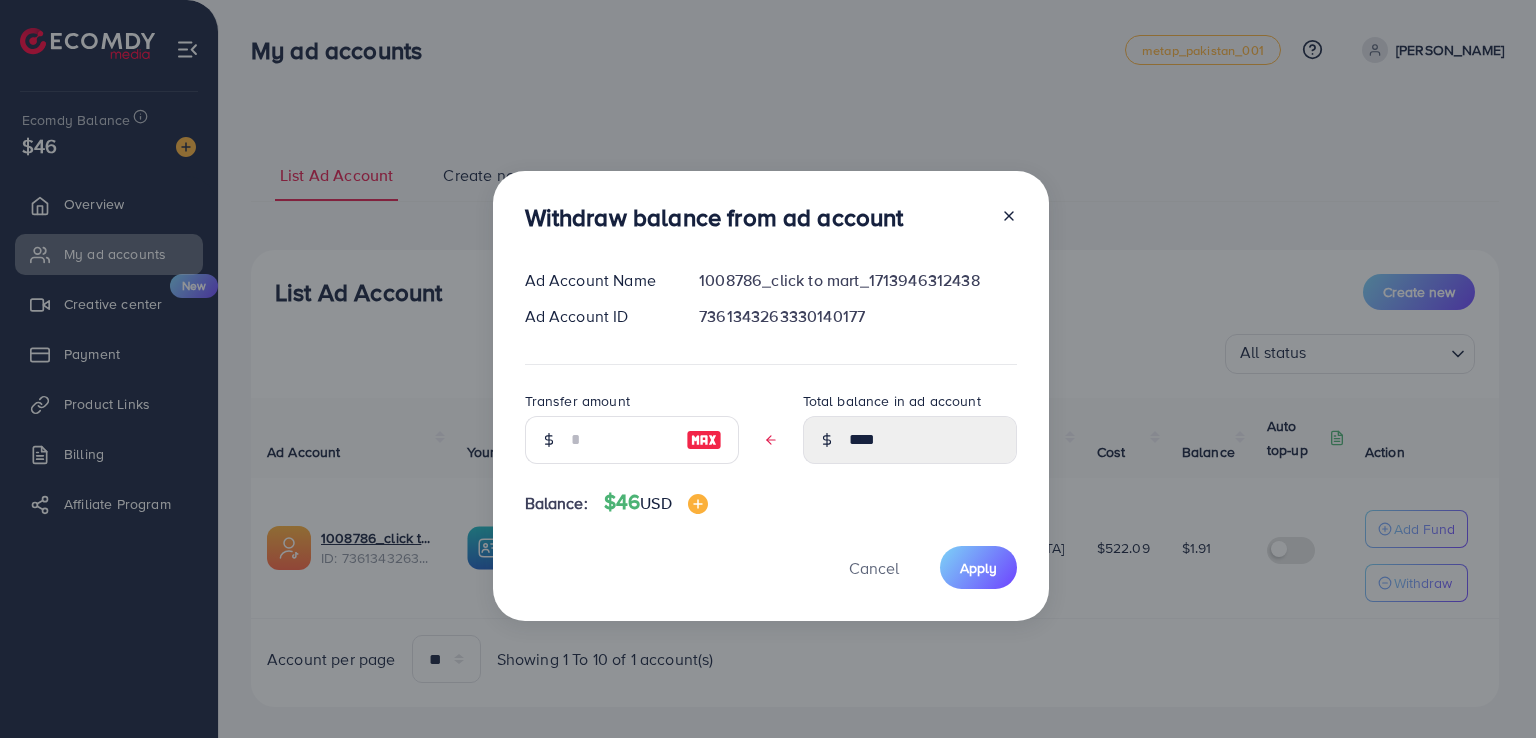 click 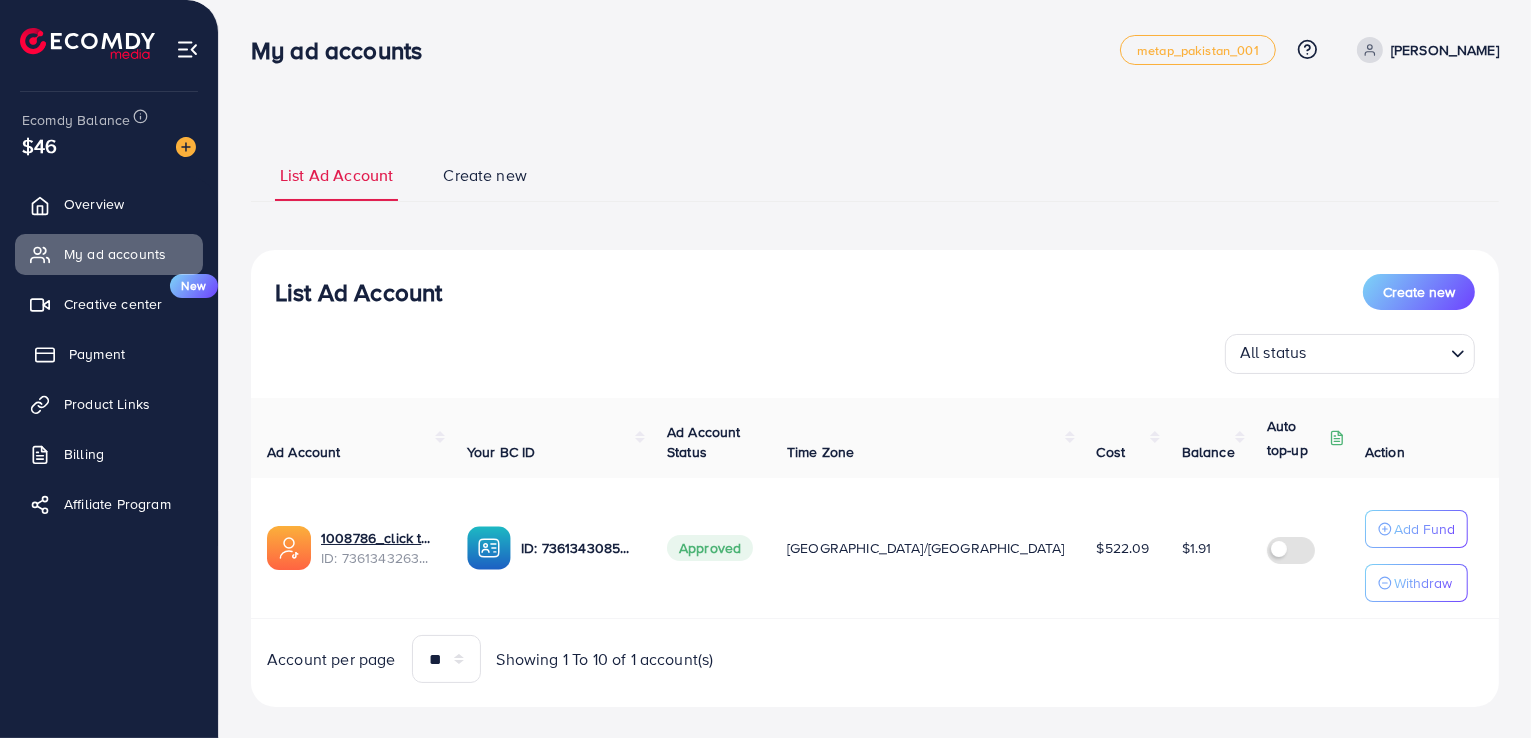 click on "Payment" at bounding box center (97, 354) 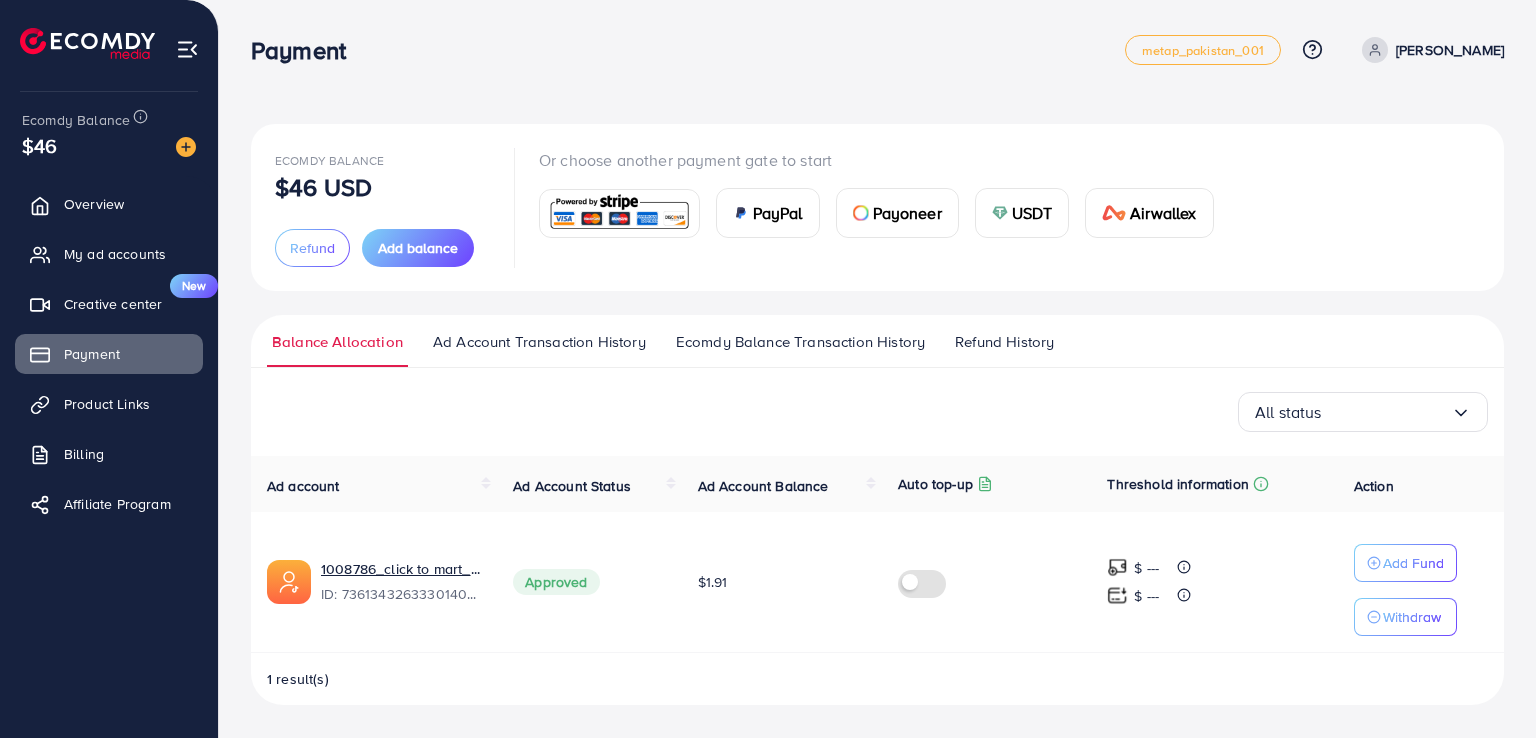 drag, startPoint x: 327, startPoint y: 254, endPoint x: 297, endPoint y: 255, distance: 30.016663 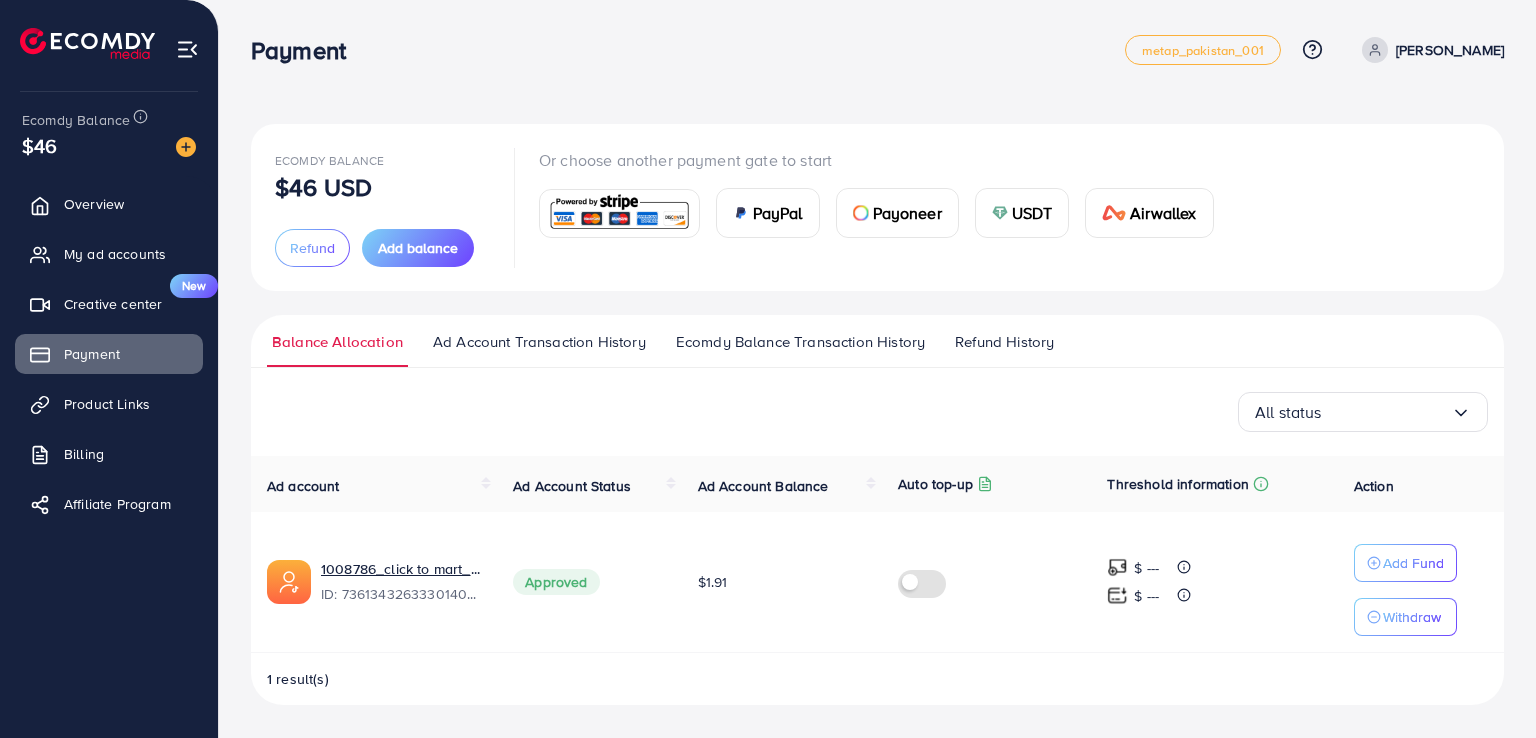 click on "Refund" at bounding box center (312, 248) 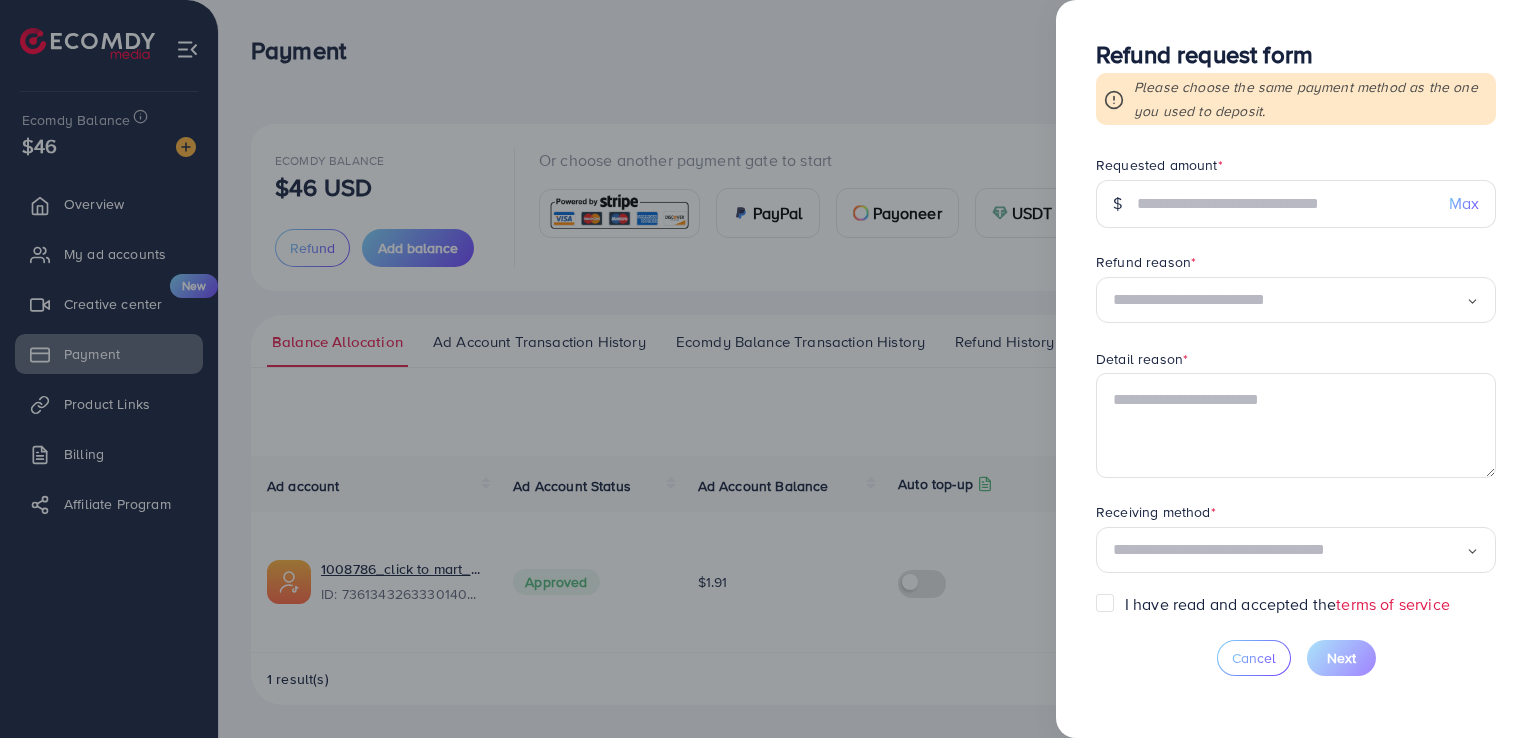 drag, startPoint x: 953, startPoint y: 404, endPoint x: 1329, endPoint y: 248, distance: 407.0774 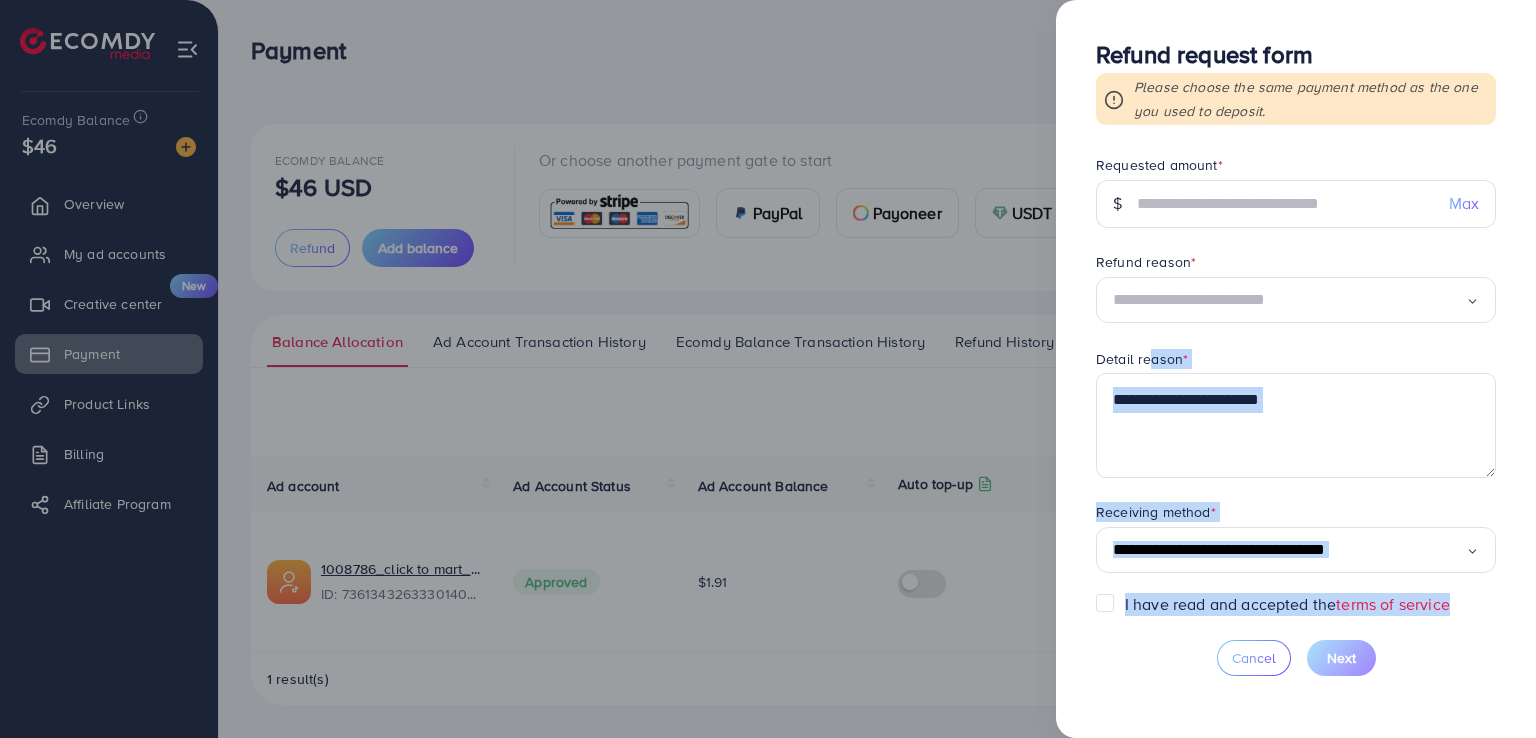 click at bounding box center (768, 369) 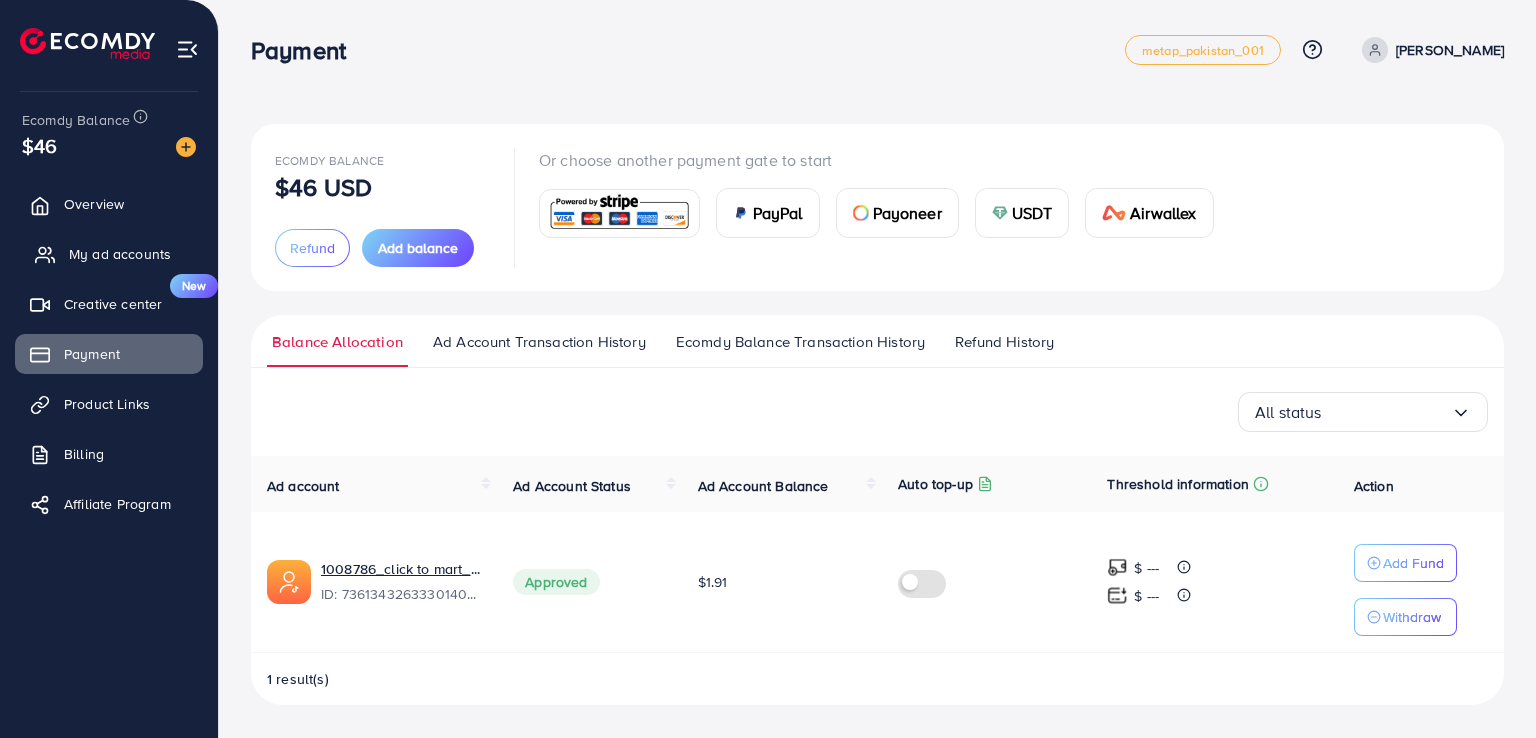 click on "My ad accounts" at bounding box center [120, 254] 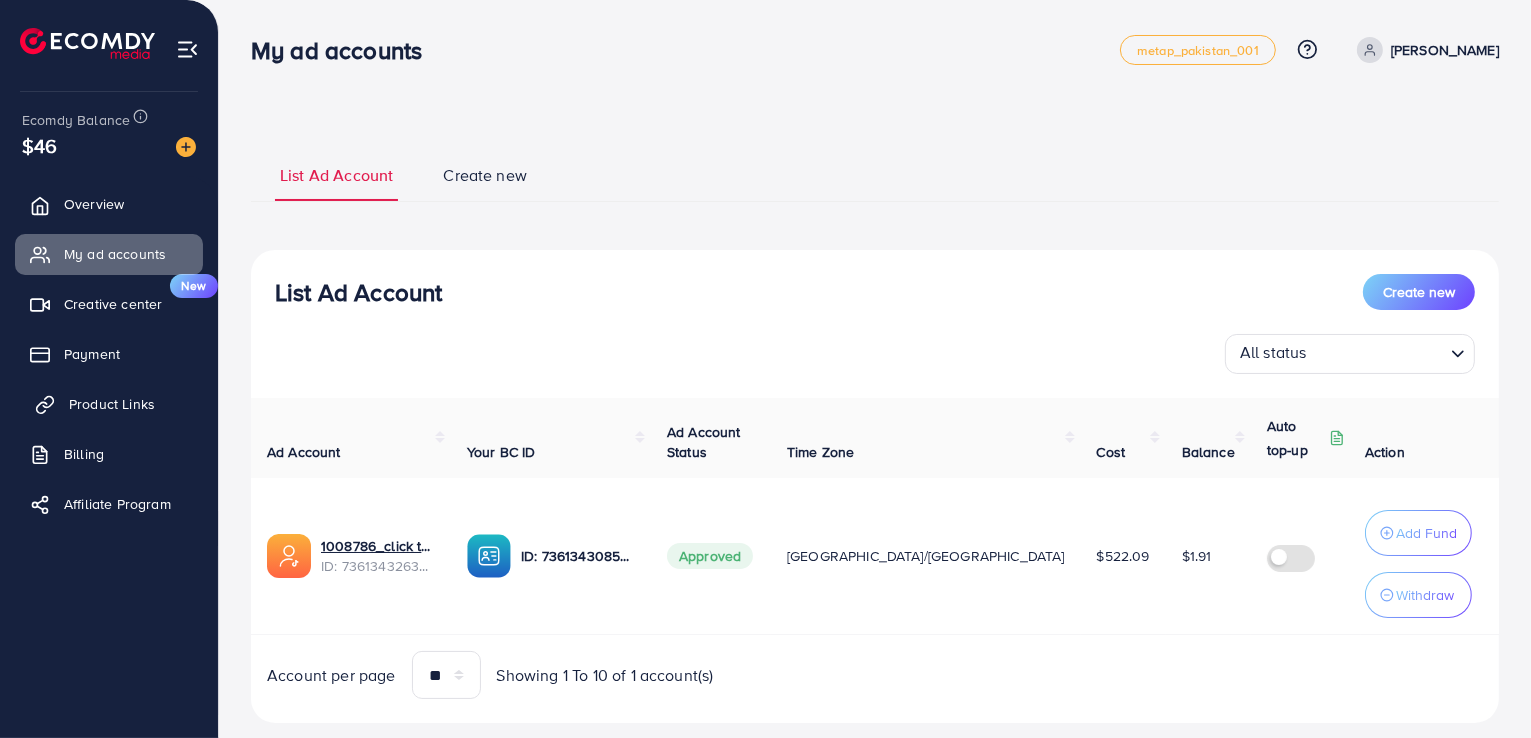 click on "Product Links" at bounding box center (112, 404) 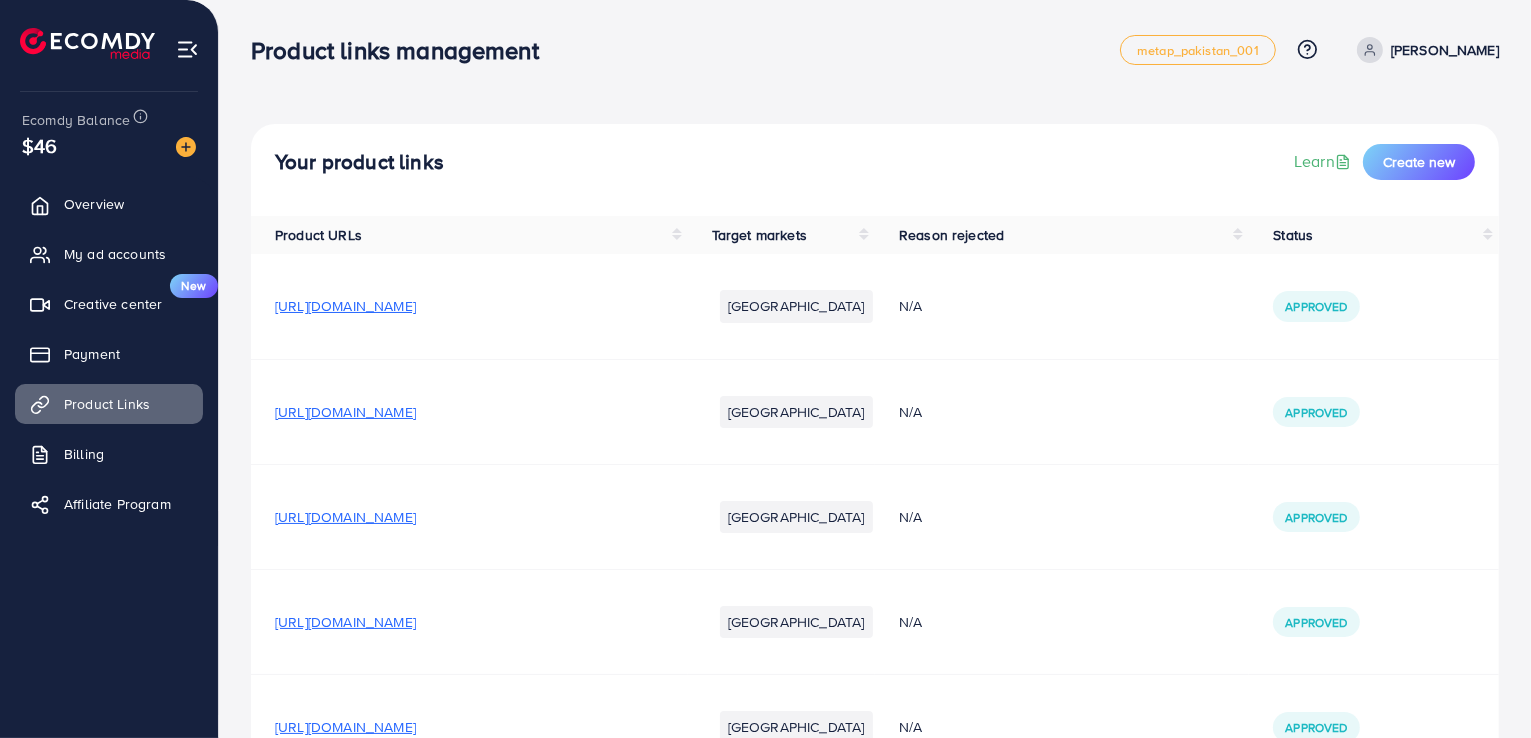 click on "https://6816fc-de.myshopify.com/products/writing-tablet-8-5-inch-electronic-writing-drawing-pads-for-kids" at bounding box center [345, 306] 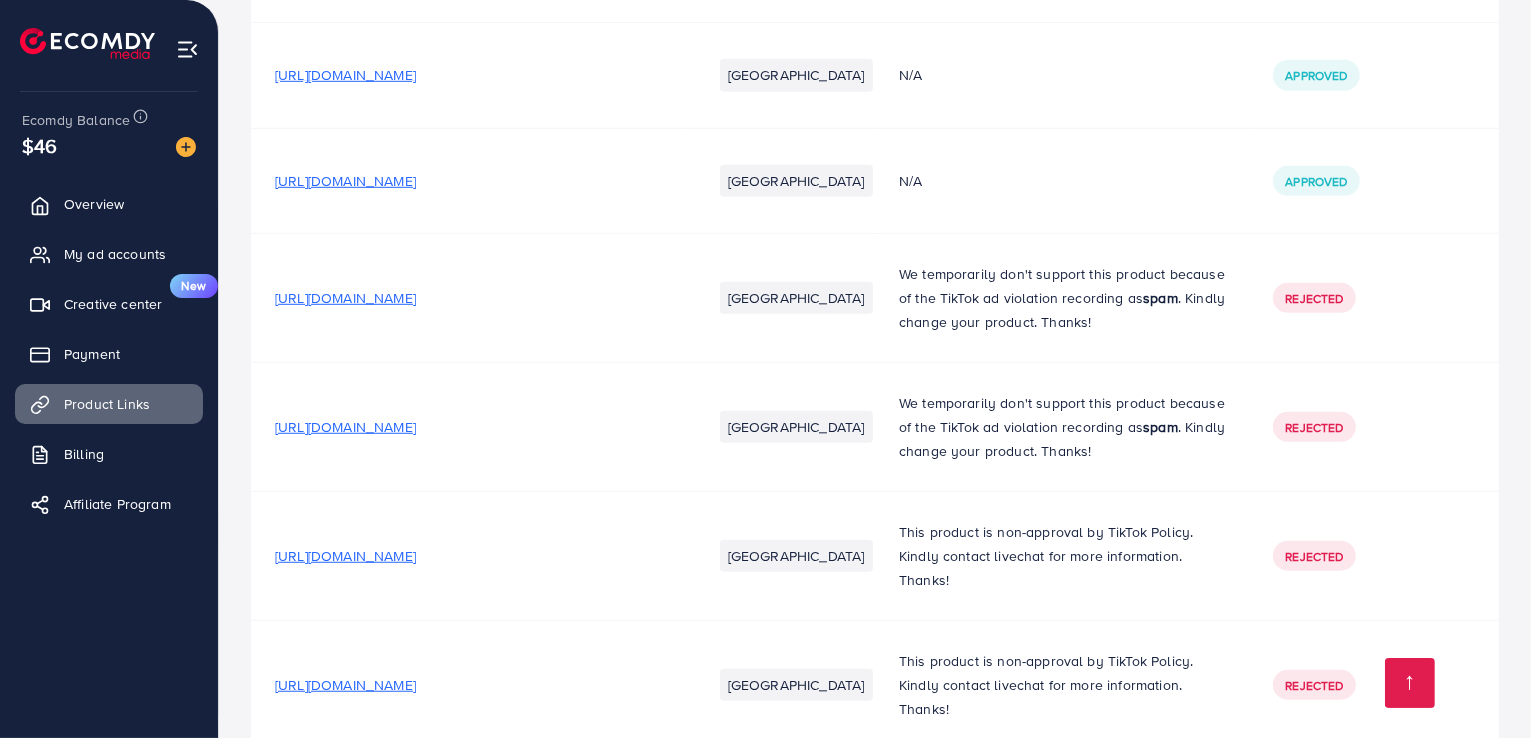 scroll, scrollTop: 1400, scrollLeft: 0, axis: vertical 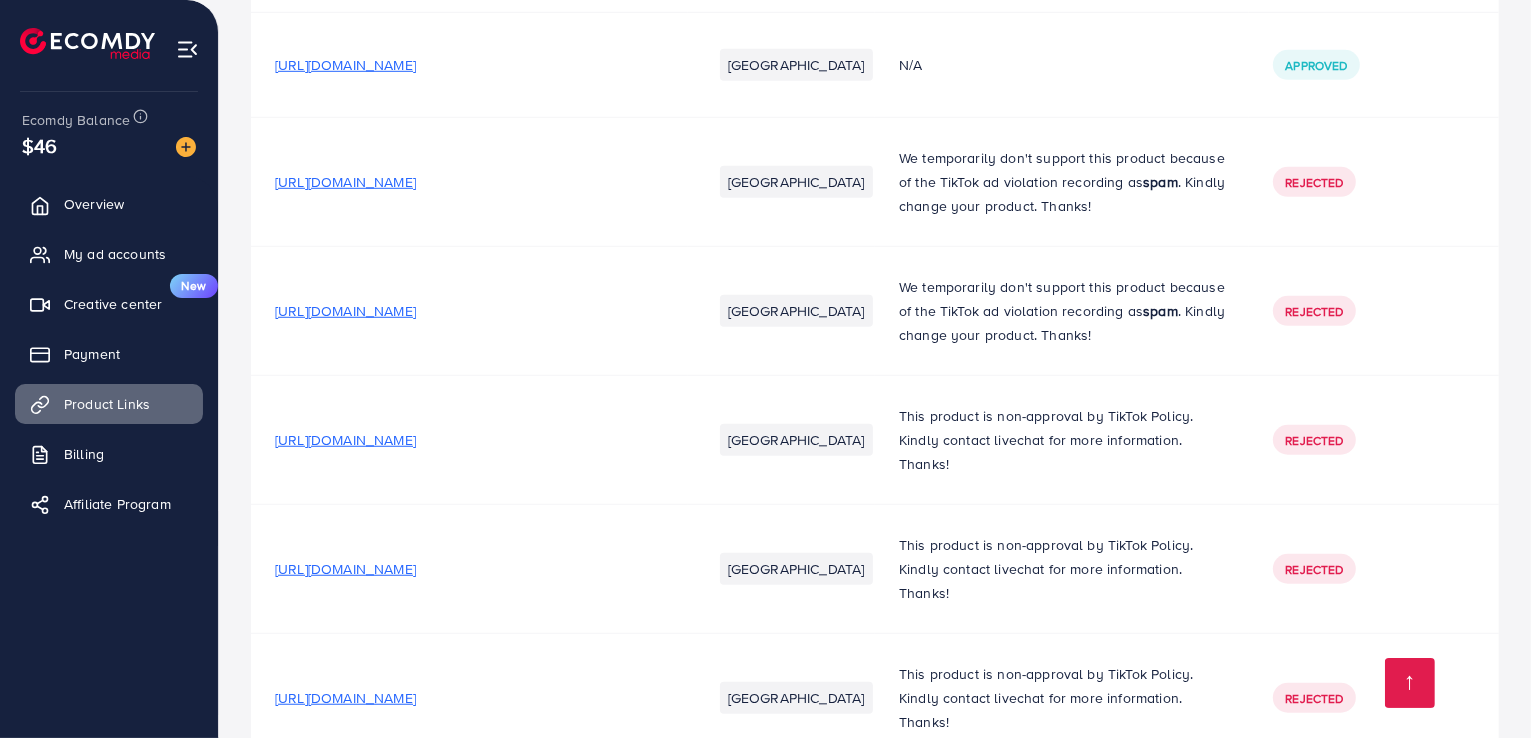 click on "https://1a50f7-ec.myshopify.com/products/10-screen-size-lcd-panel-colorful-writing-tablet-3?utm_source=copyToPasteBoard&utm_medium=product-links&utm_content=web" at bounding box center [345, 182] 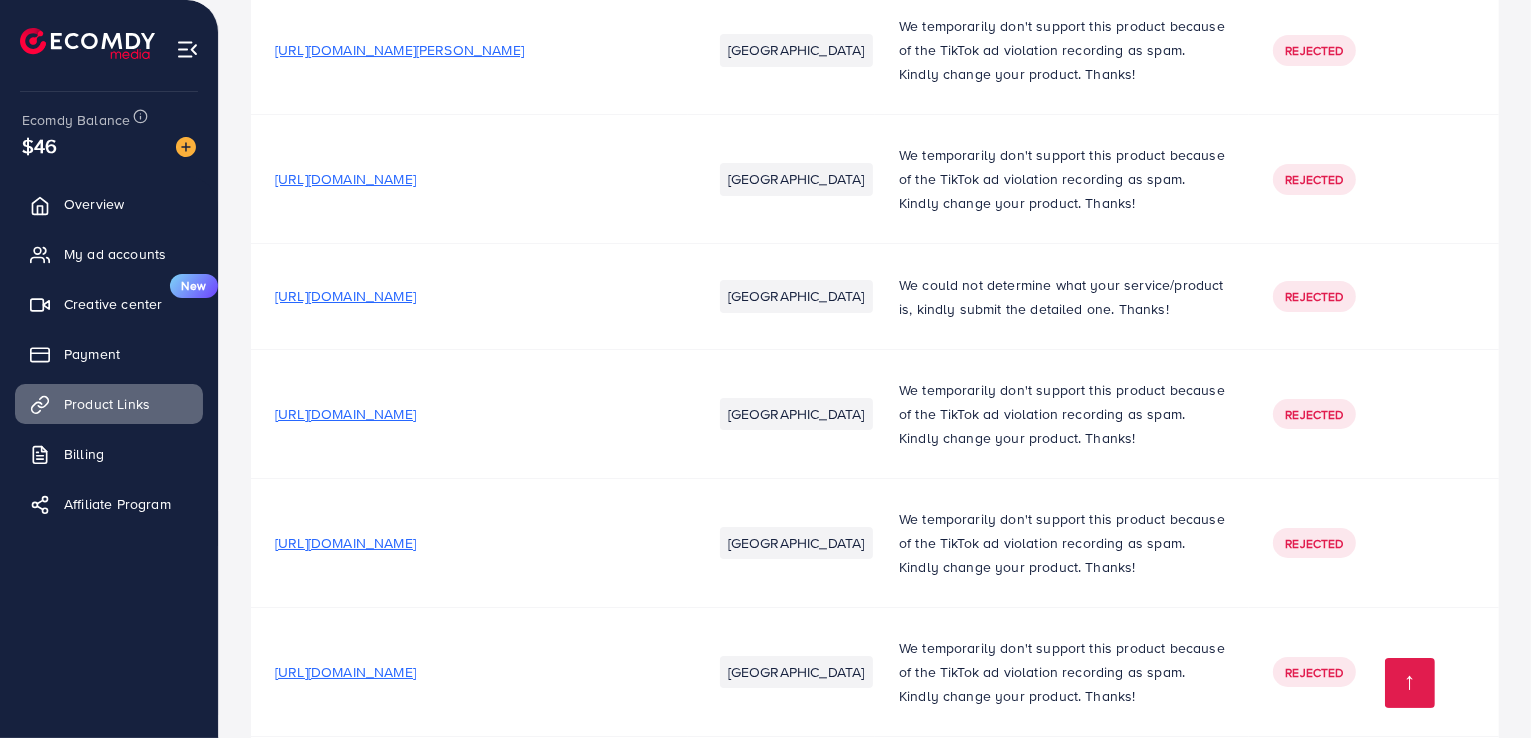 scroll, scrollTop: 7363, scrollLeft: 0, axis: vertical 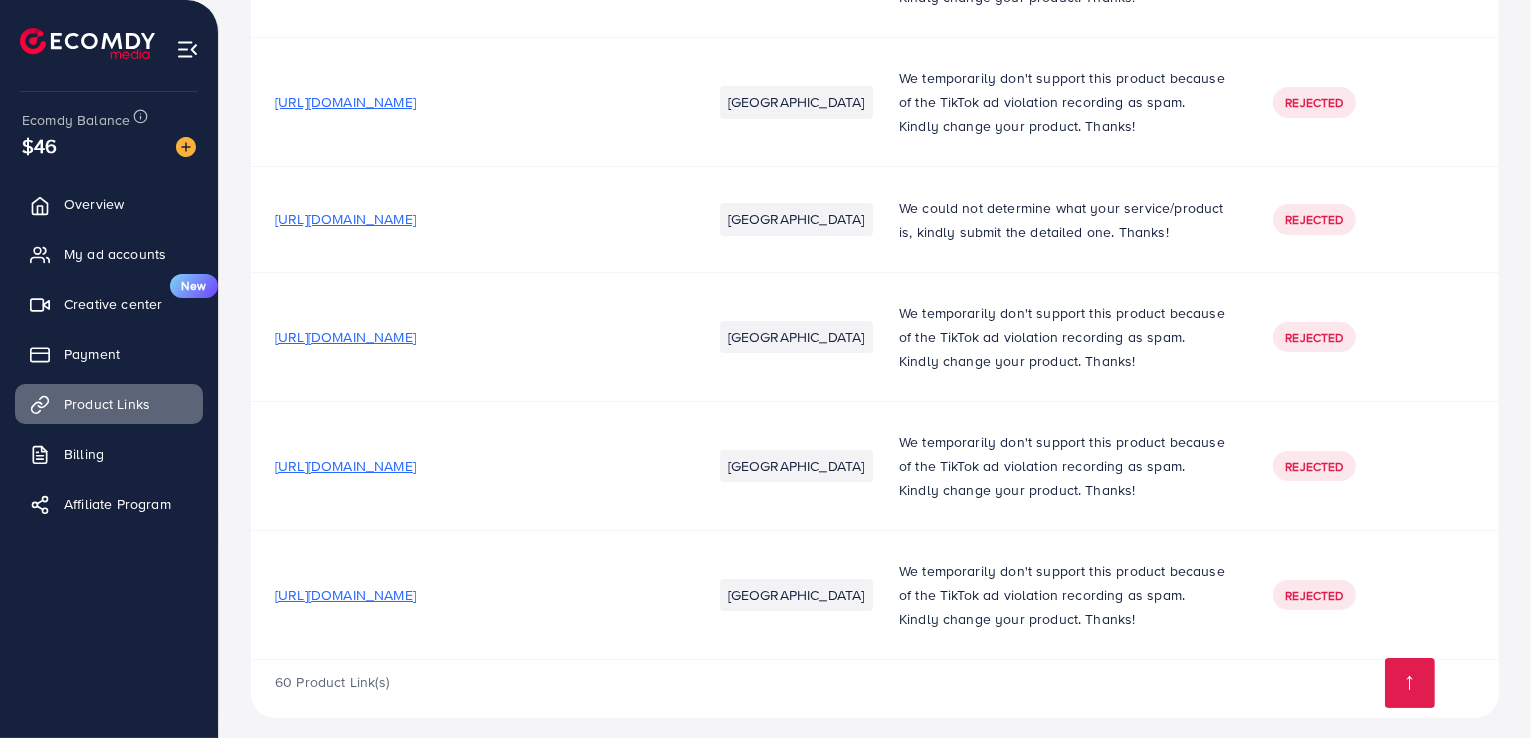 click on "https://00jubi-de.myshopify.com/products/10pcs-creative-snack-plates-spit-bone-dish-set?utm_source=copyToPasteBoard&utm_medium=product-links&utm_content=web" at bounding box center (345, 466) 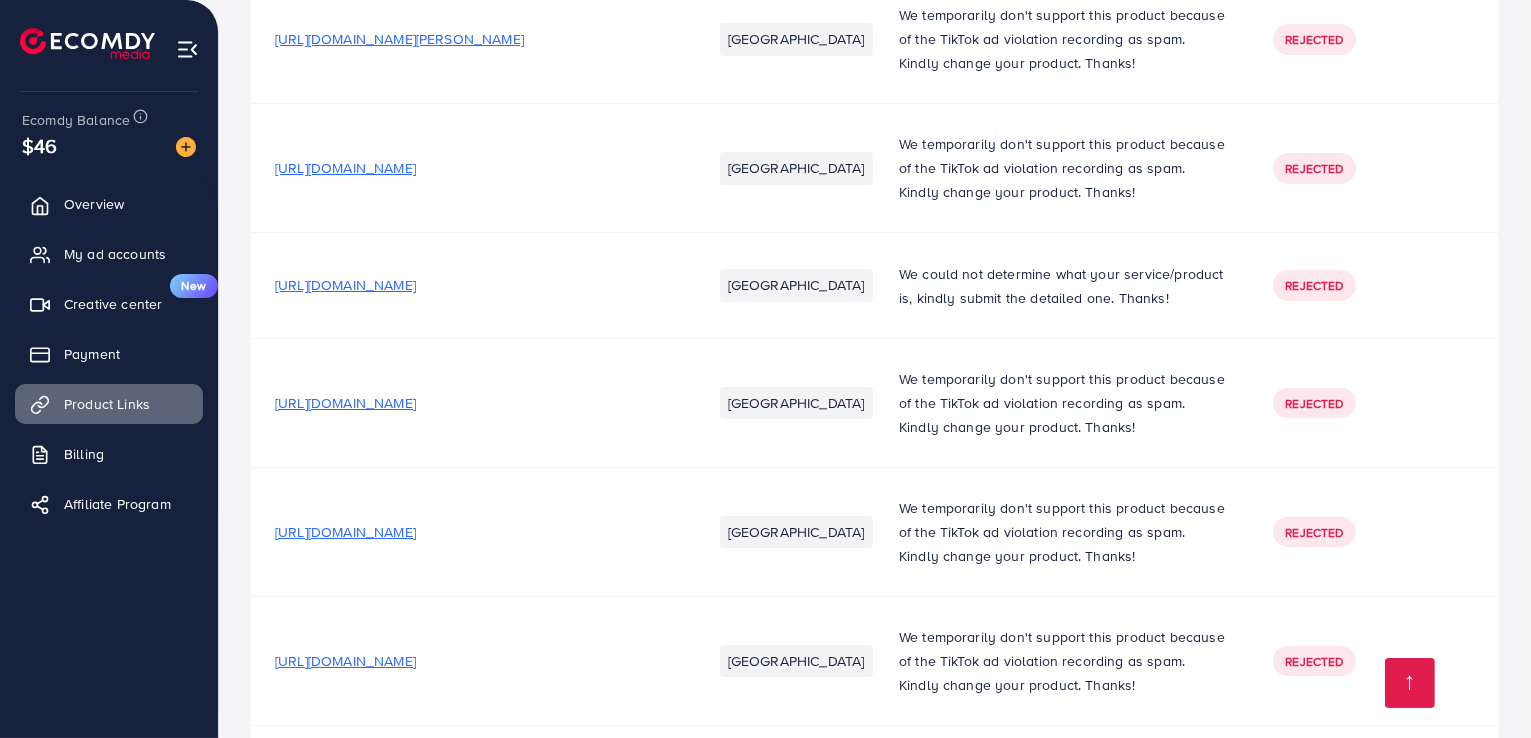 scroll, scrollTop: 7263, scrollLeft: 0, axis: vertical 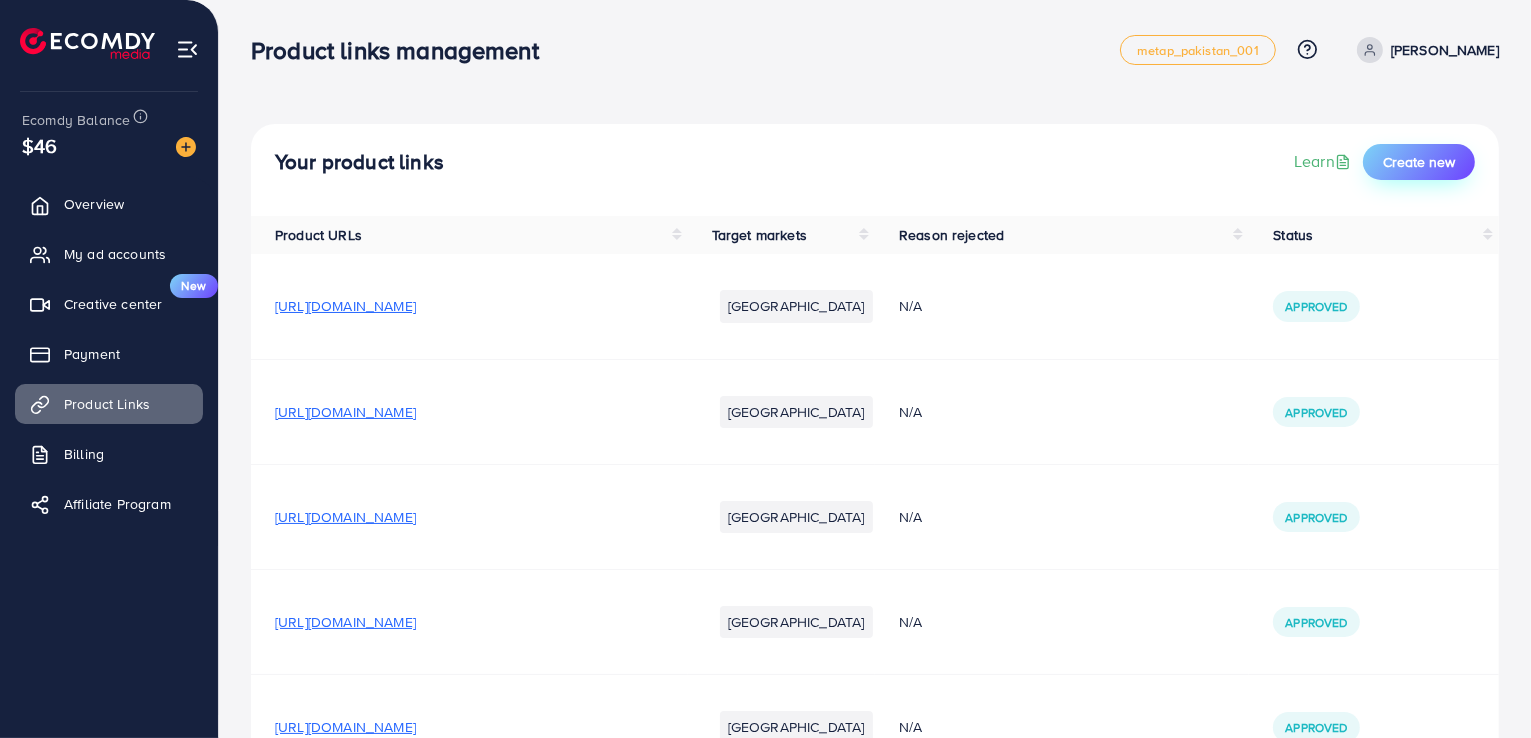 click on "Create new" at bounding box center [1419, 162] 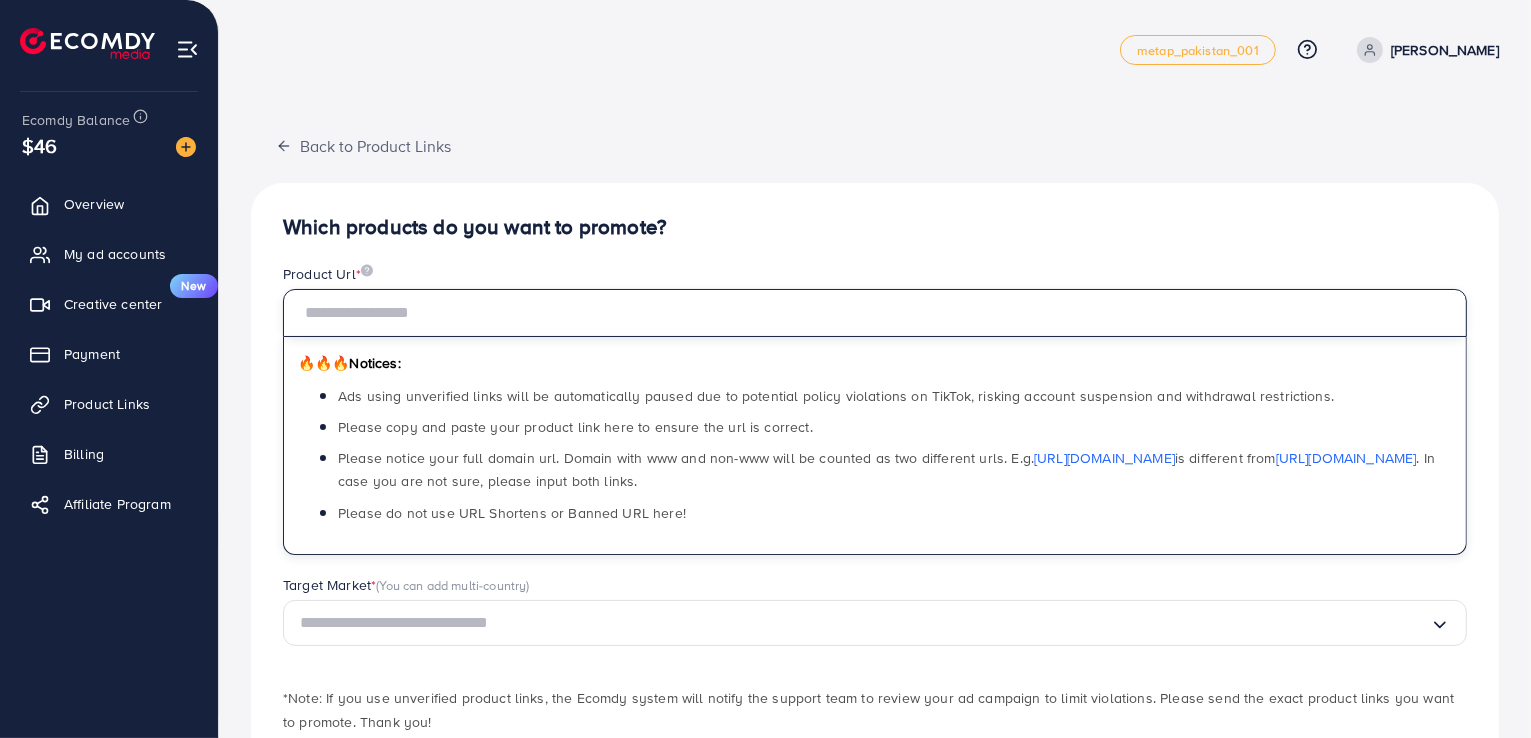 click at bounding box center [875, 313] 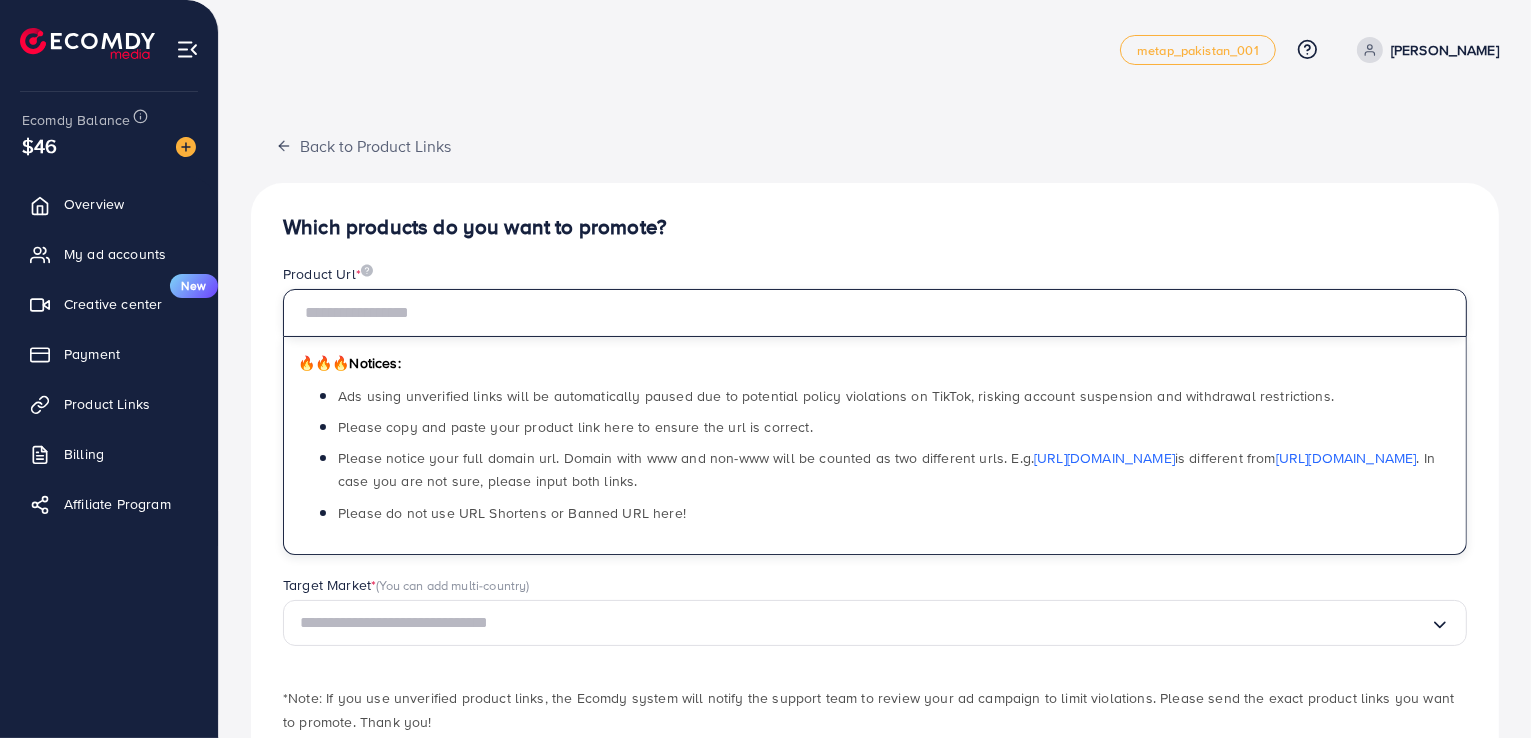 paste on "**********" 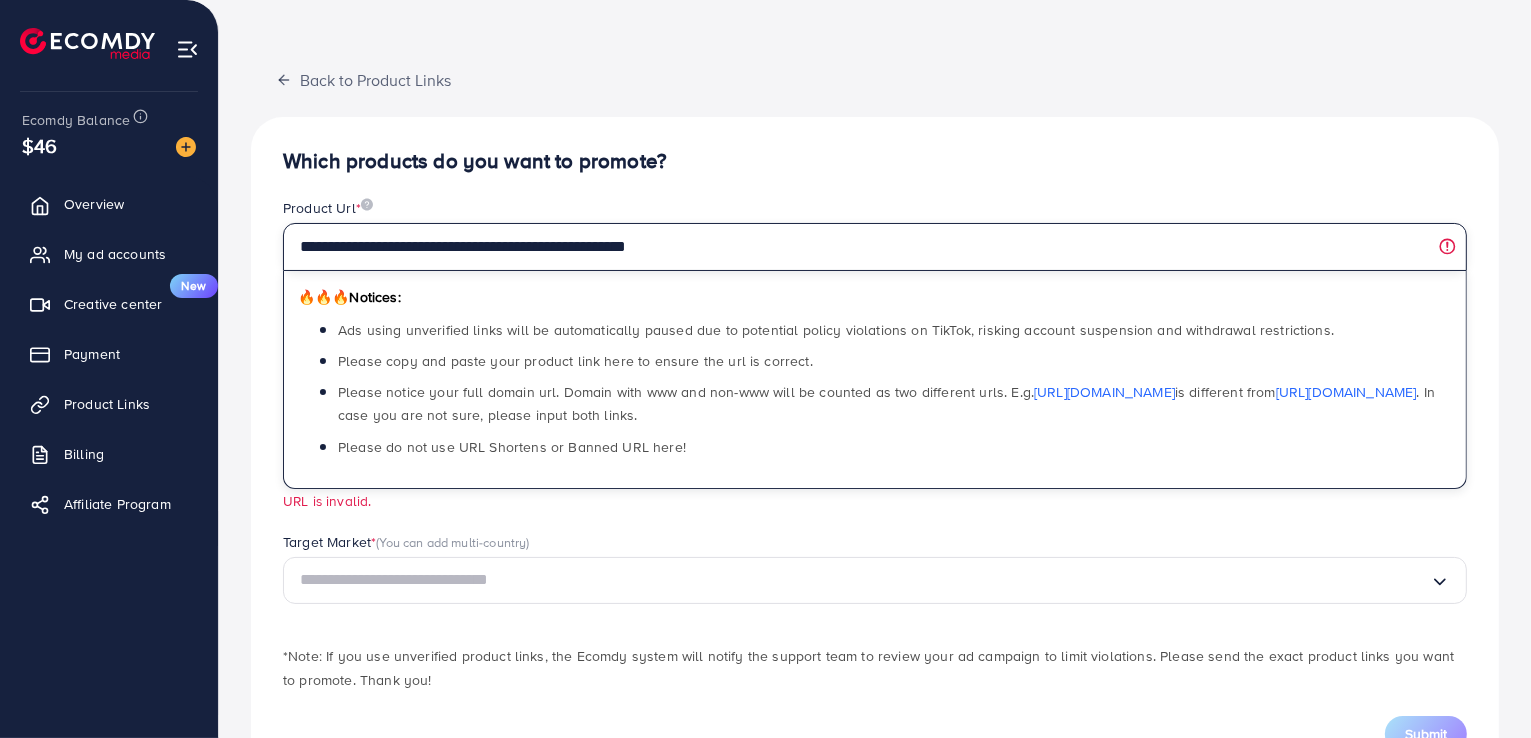 scroll, scrollTop: 100, scrollLeft: 0, axis: vertical 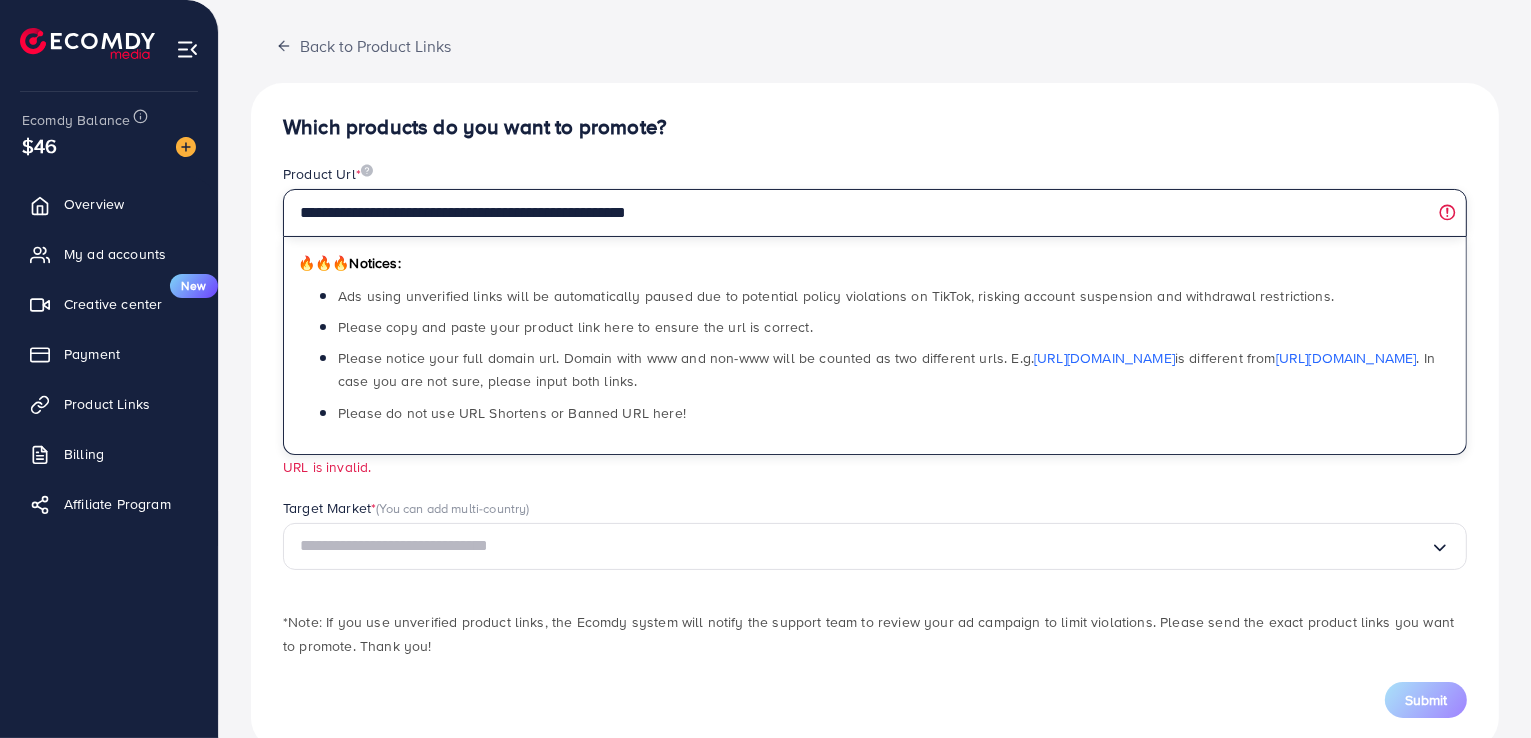 type on "**********" 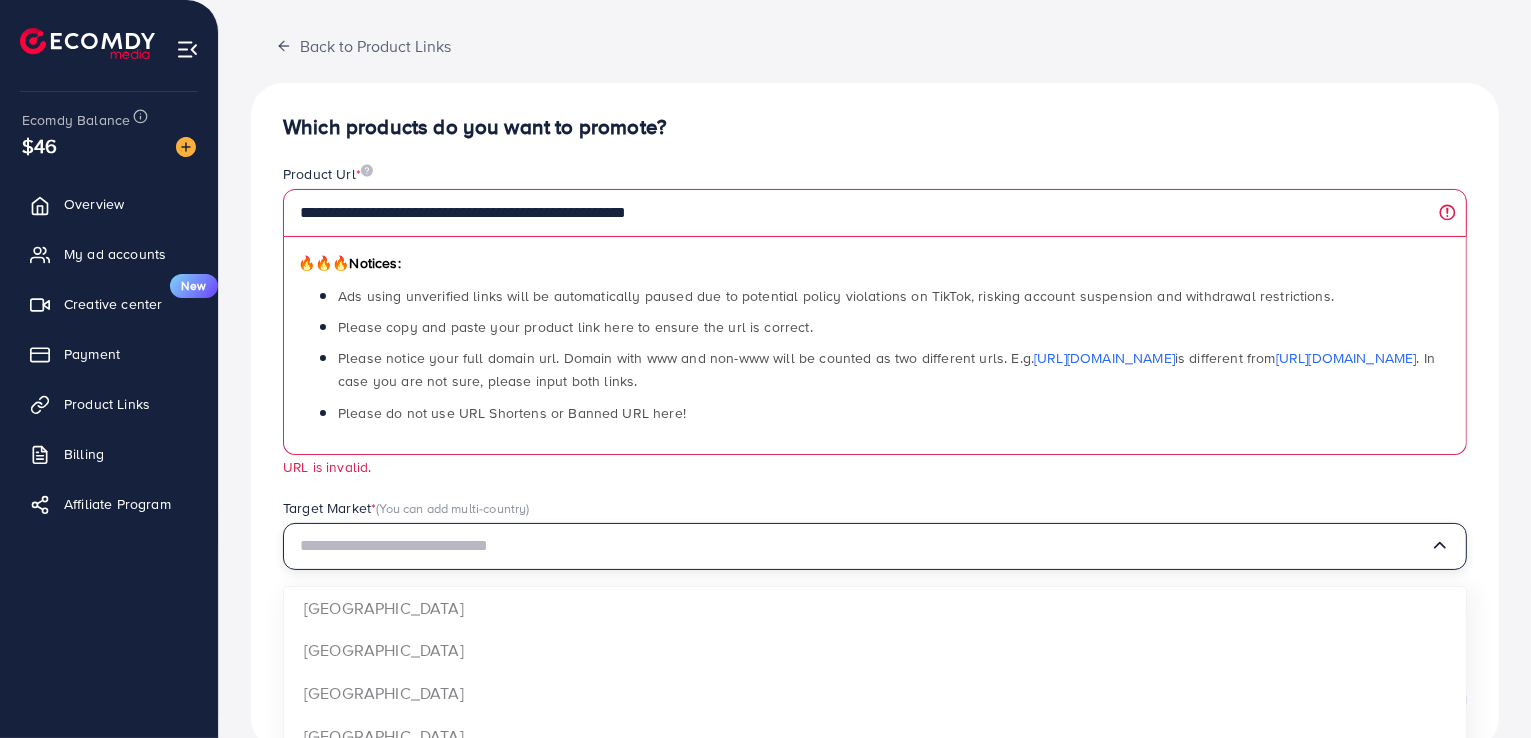 click at bounding box center (865, 546) 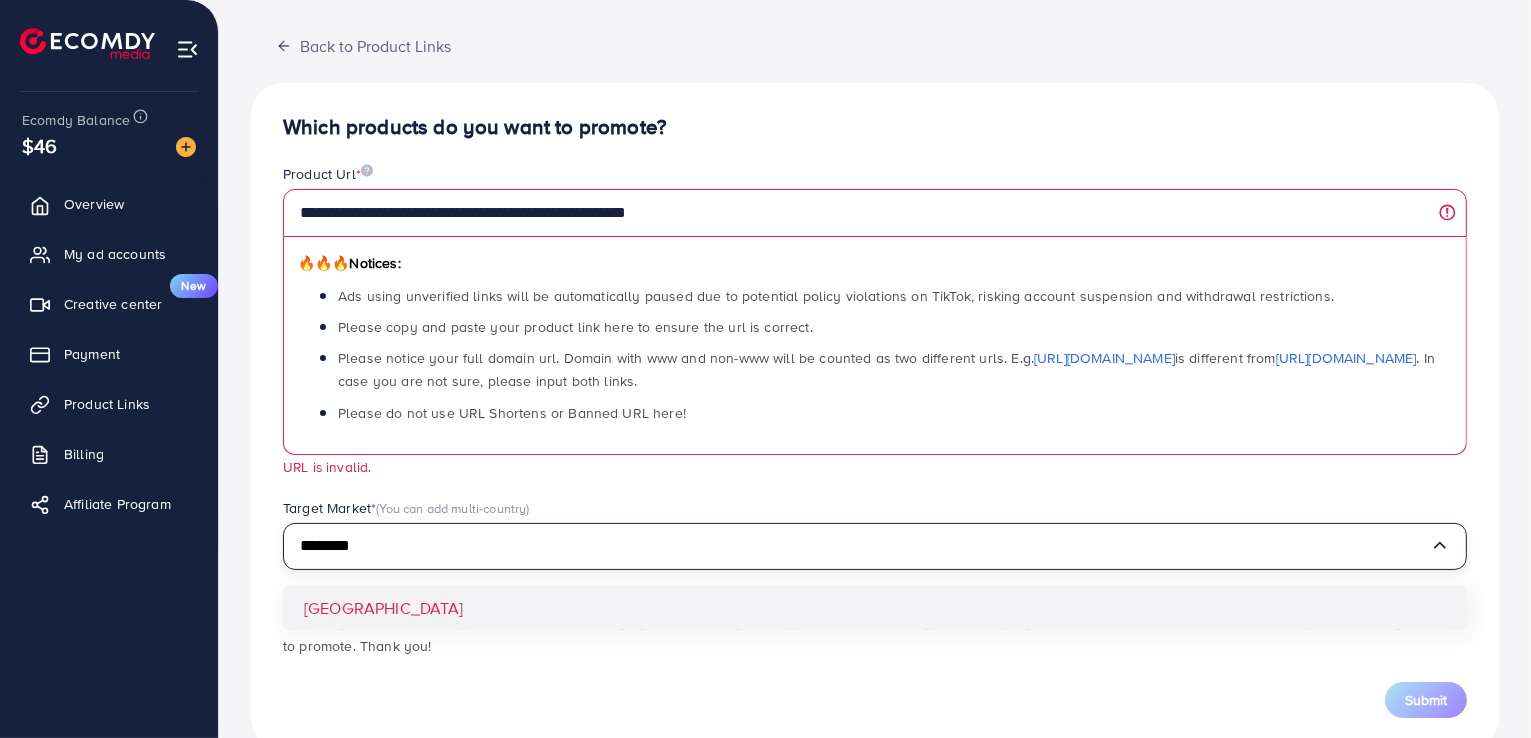type on "********" 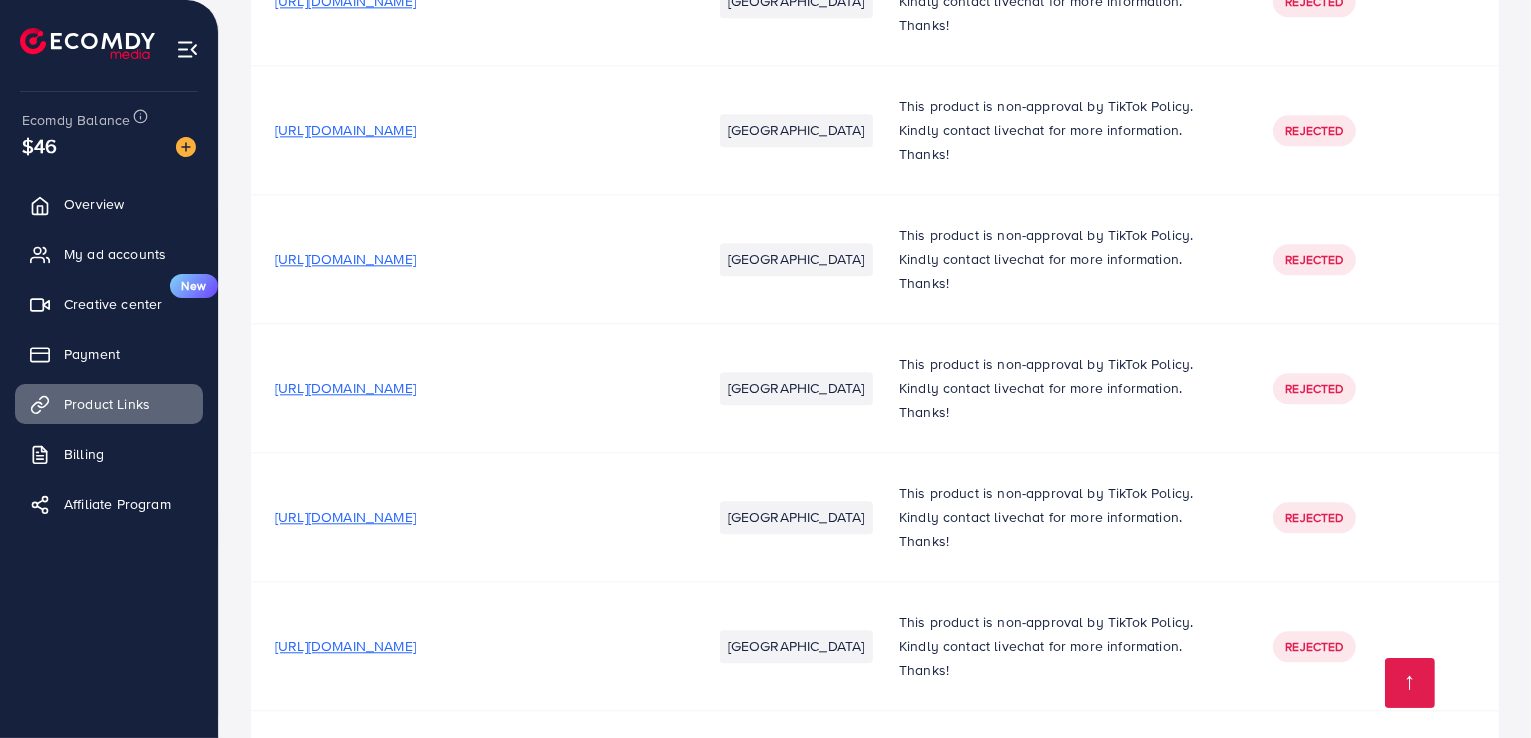 scroll, scrollTop: 5100, scrollLeft: 0, axis: vertical 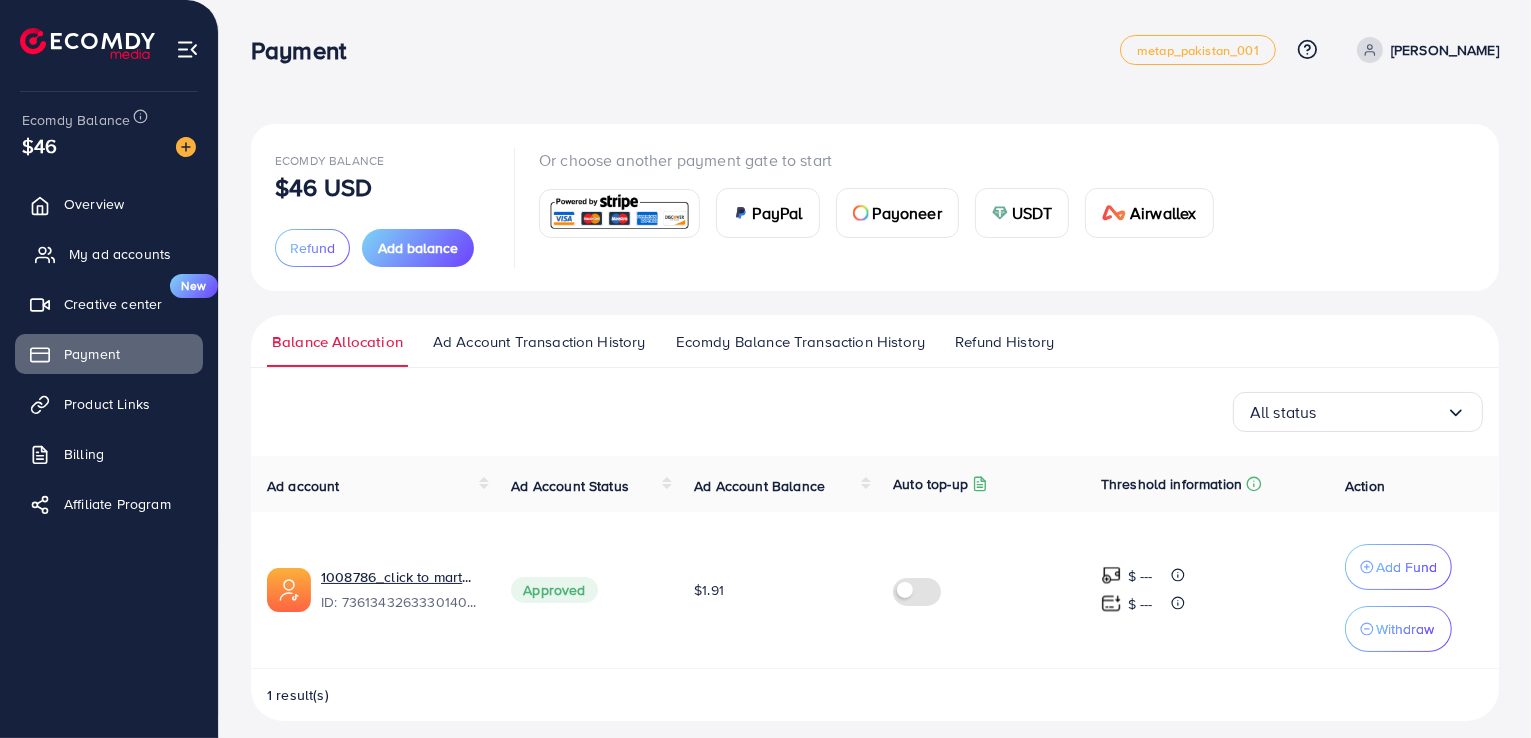 click on "My ad accounts" at bounding box center (120, 254) 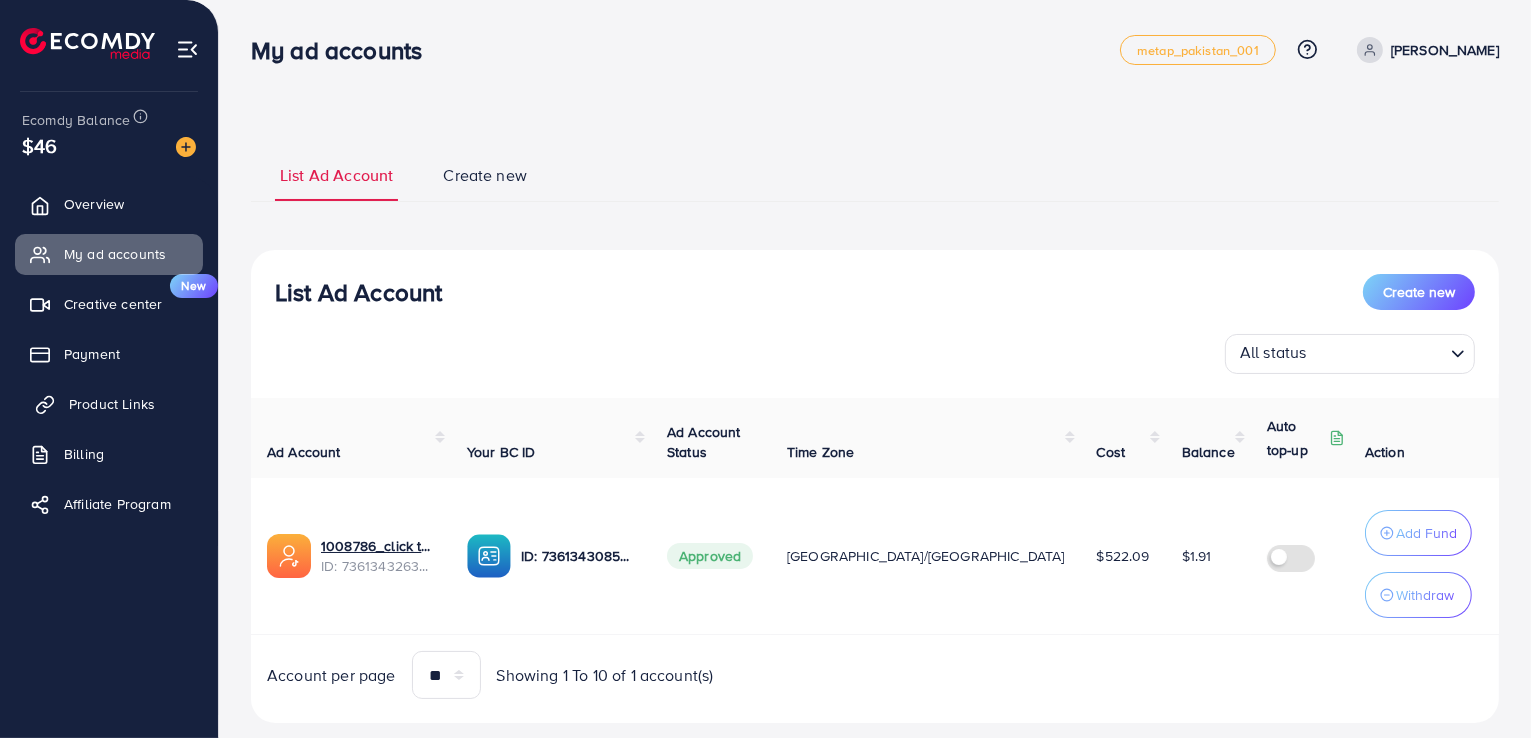 click on "Product Links" at bounding box center [112, 404] 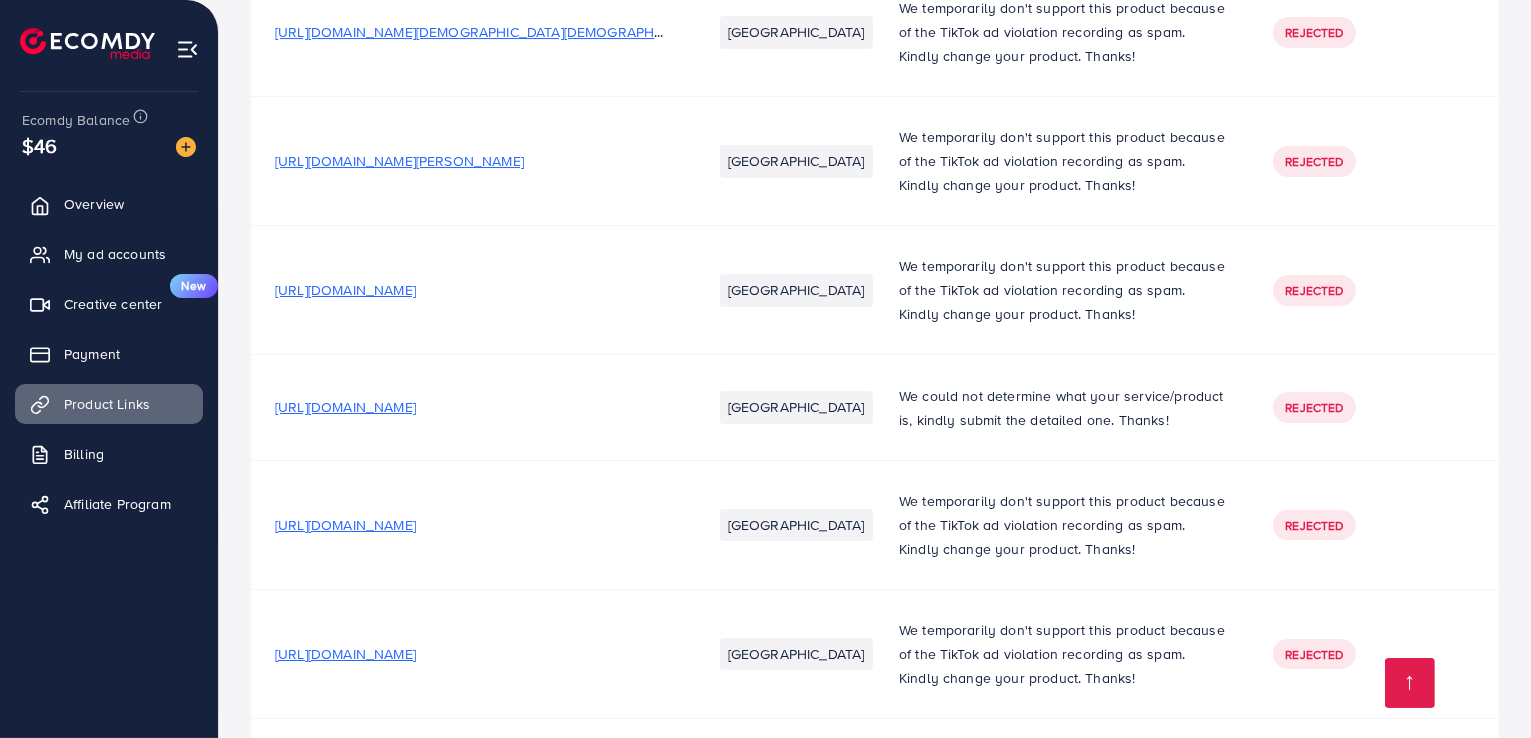 scroll, scrollTop: 7363, scrollLeft: 0, axis: vertical 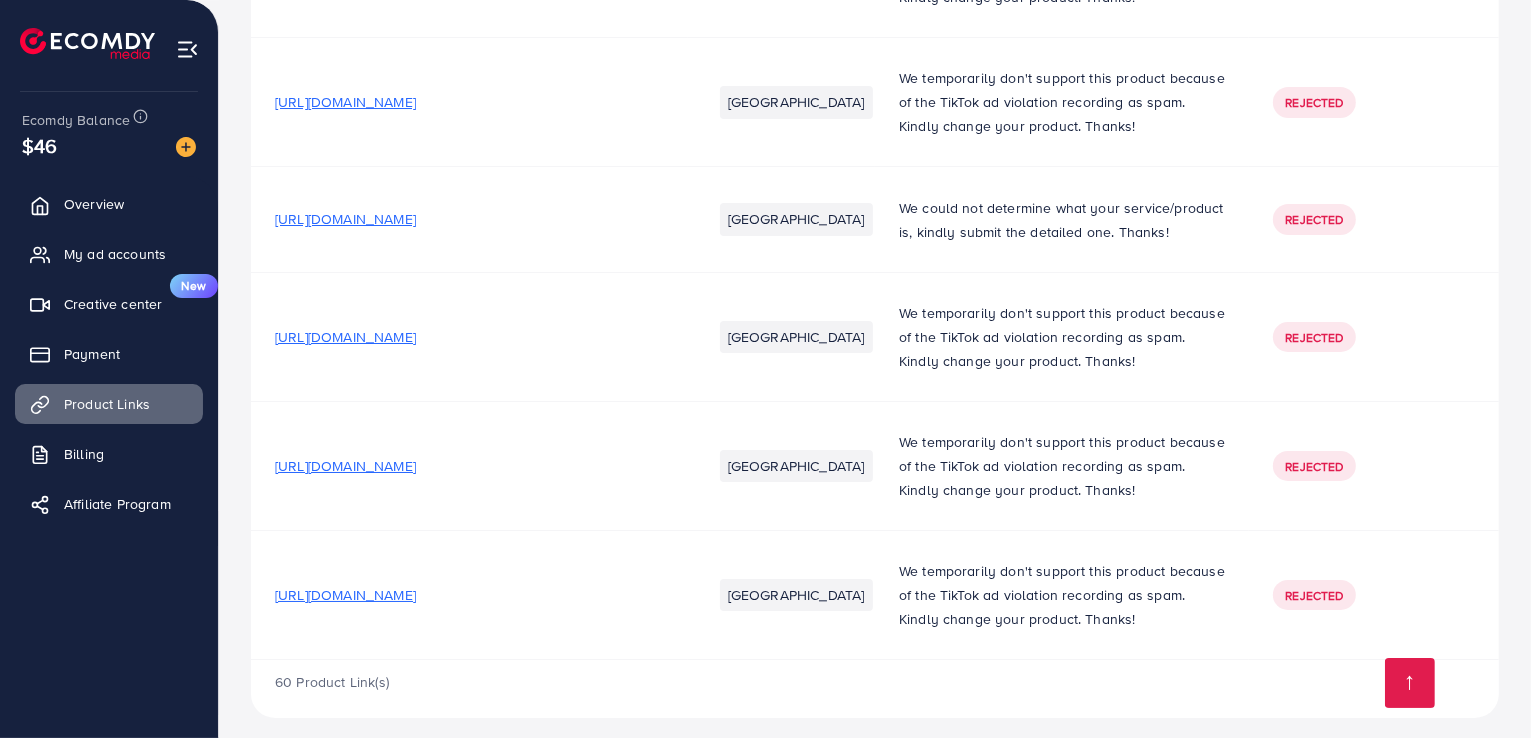 click on "https://00jubi-de.myshopify.com/products/10pcs-creative-snack-plates-spit-bone-dish-set?utm_source=copyToPasteBoard&utm_medium=product-links&utm_content=web" at bounding box center [345, 466] 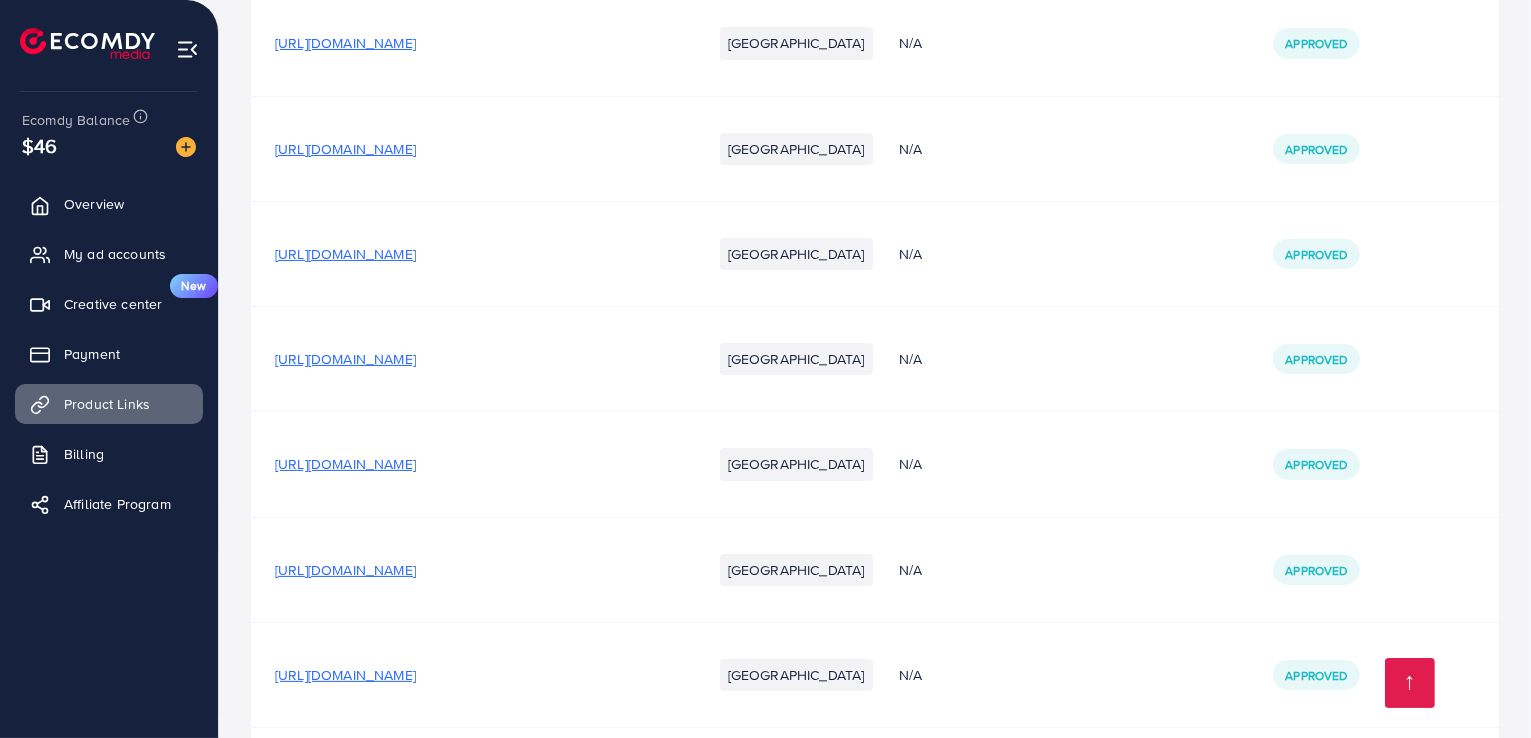scroll, scrollTop: 0, scrollLeft: 0, axis: both 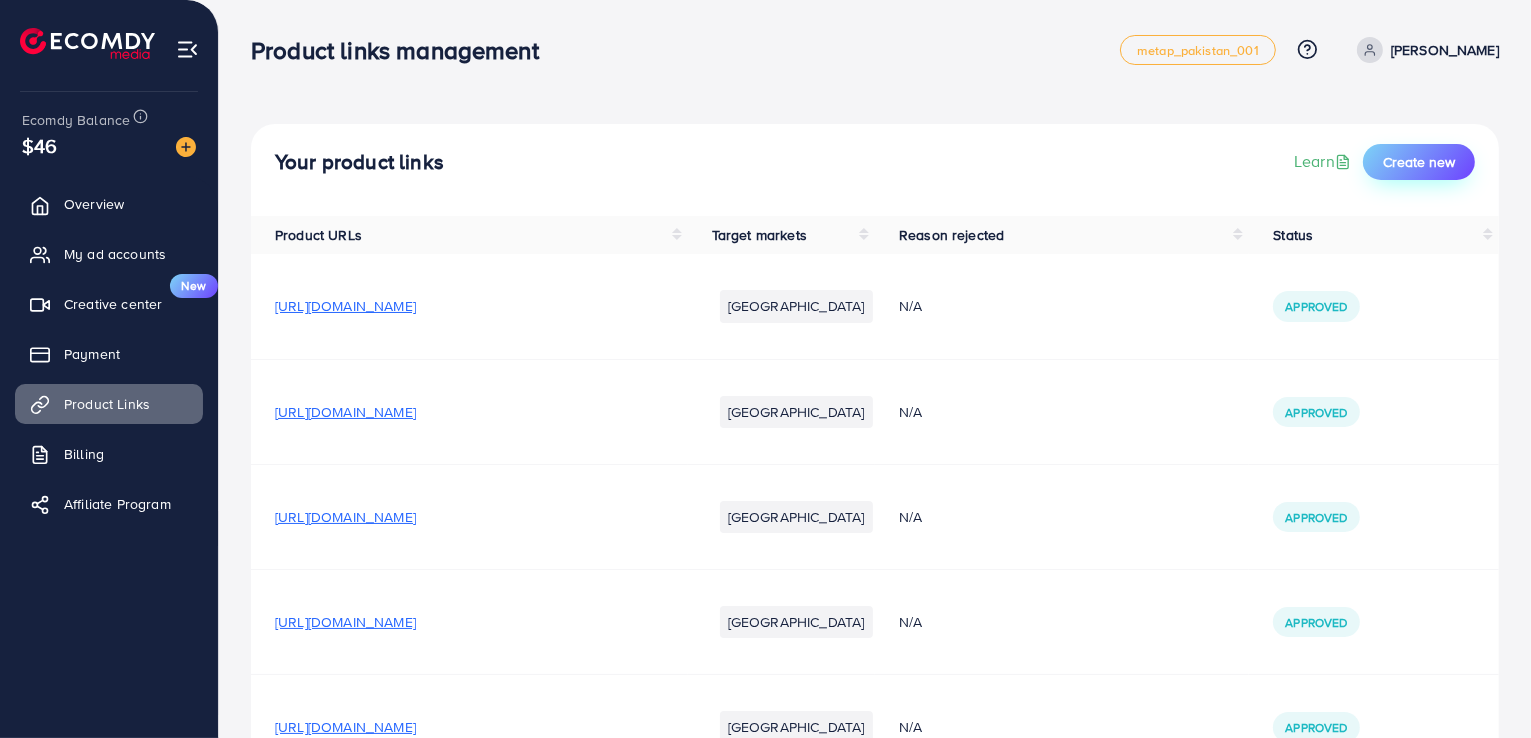 click on "Create new" at bounding box center [1419, 162] 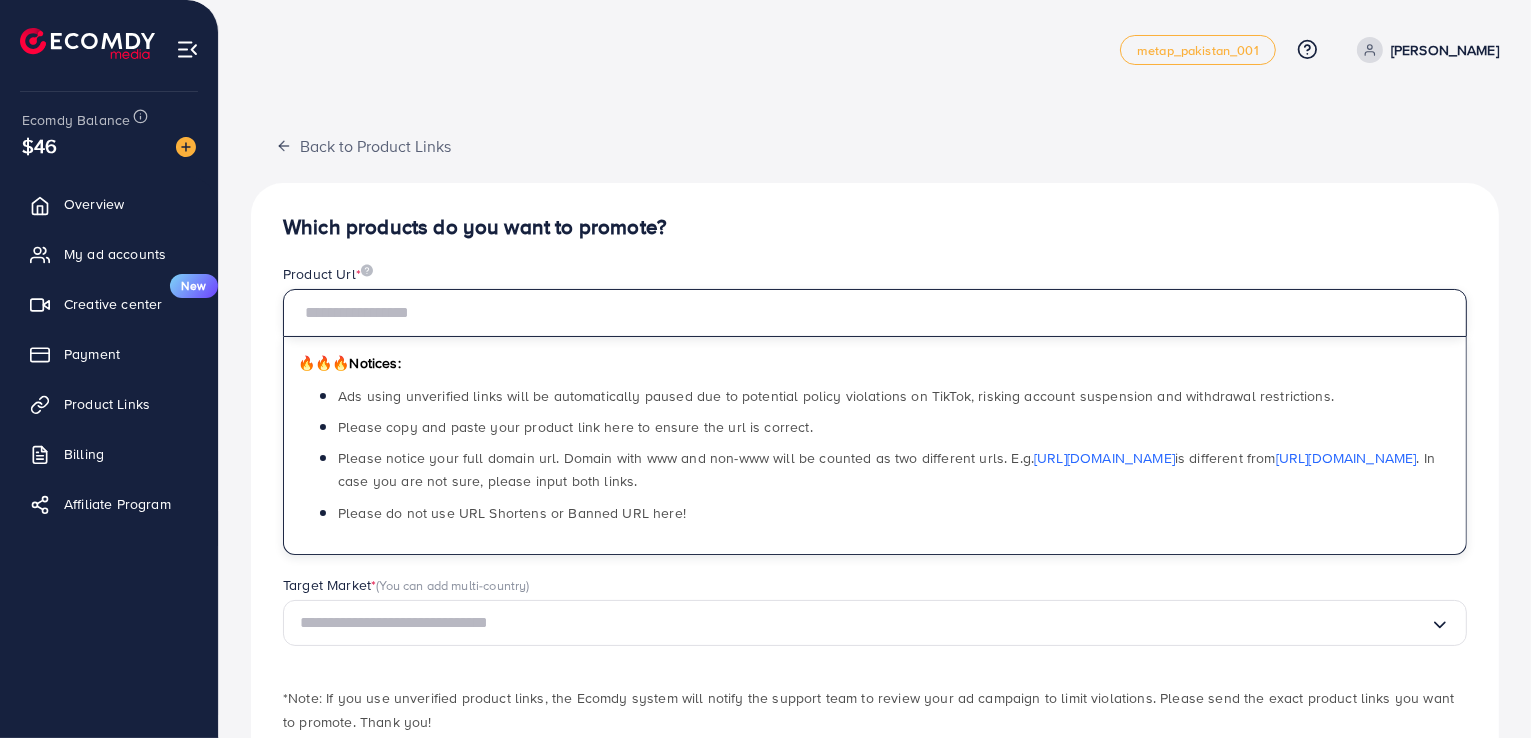 click at bounding box center (875, 313) 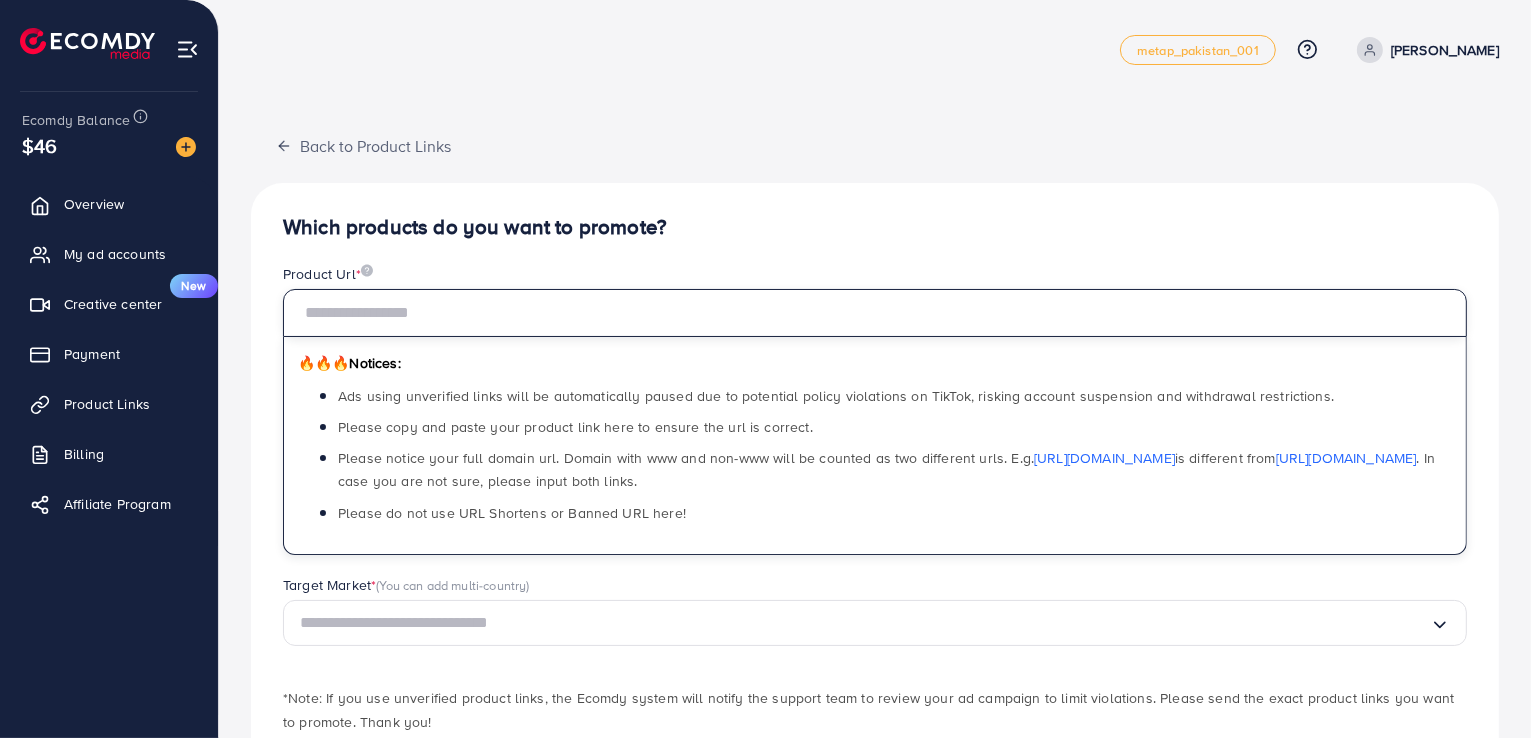 paste on "**********" 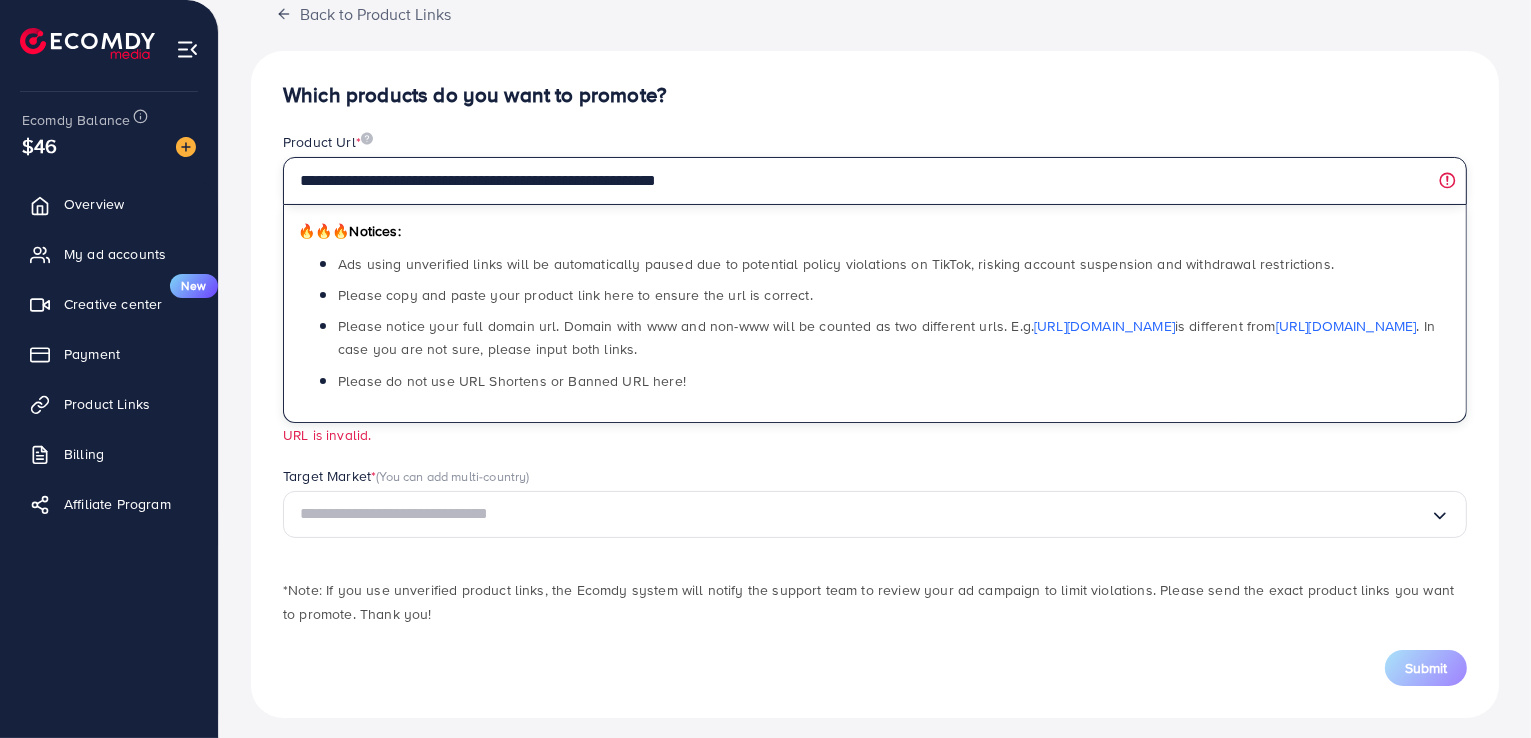 scroll, scrollTop: 142, scrollLeft: 0, axis: vertical 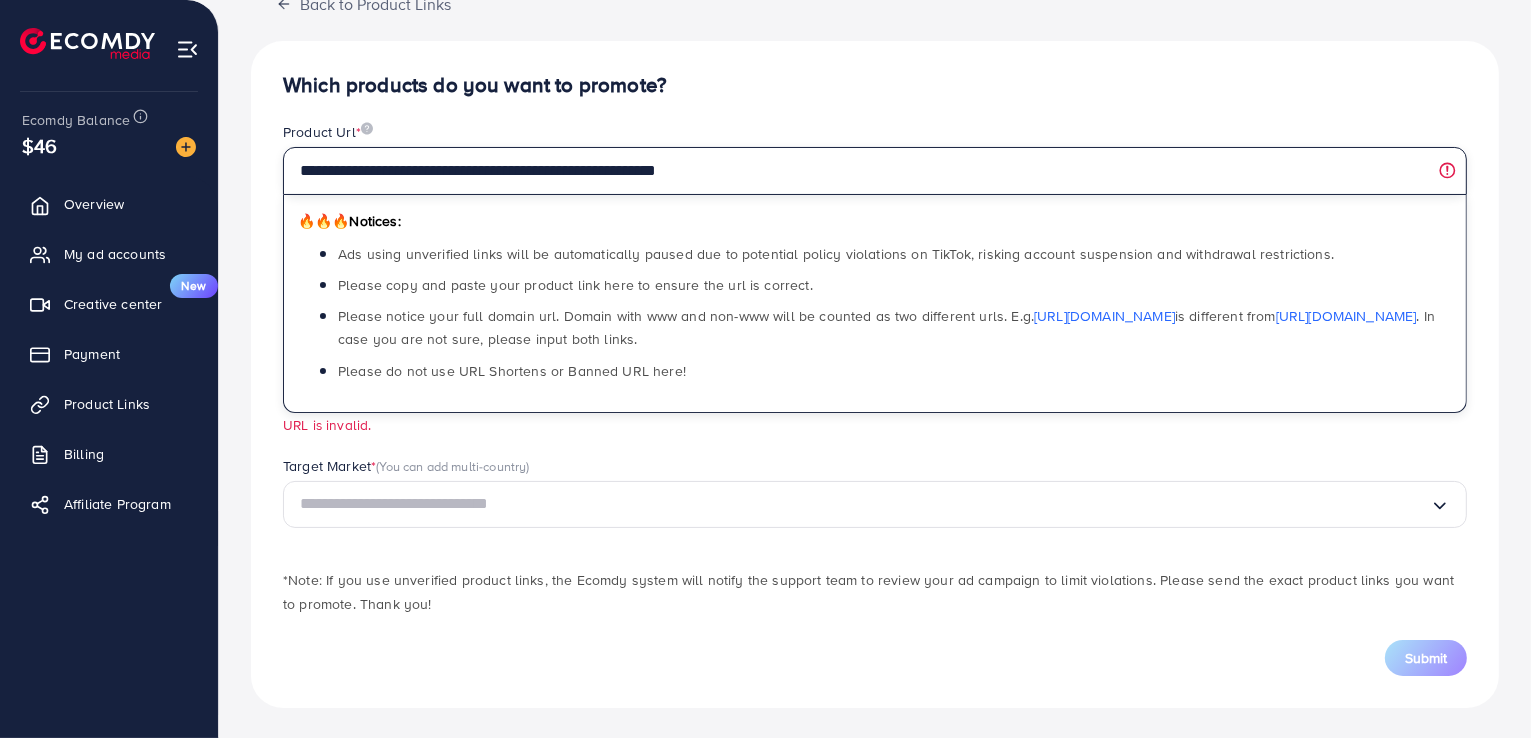 type on "**********" 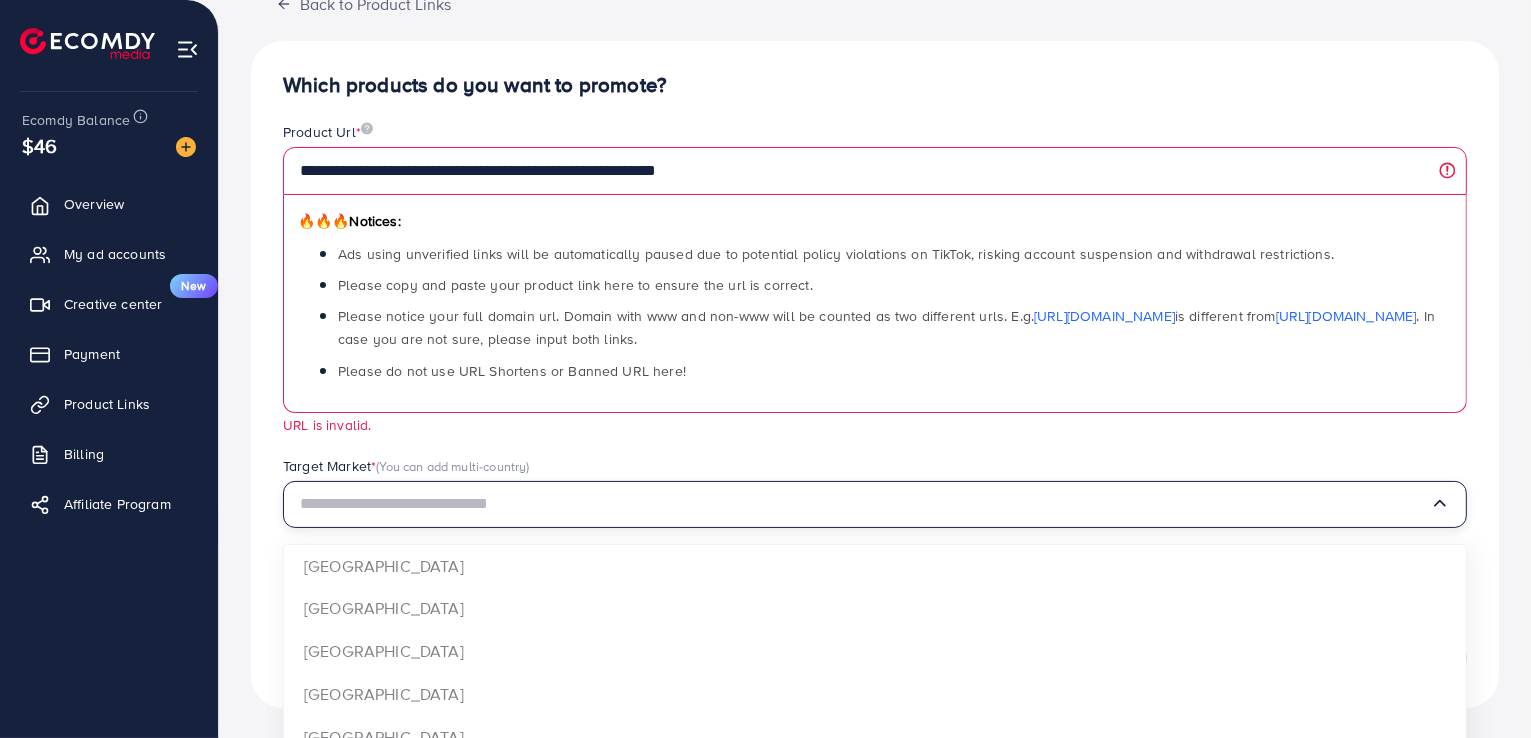 click at bounding box center [865, 504] 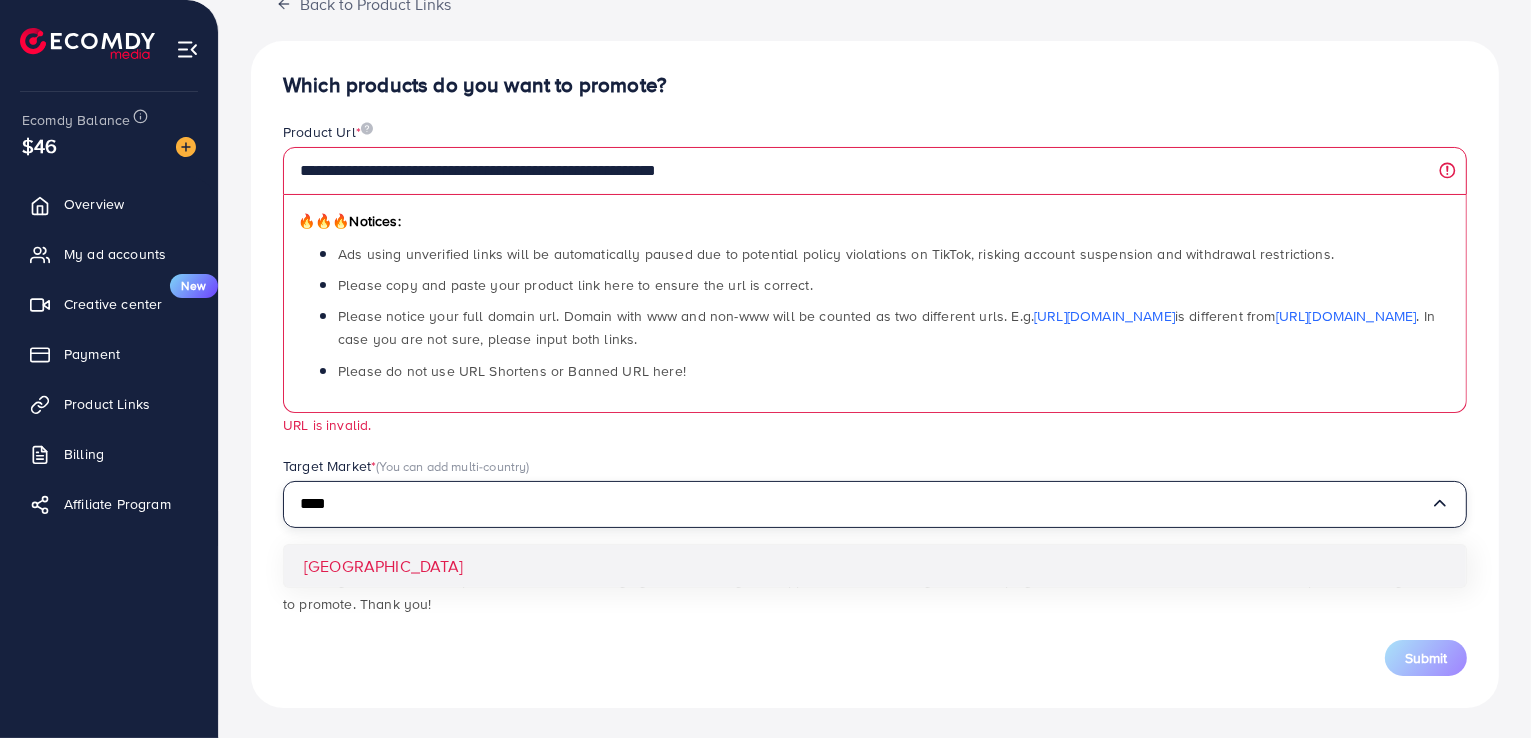 type on "****" 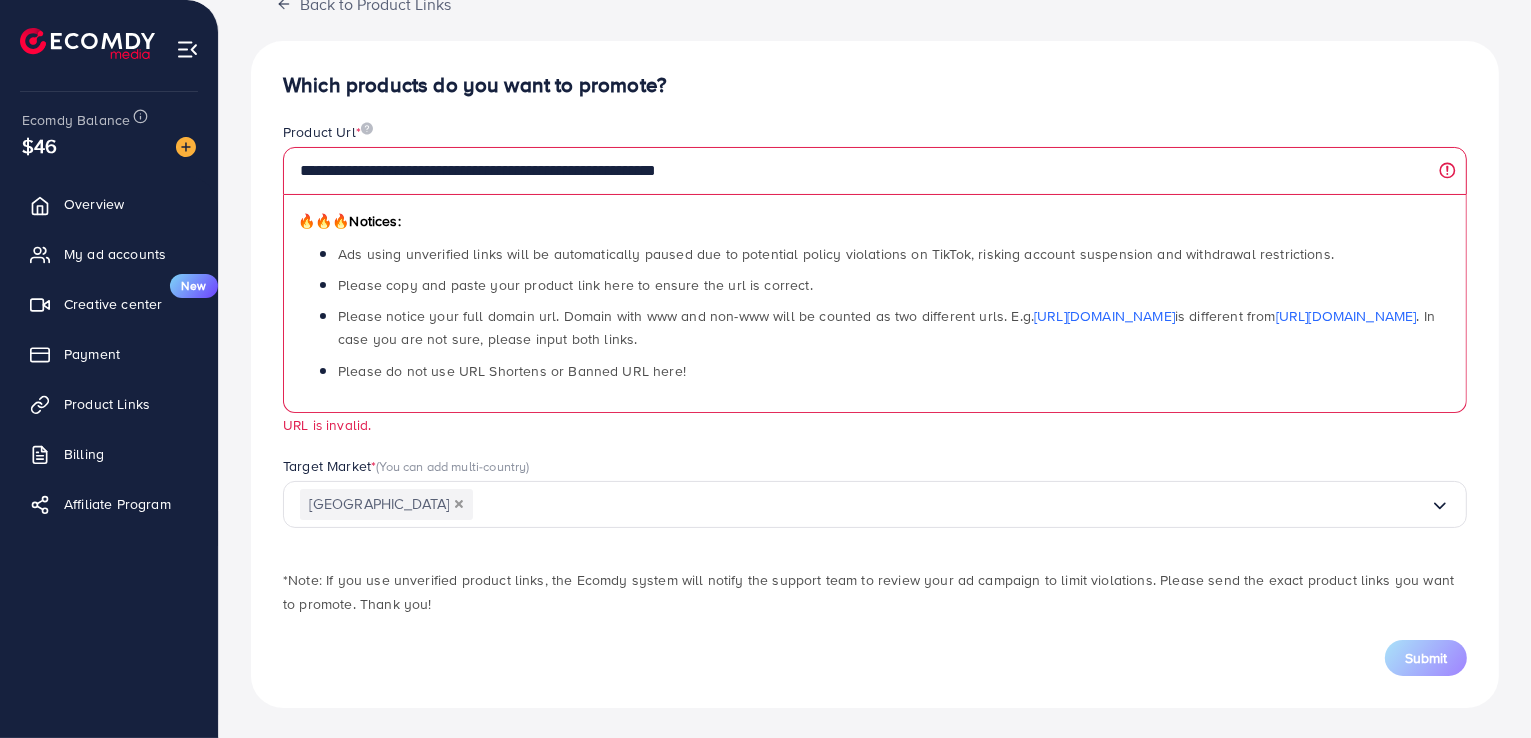 click on "**********" at bounding box center (875, 374) 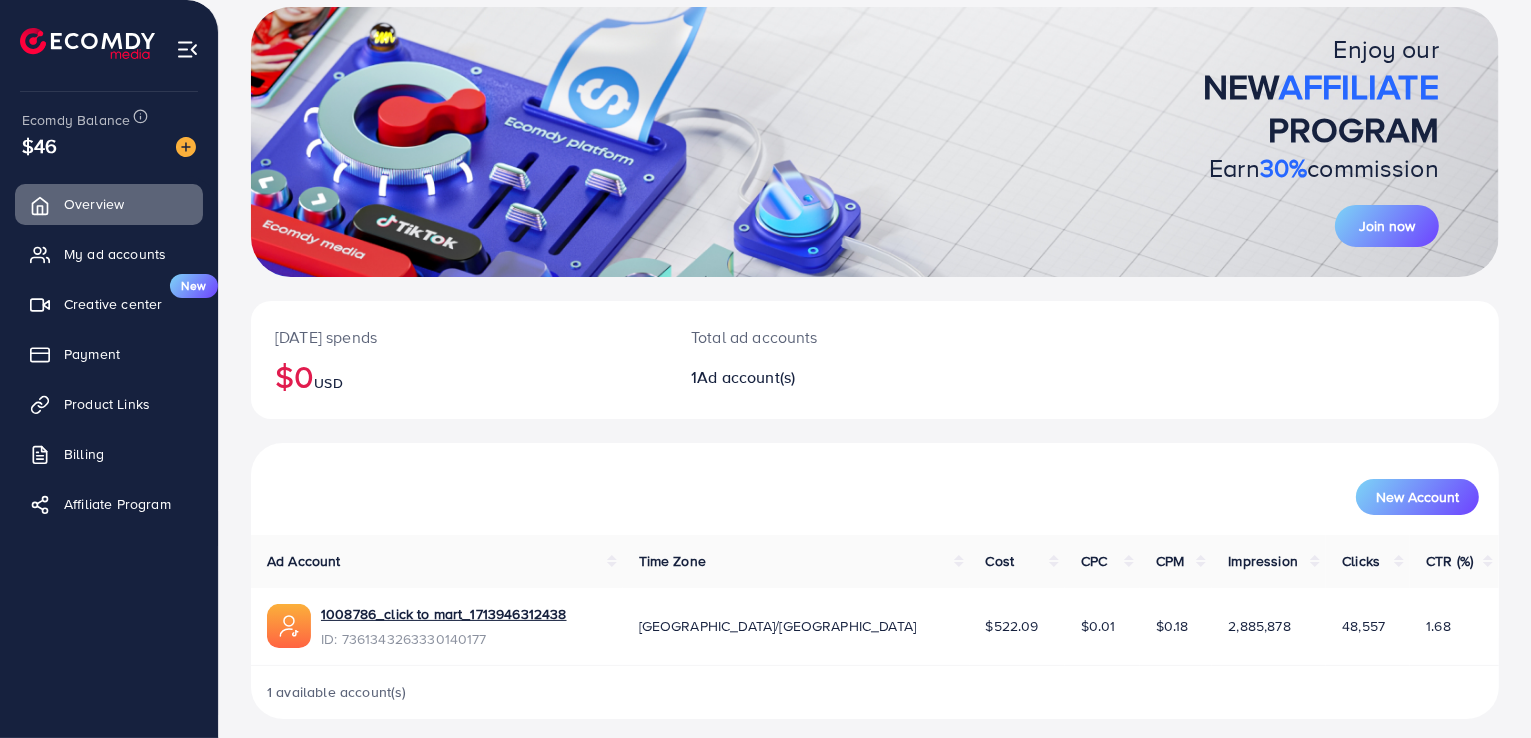 scroll, scrollTop: 129, scrollLeft: 0, axis: vertical 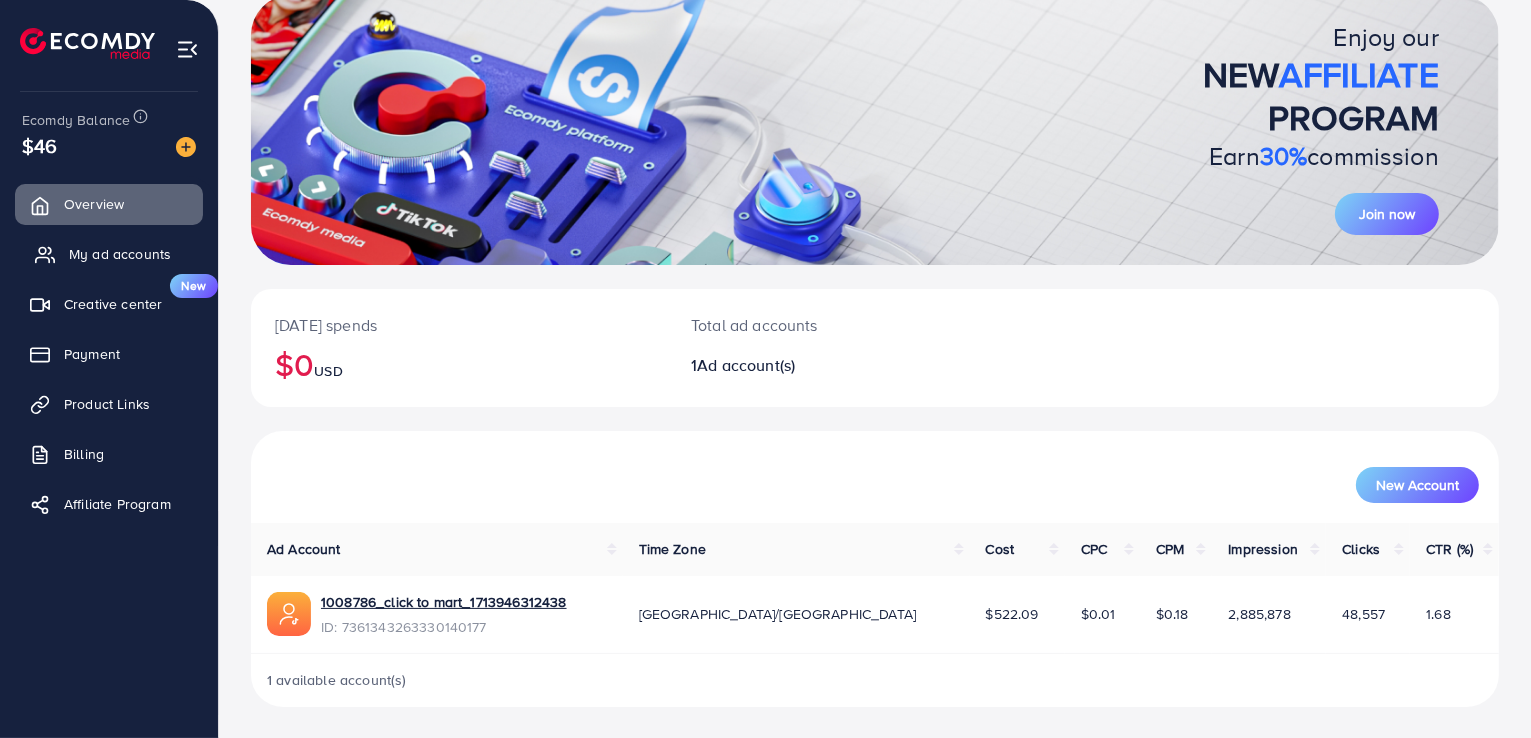 click on "My ad accounts" at bounding box center (120, 254) 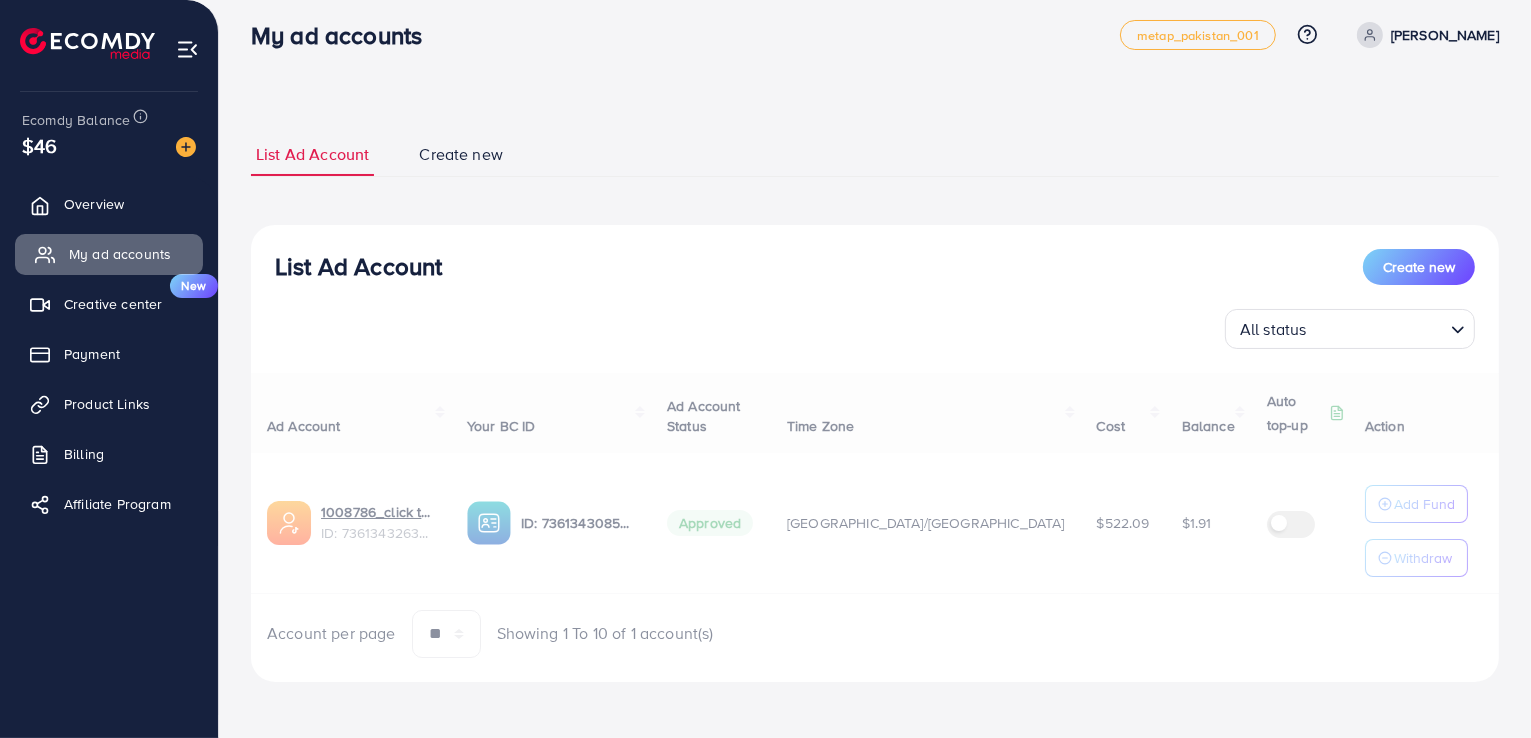 scroll, scrollTop: 0, scrollLeft: 0, axis: both 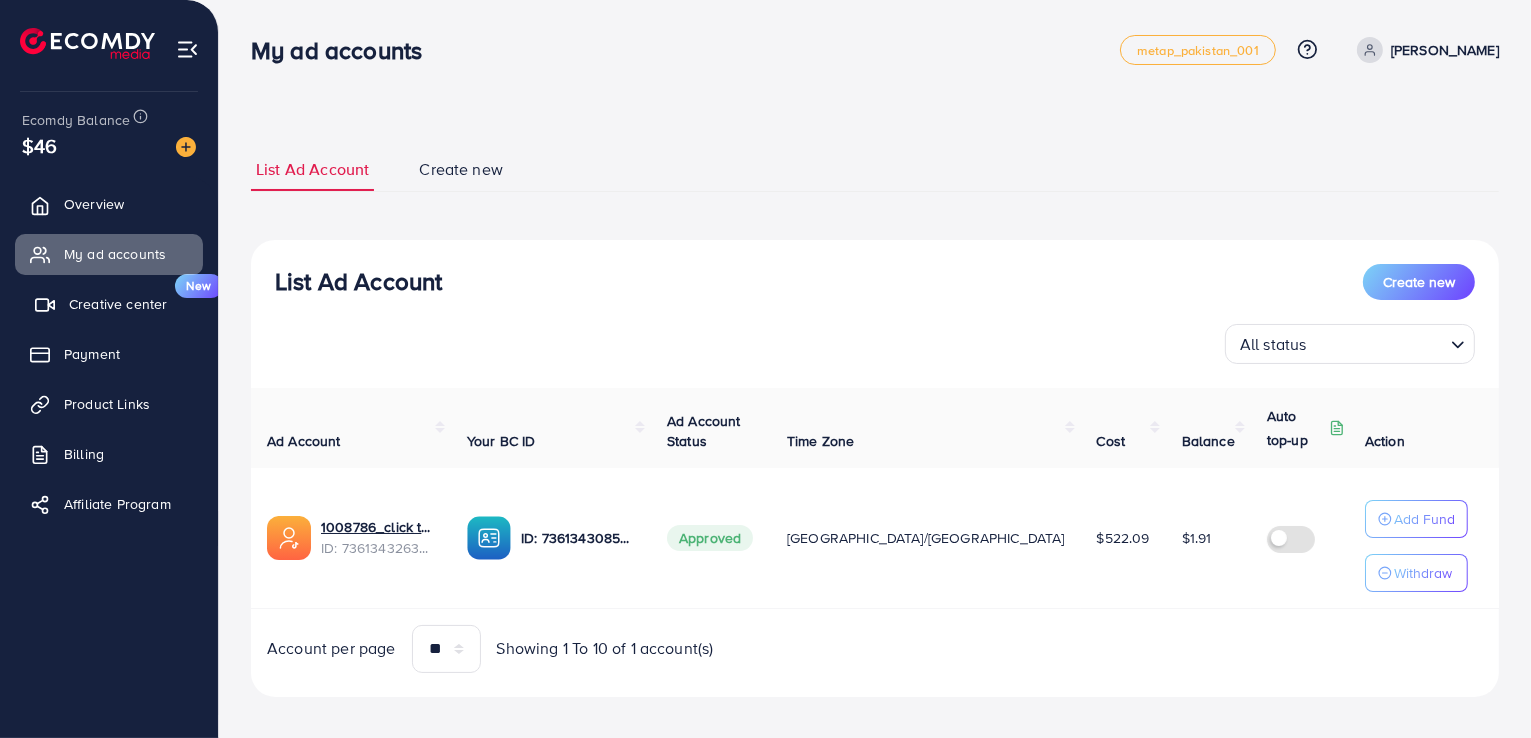 click on "Creative center" at bounding box center (118, 304) 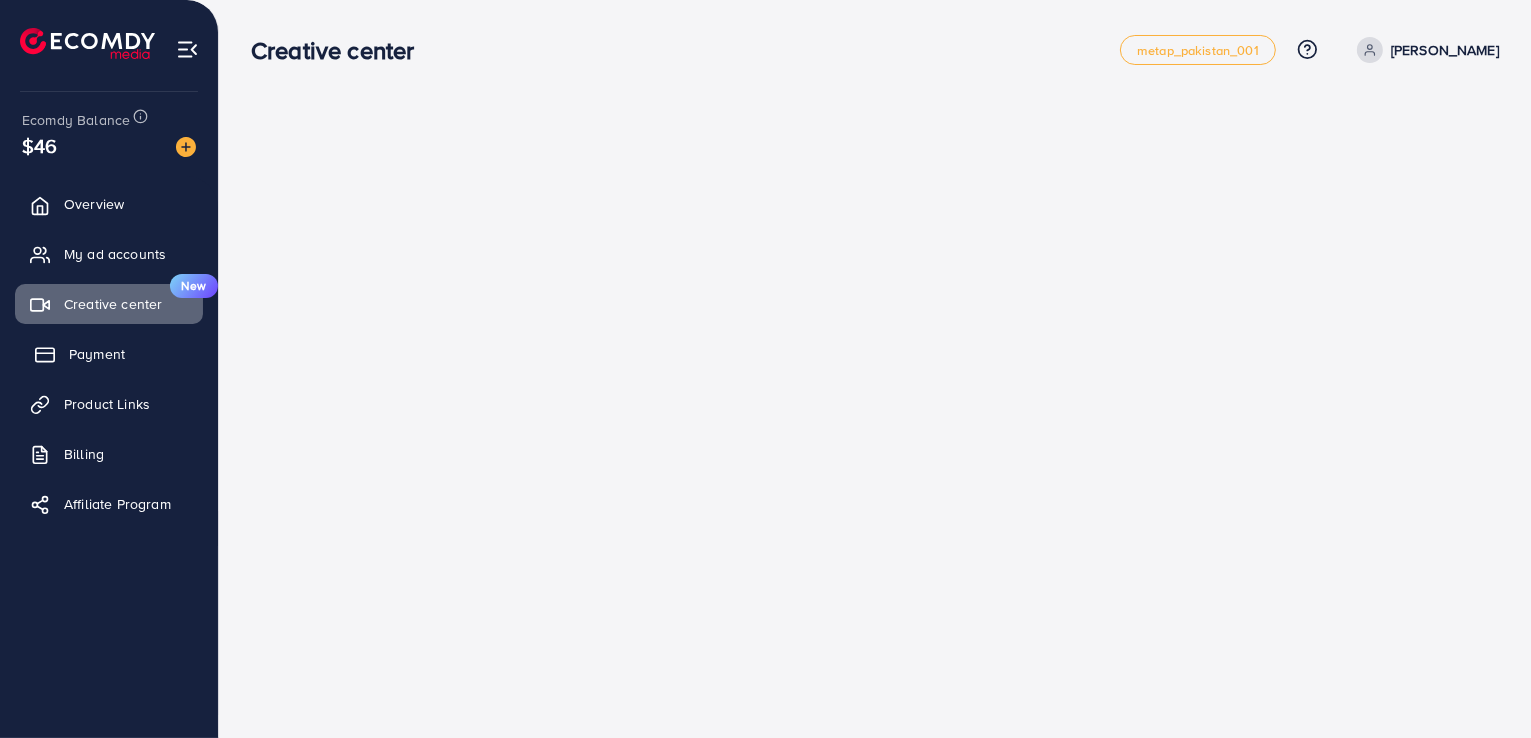 click on "Payment" at bounding box center [97, 354] 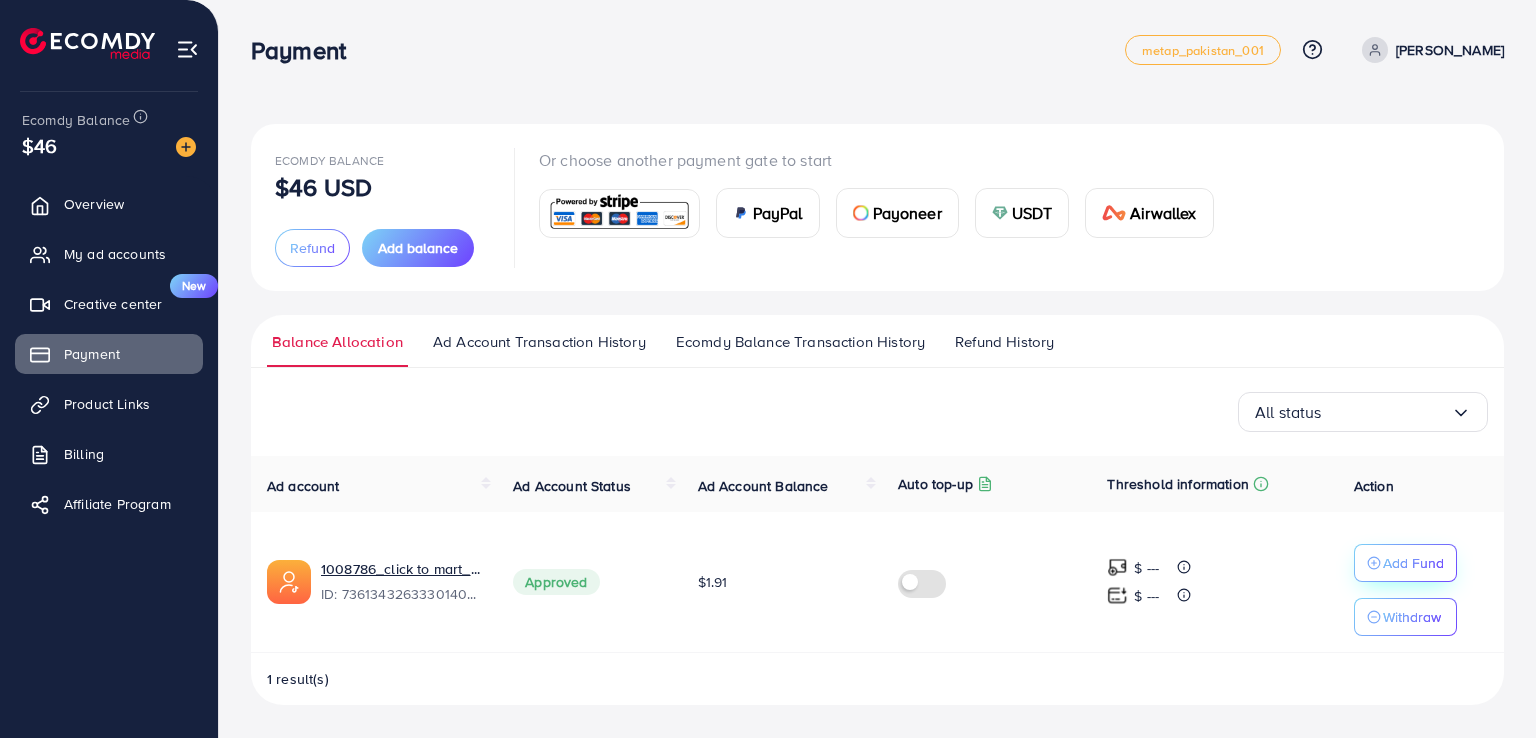 click on "Add Fund" at bounding box center [1413, 563] 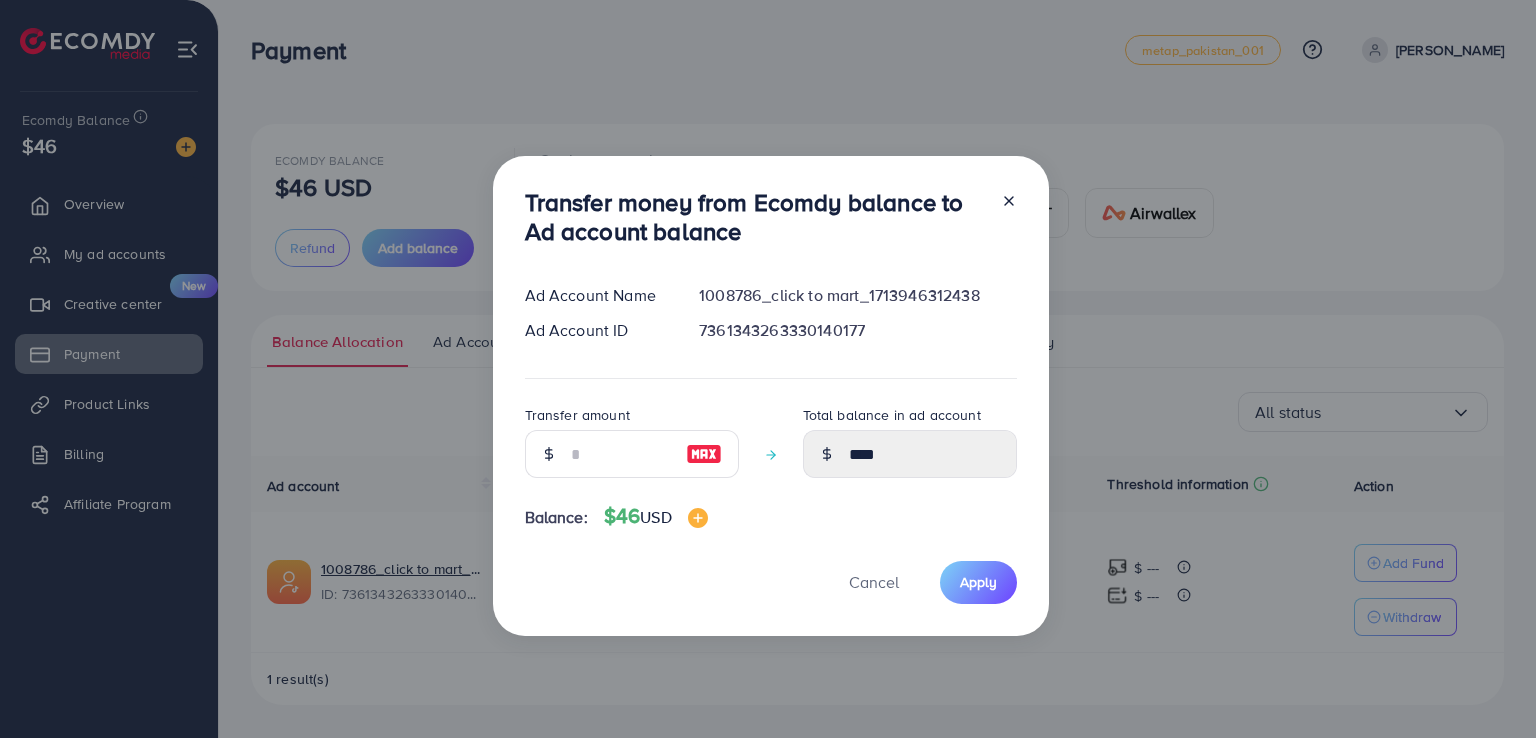 drag, startPoint x: 313, startPoint y: 390, endPoint x: 204, endPoint y: 436, distance: 118.308914 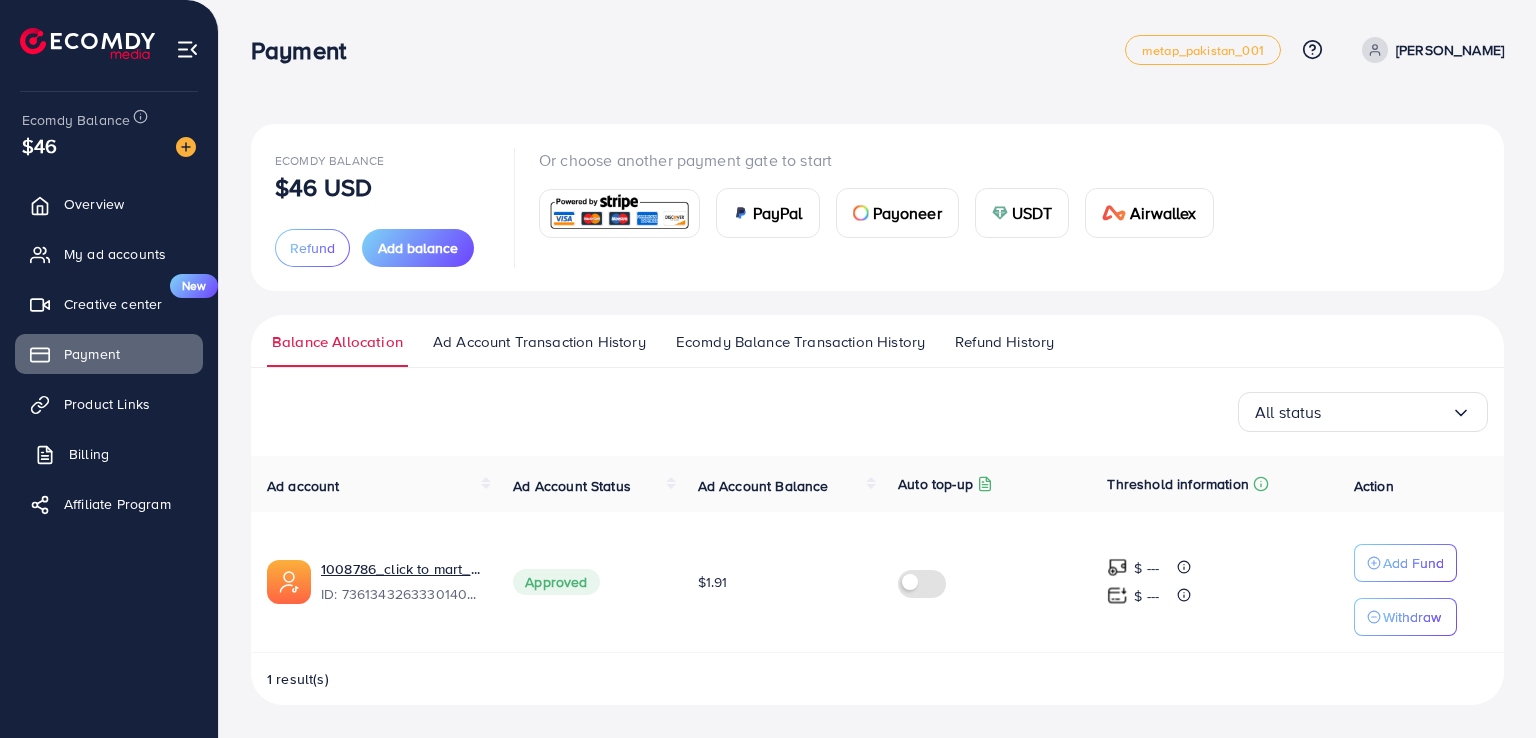 click on "Billing" at bounding box center (89, 454) 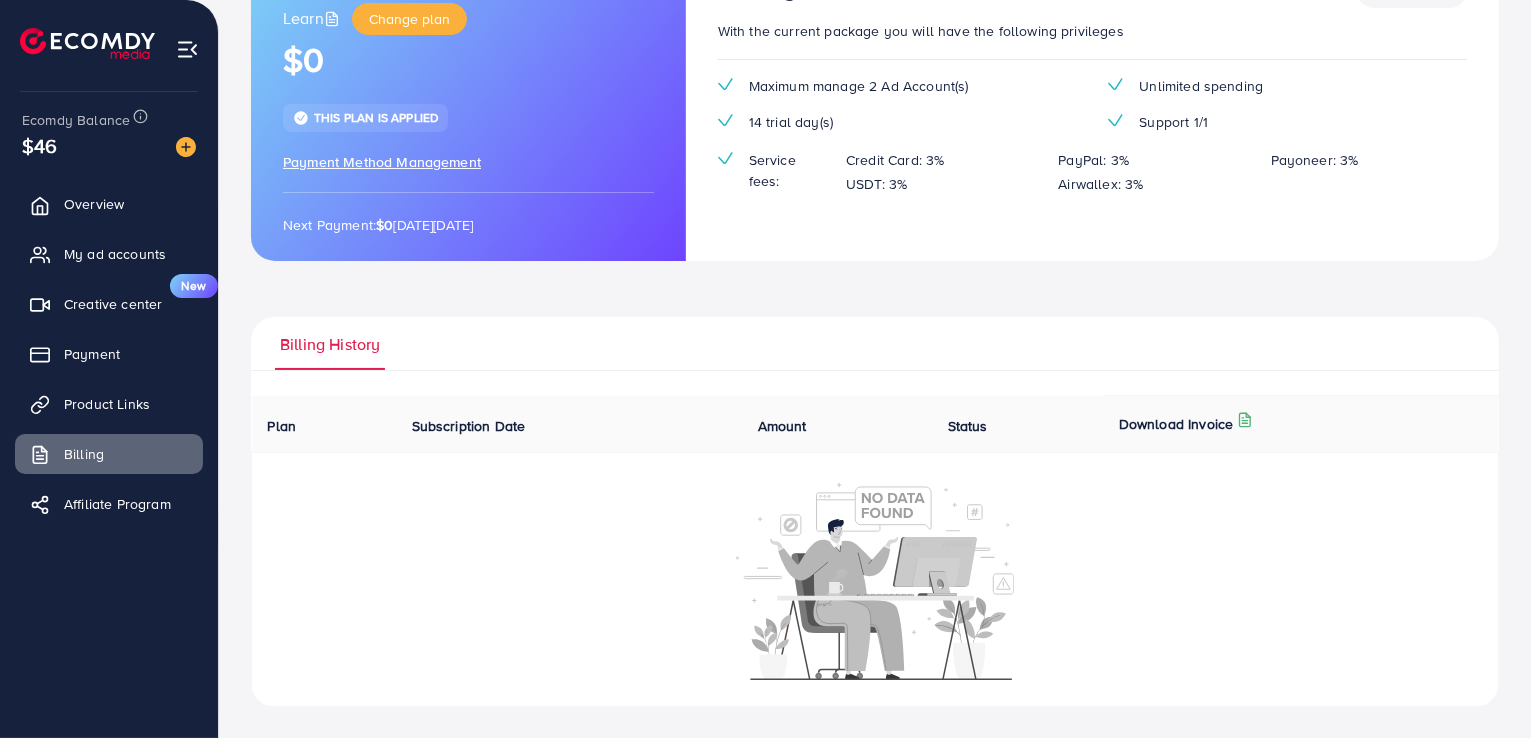 scroll, scrollTop: 0, scrollLeft: 0, axis: both 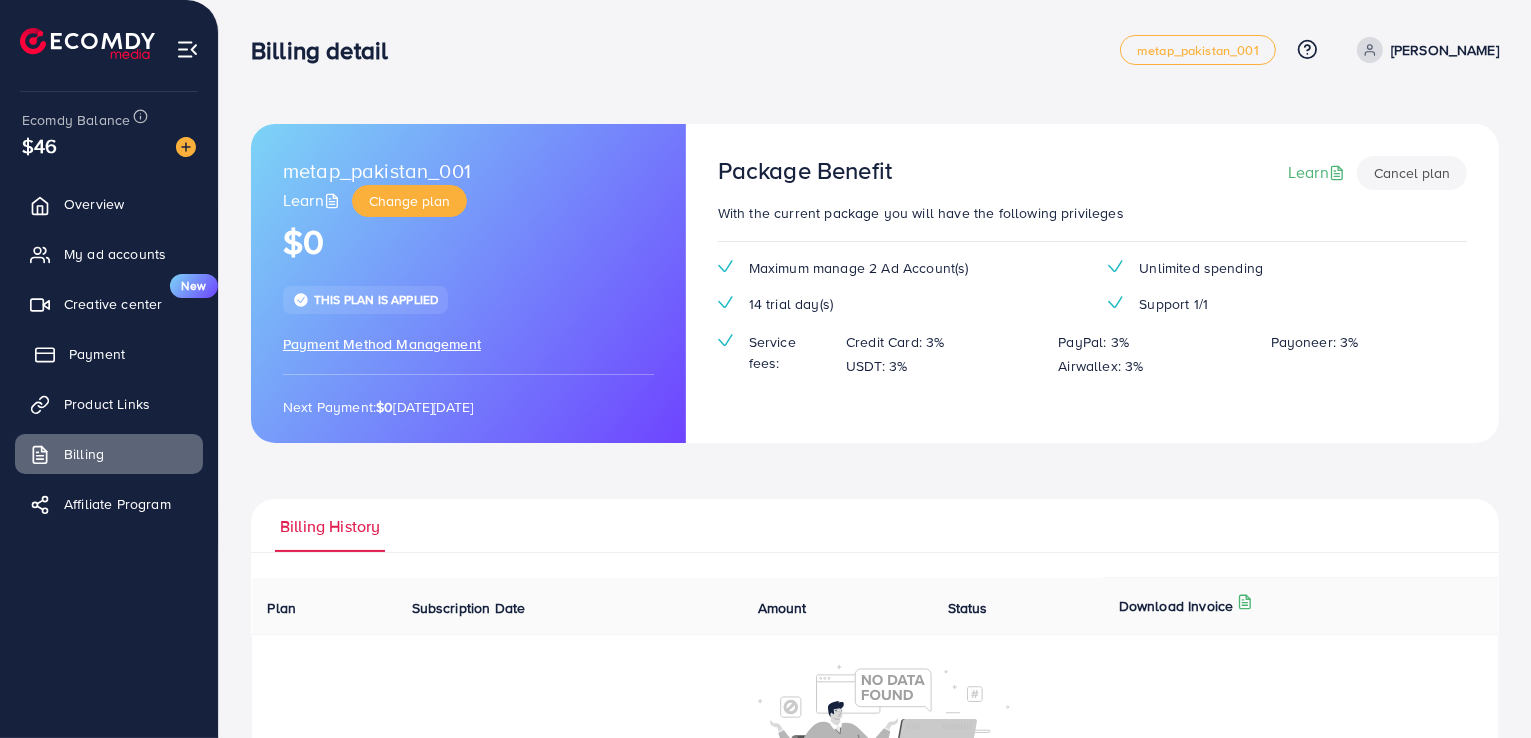 click on "Payment" at bounding box center [97, 354] 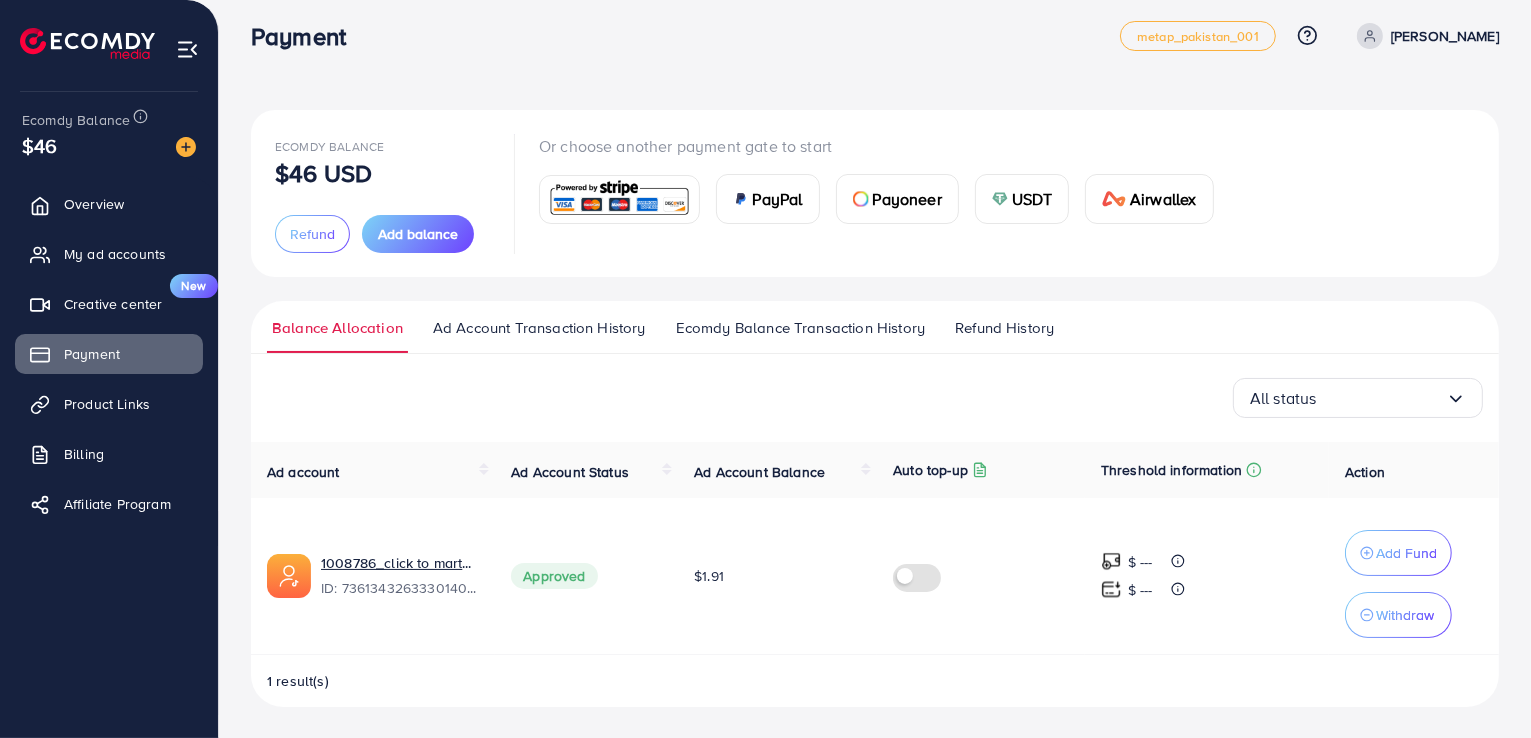 scroll, scrollTop: 0, scrollLeft: 0, axis: both 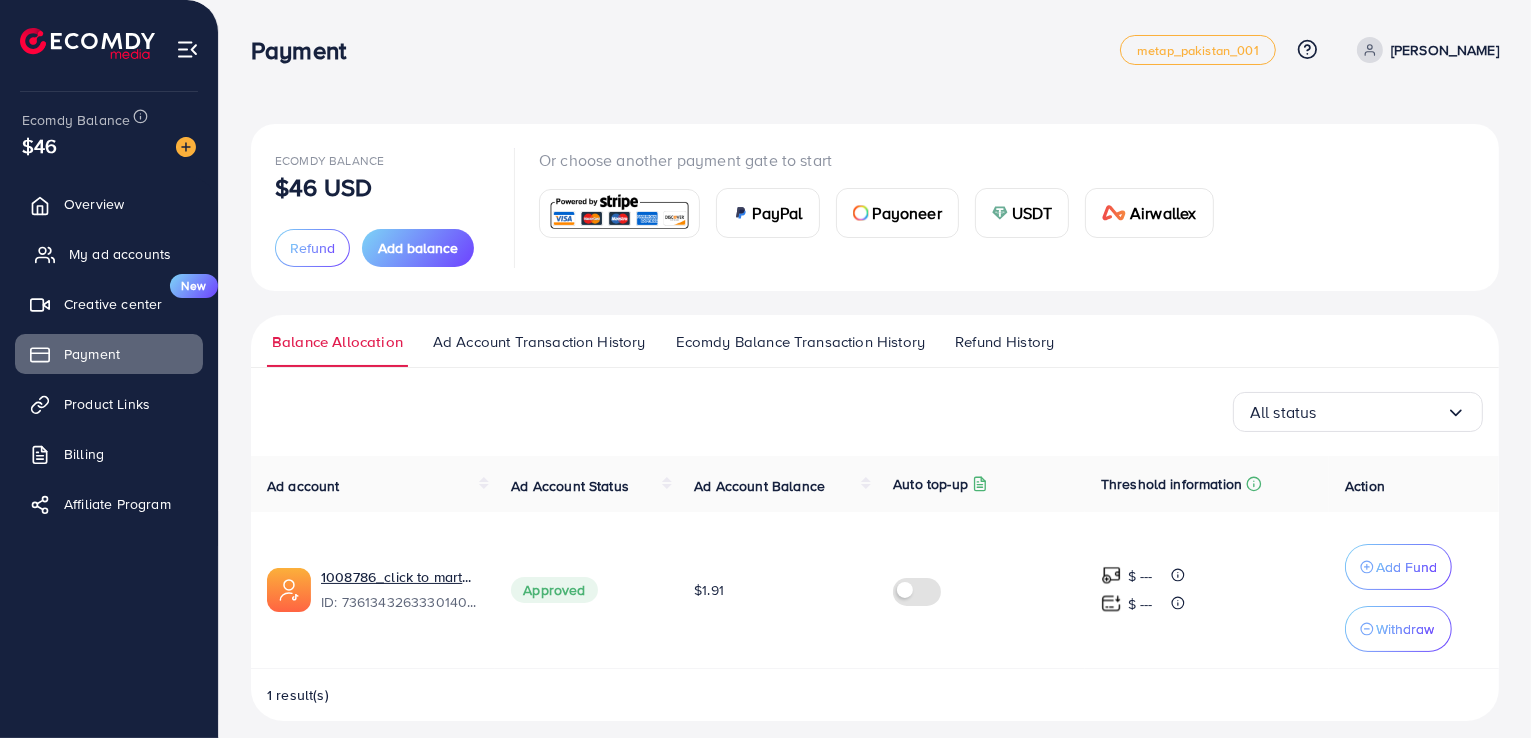 click on "My ad accounts" at bounding box center (109, 254) 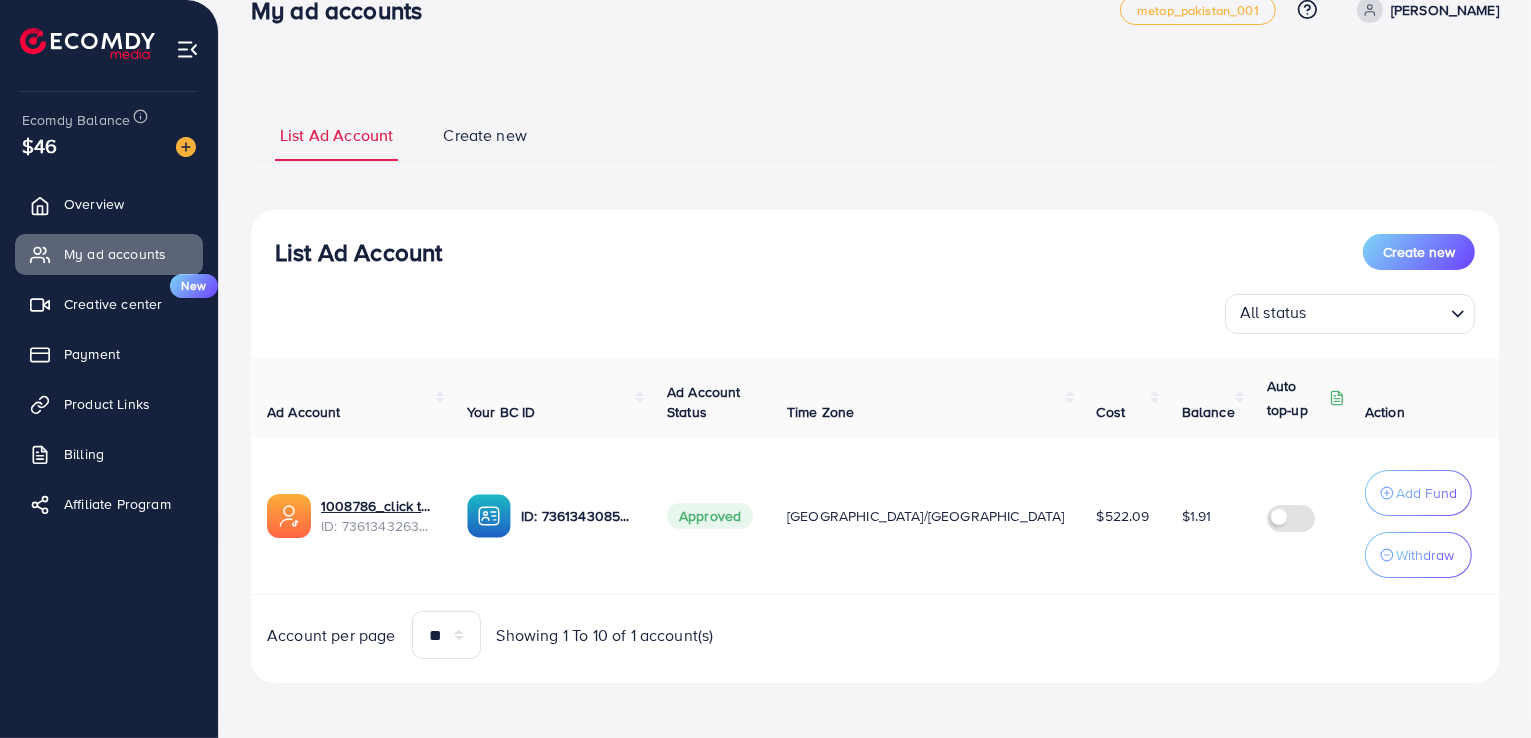 scroll, scrollTop: 0, scrollLeft: 0, axis: both 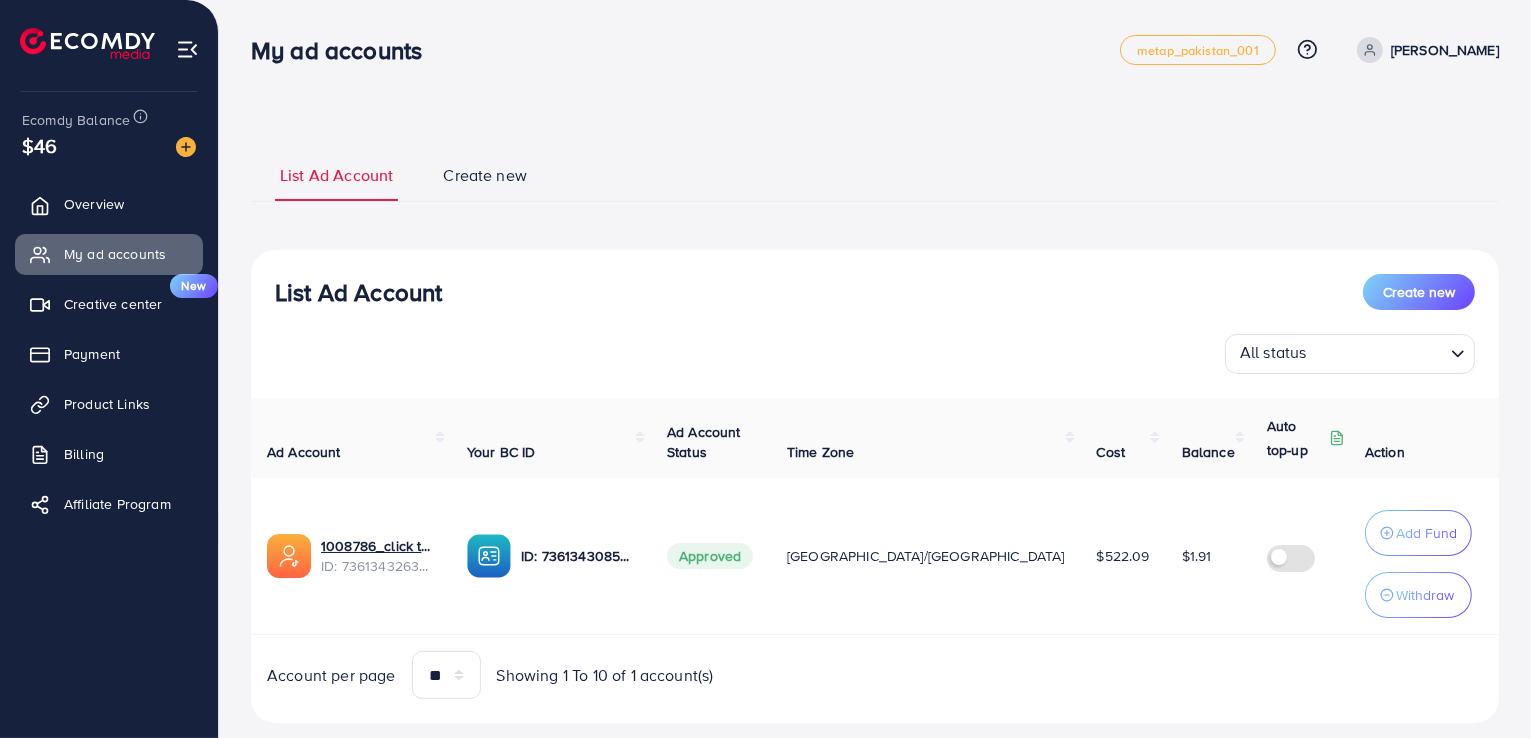 click on "Ecomdy Balance  $46  Overview My ad accounts Creative center  New  Payment Product Links Billing Affiliate Program" at bounding box center [109, 369] 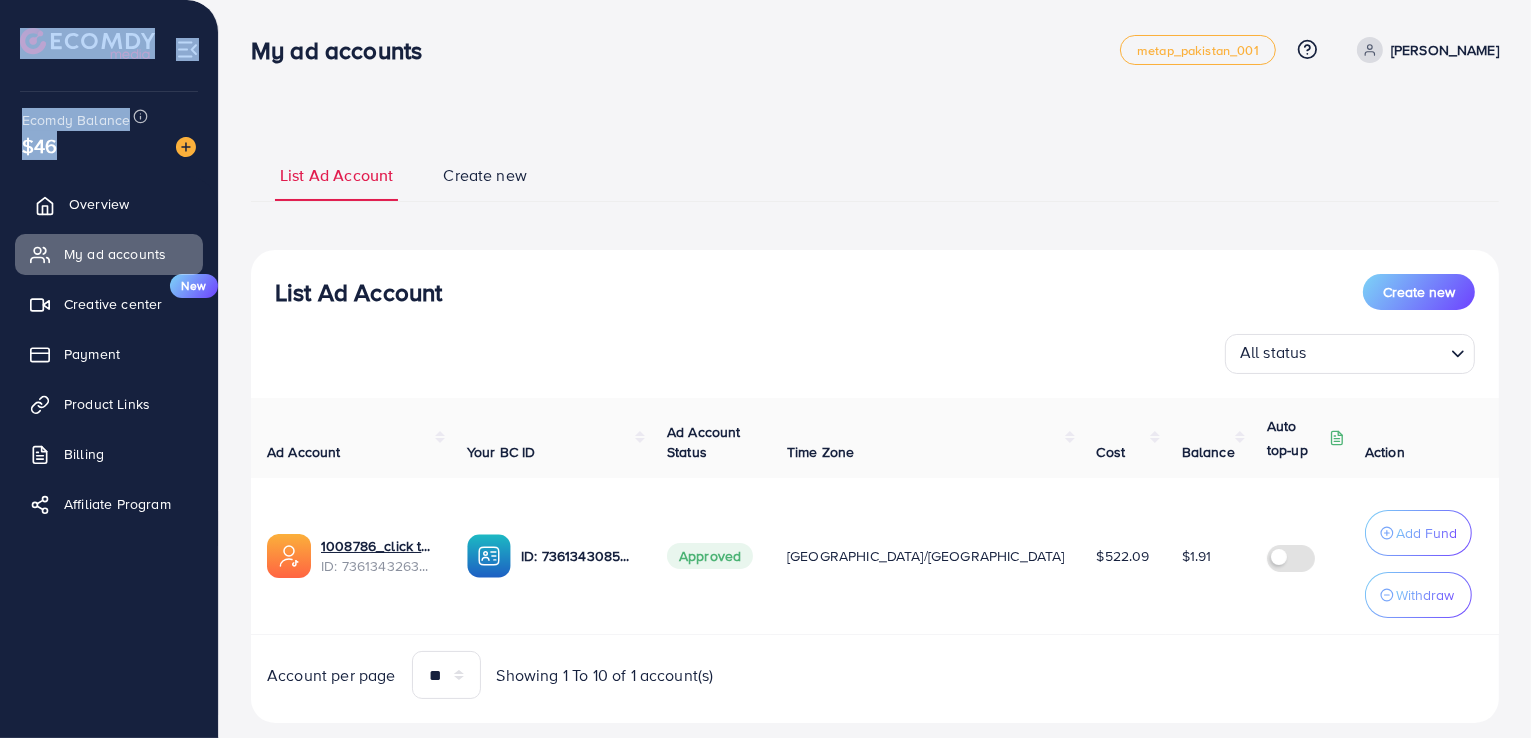 click on "Overview" at bounding box center (99, 204) 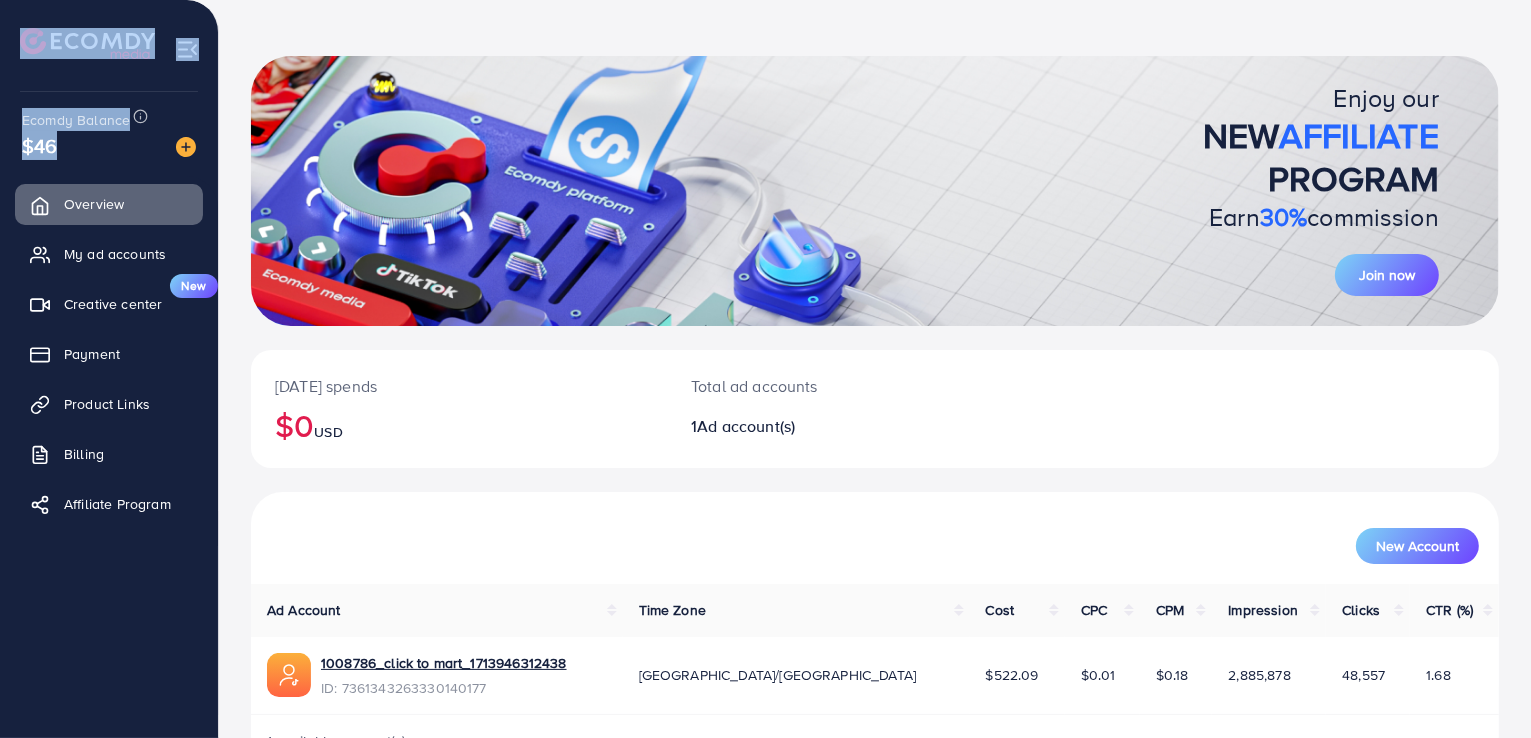 scroll, scrollTop: 129, scrollLeft: 0, axis: vertical 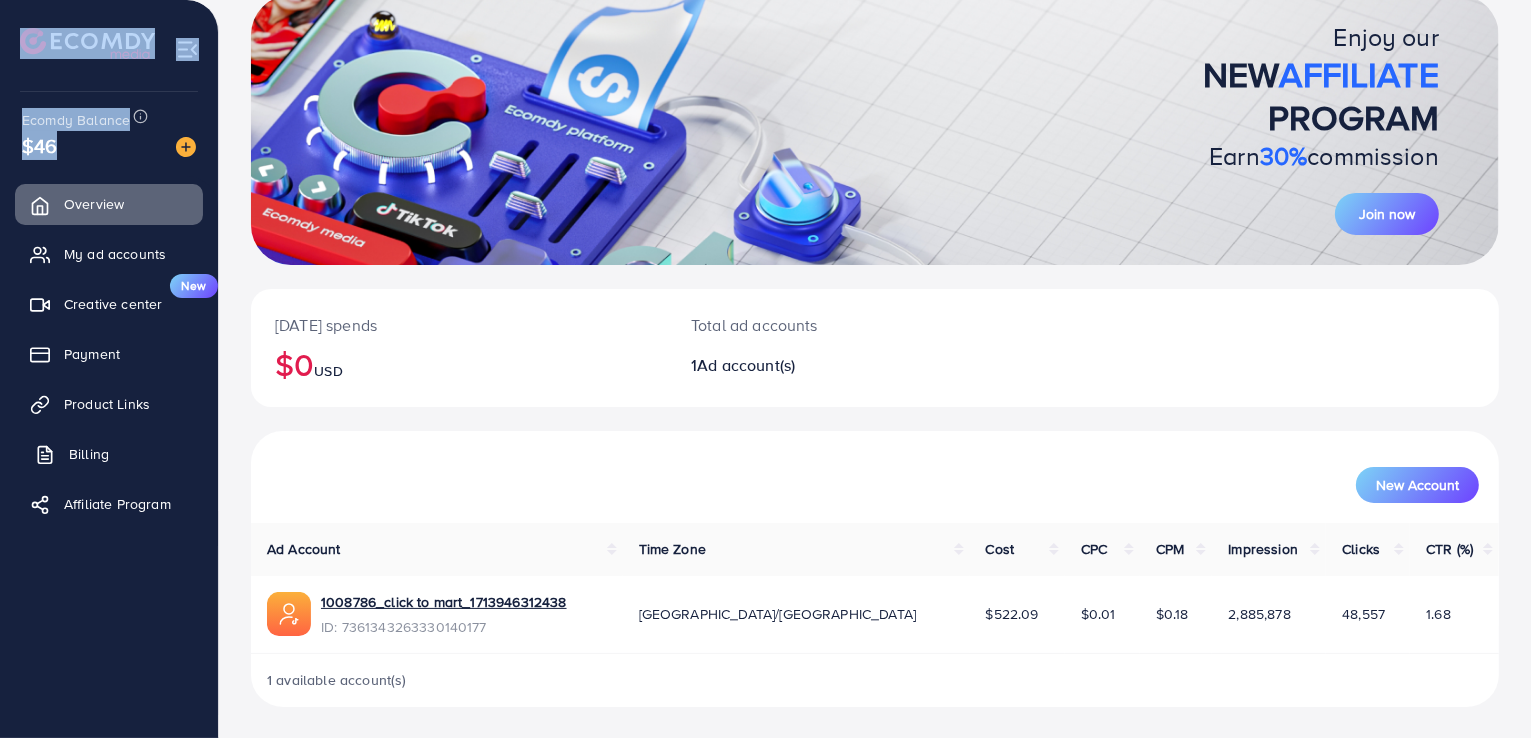 click on "Billing" at bounding box center [89, 454] 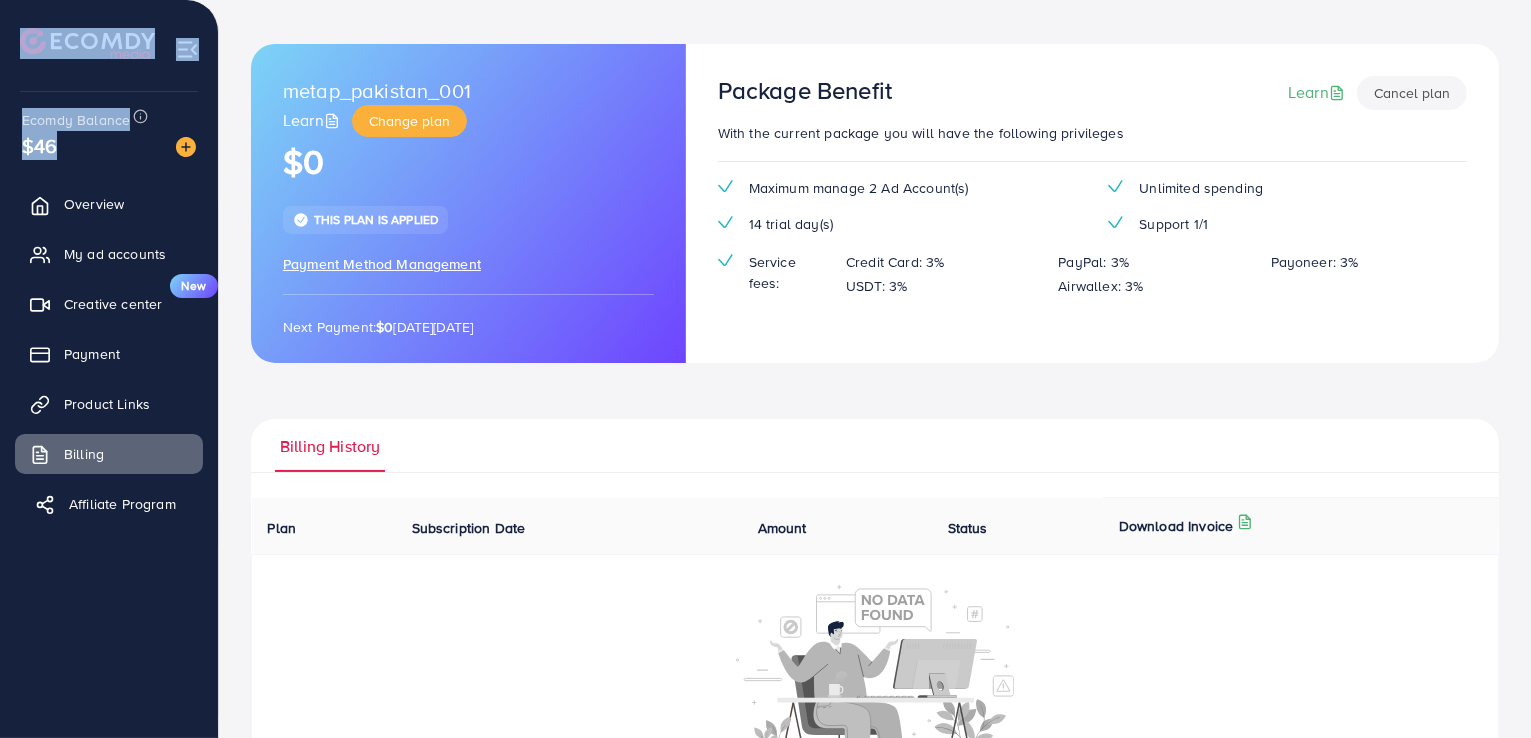 scroll, scrollTop: 0, scrollLeft: 0, axis: both 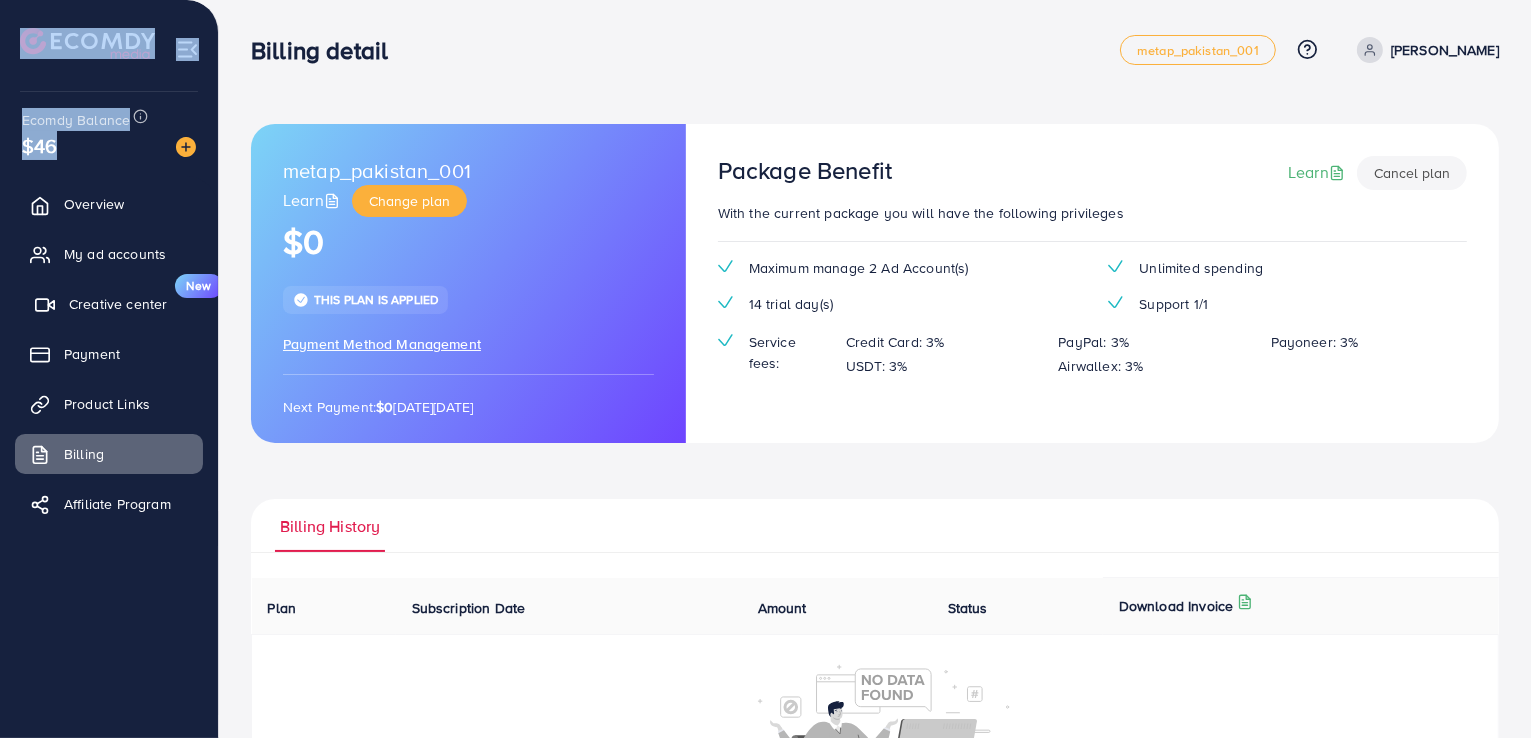 click on "Creative center" at bounding box center (118, 304) 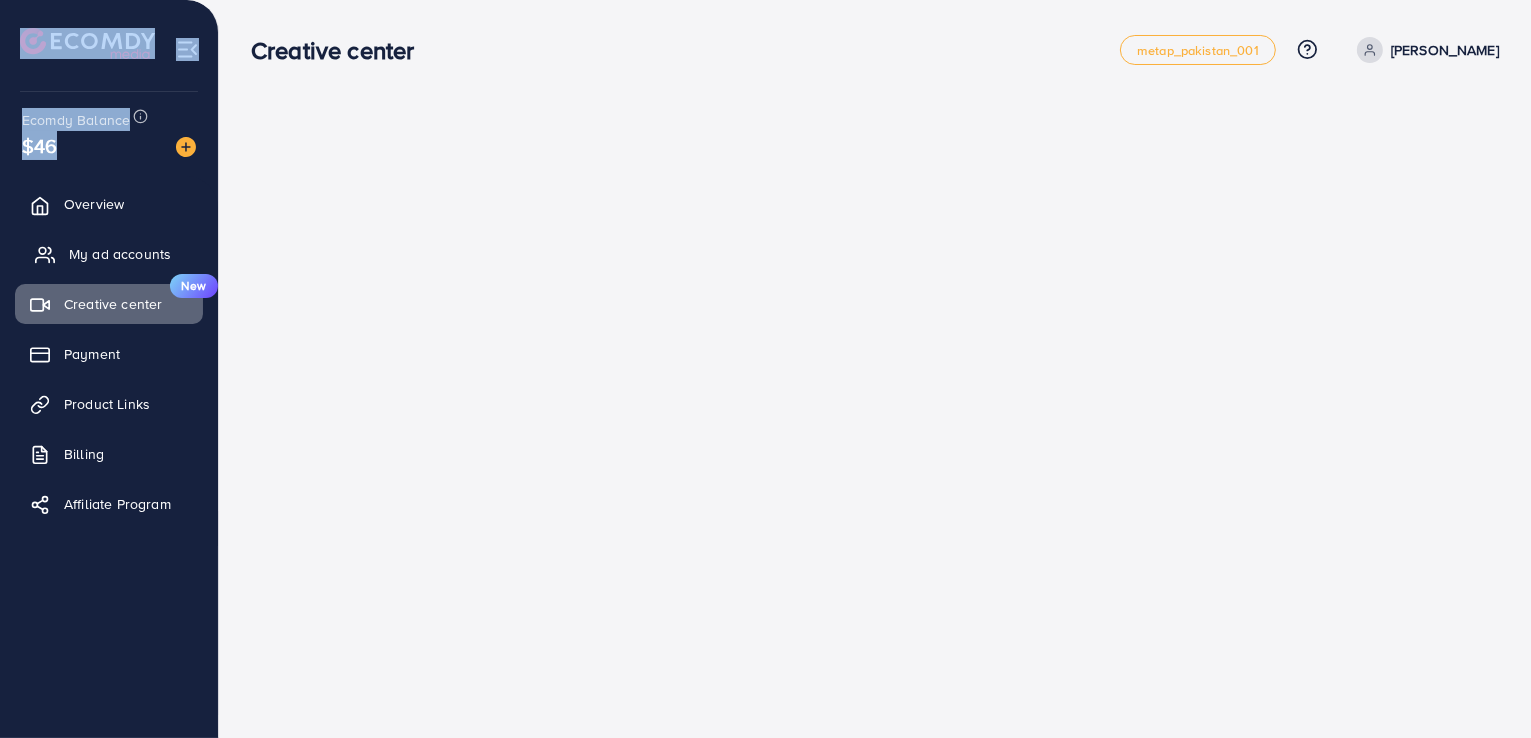 click on "My ad accounts" at bounding box center (120, 254) 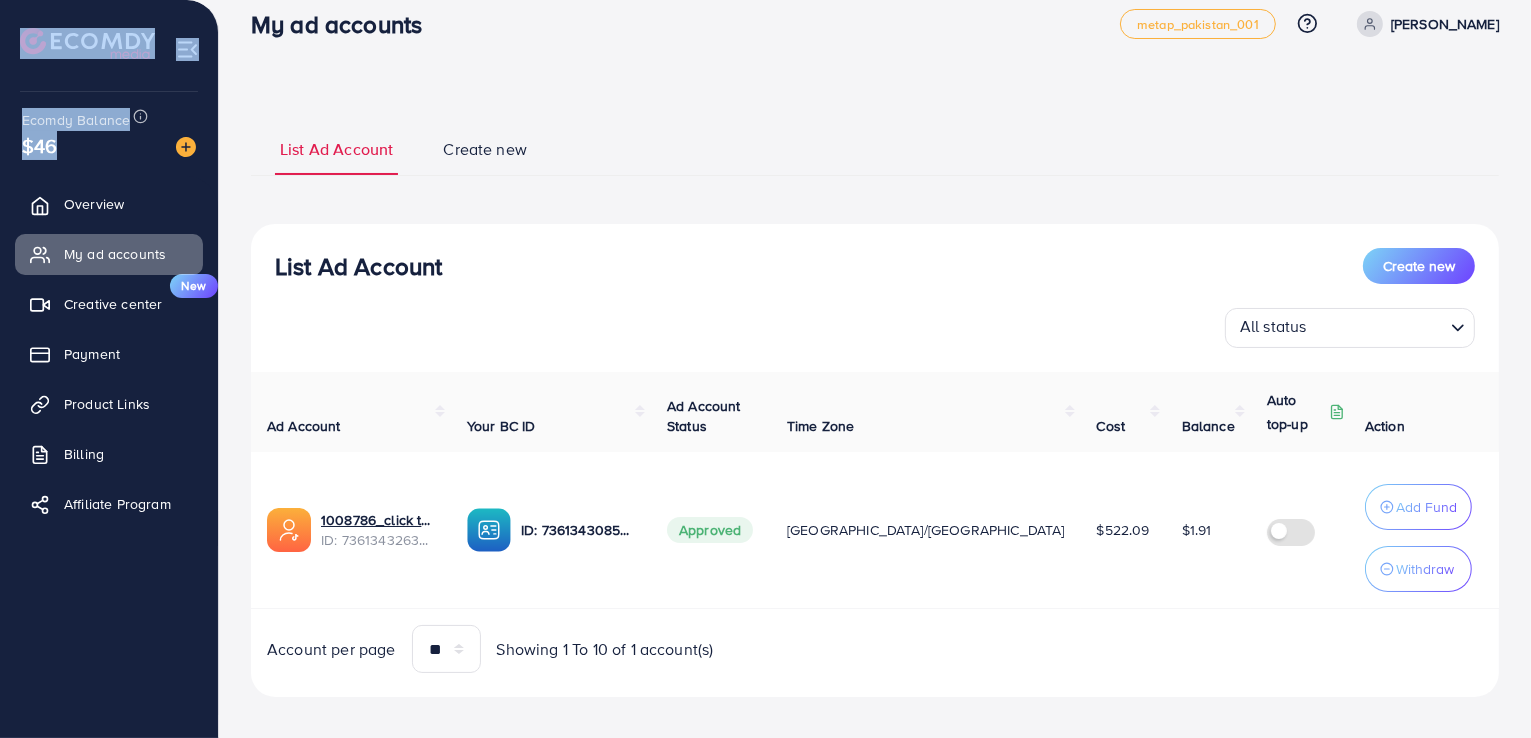 scroll, scrollTop: 40, scrollLeft: 0, axis: vertical 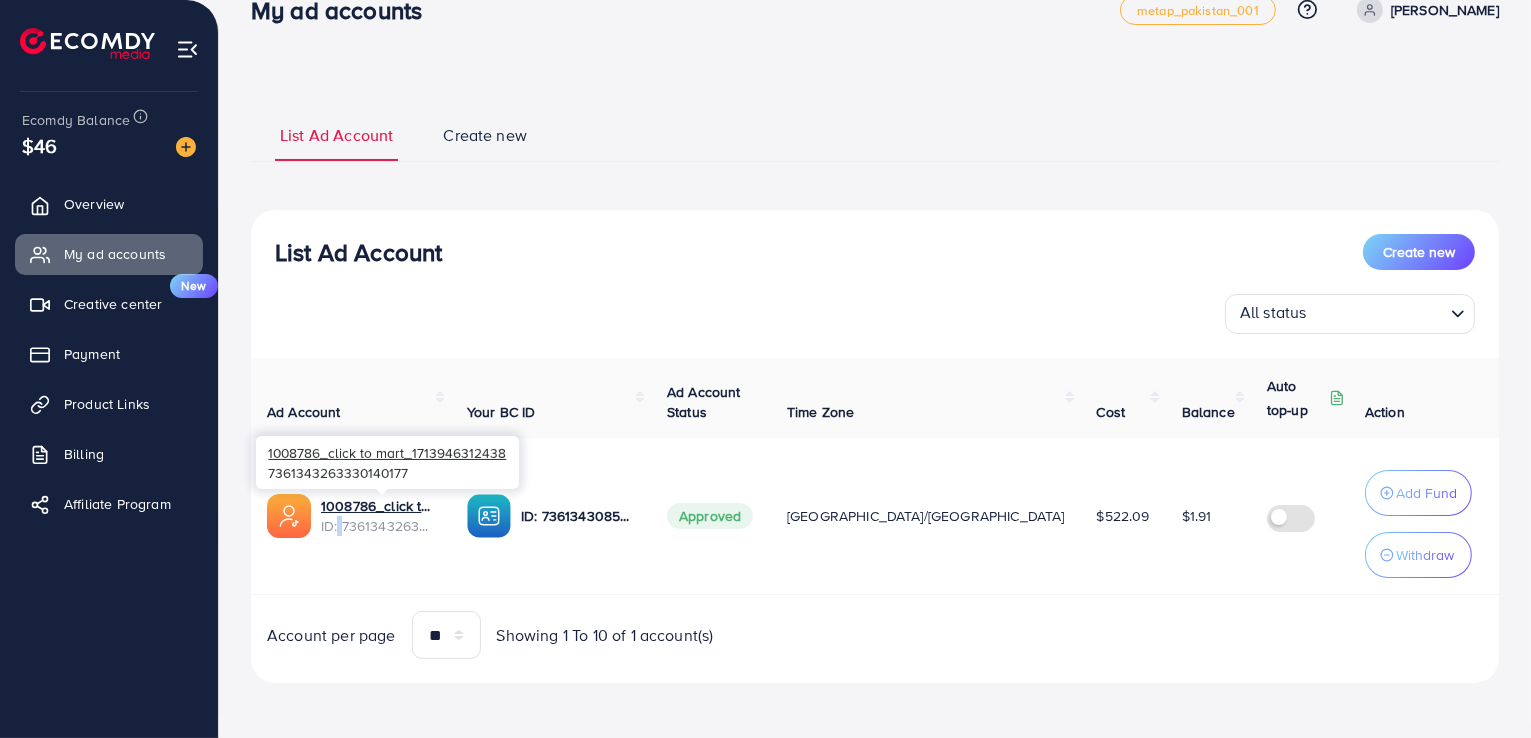 click on "ID: 7361343263330140177" at bounding box center [378, 526] 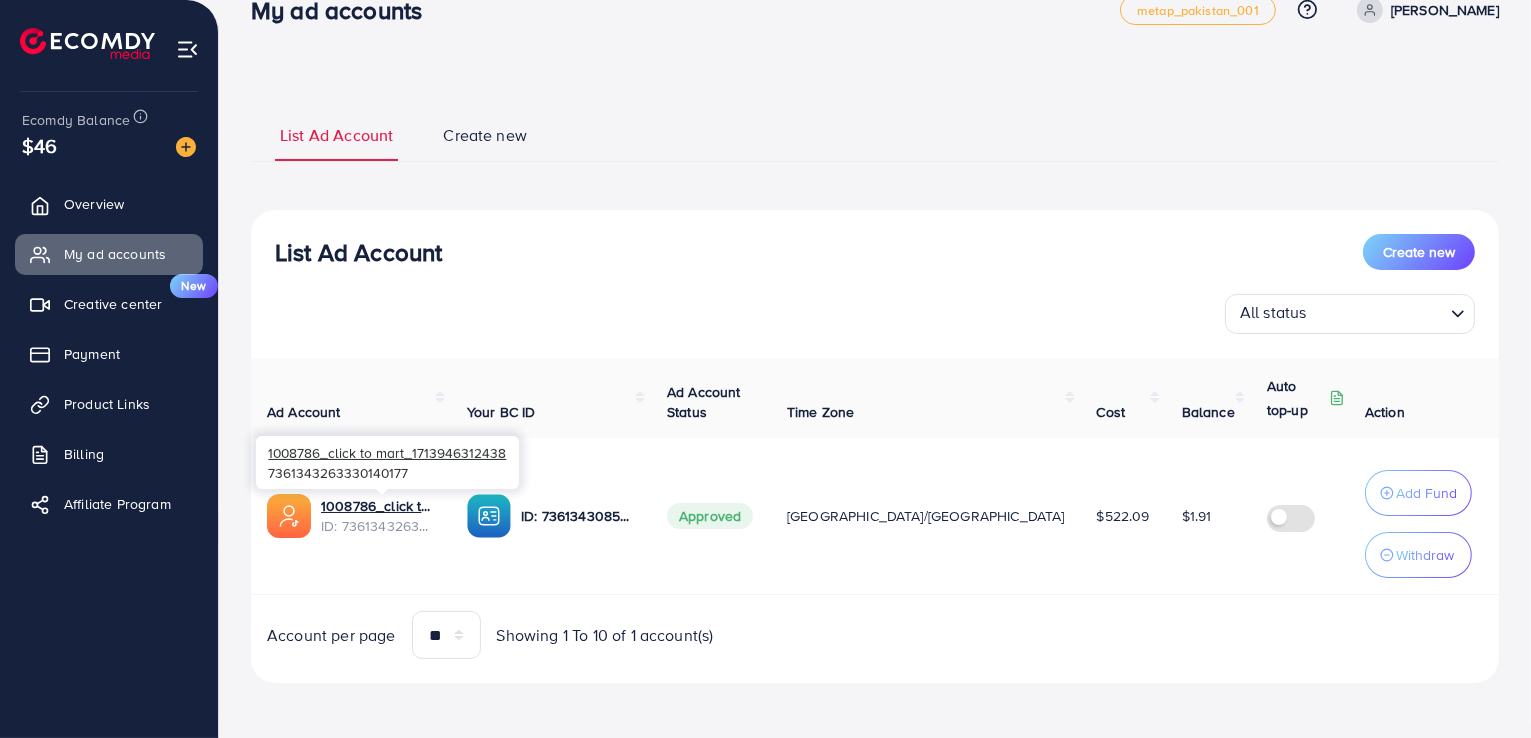 click on "ID: 7361343263330140177" at bounding box center (378, 526) 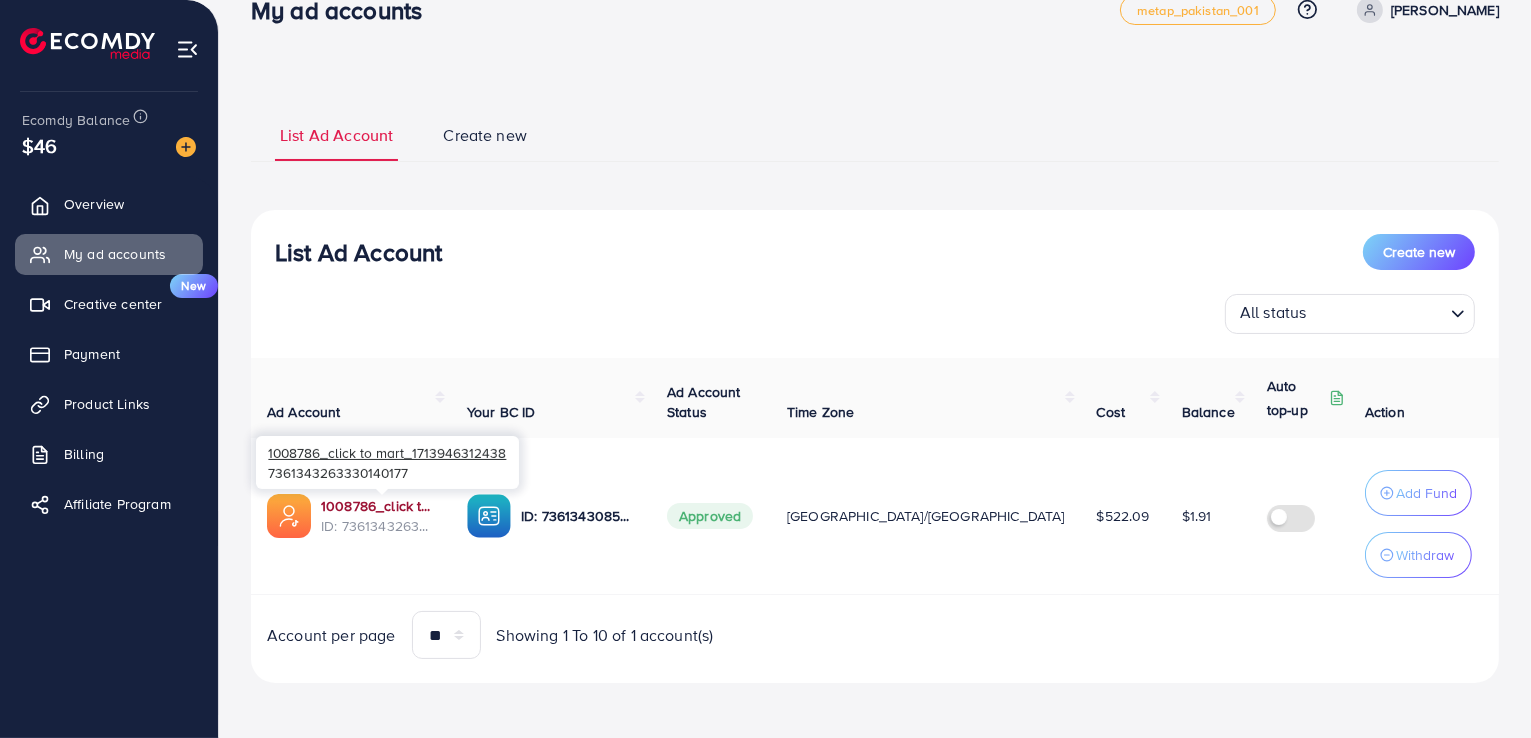click on "1008786_click to mart_1713946312438" at bounding box center (378, 506) 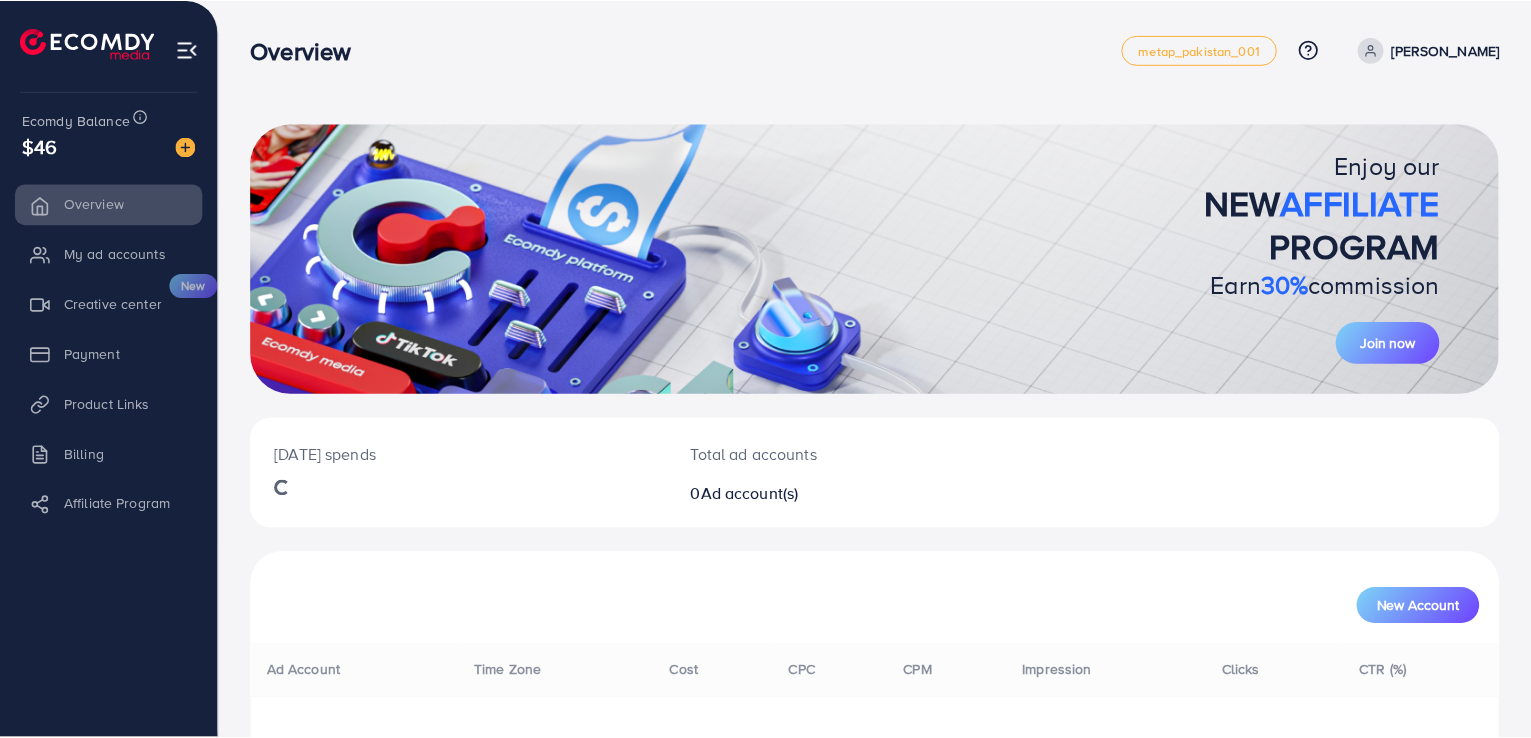 scroll, scrollTop: 0, scrollLeft: 0, axis: both 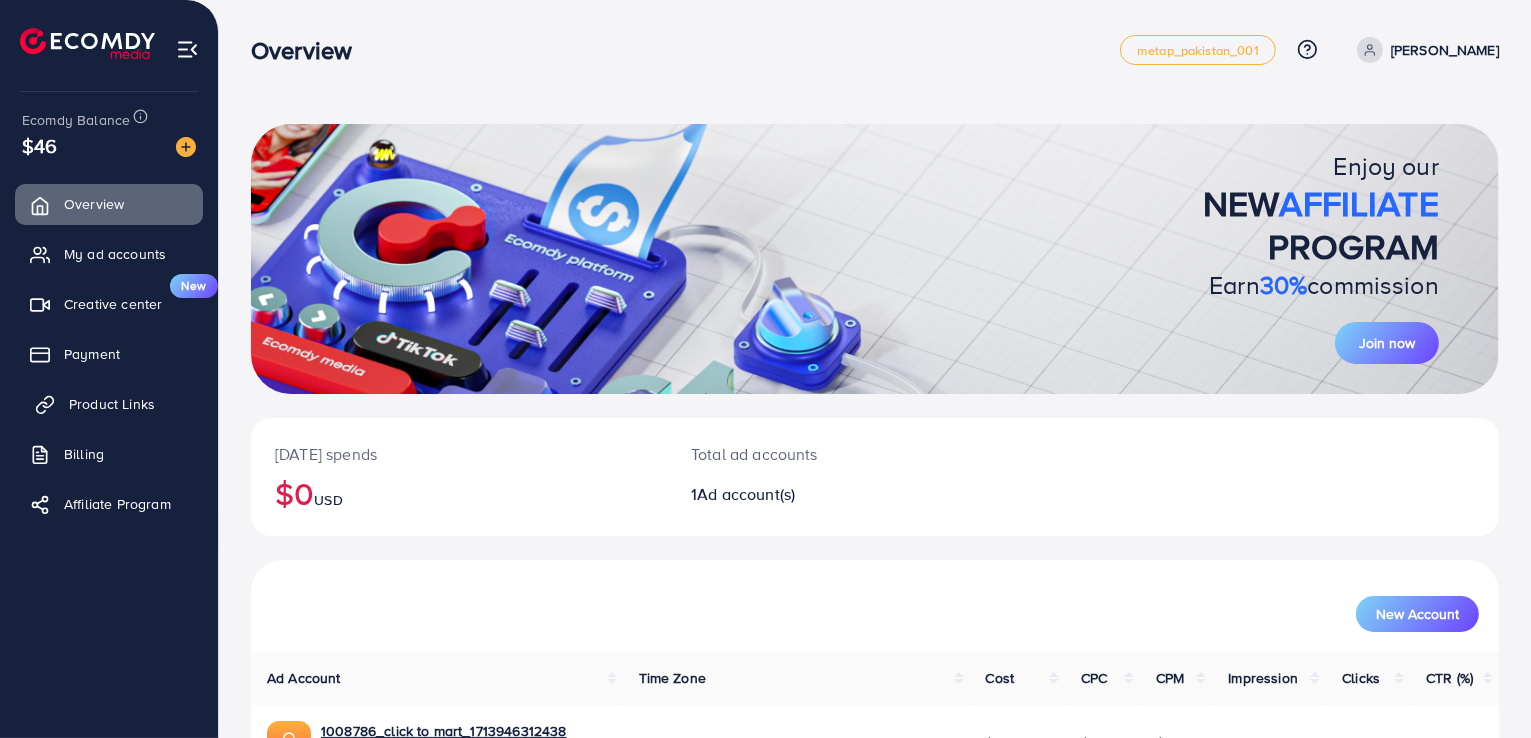 click on "Product Links" at bounding box center [112, 404] 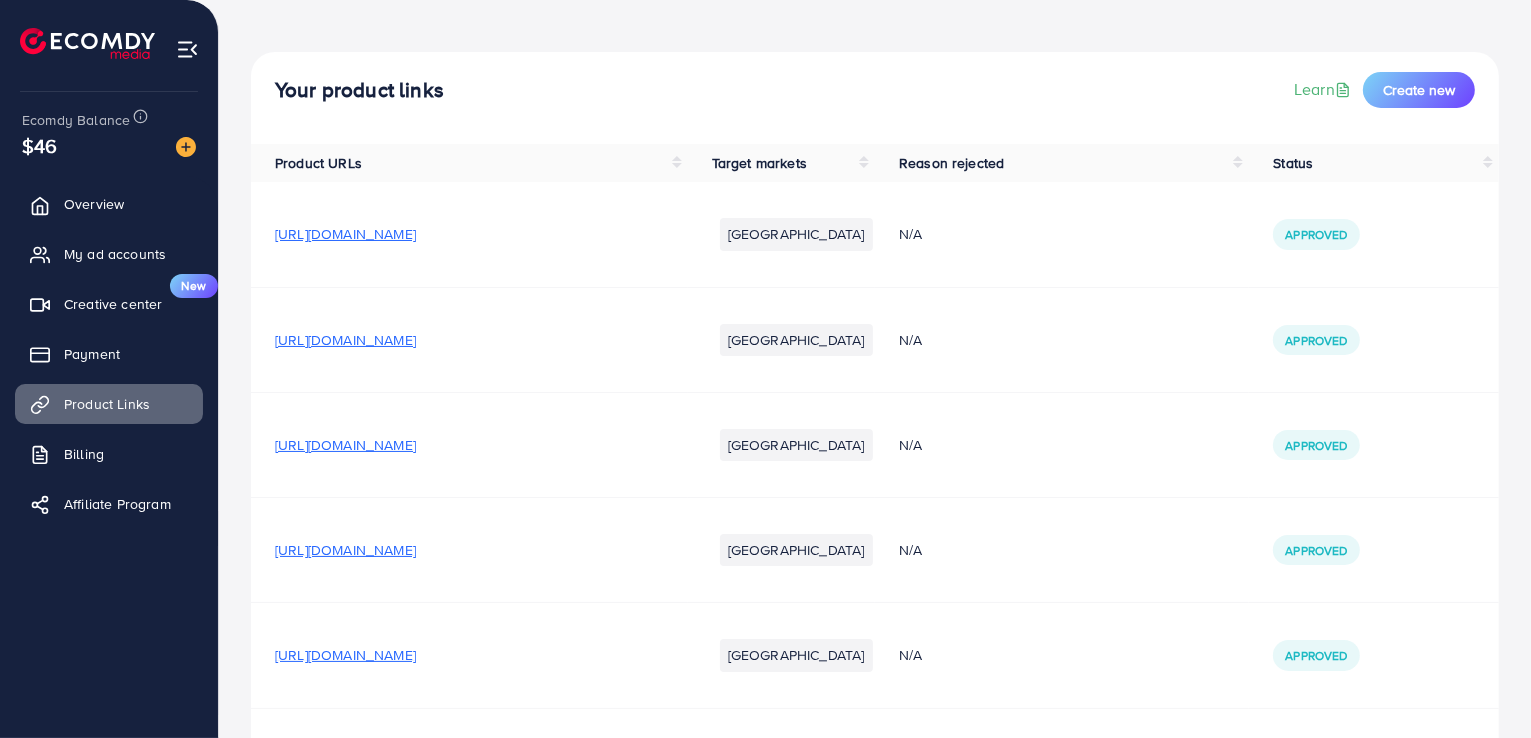scroll, scrollTop: 0, scrollLeft: 0, axis: both 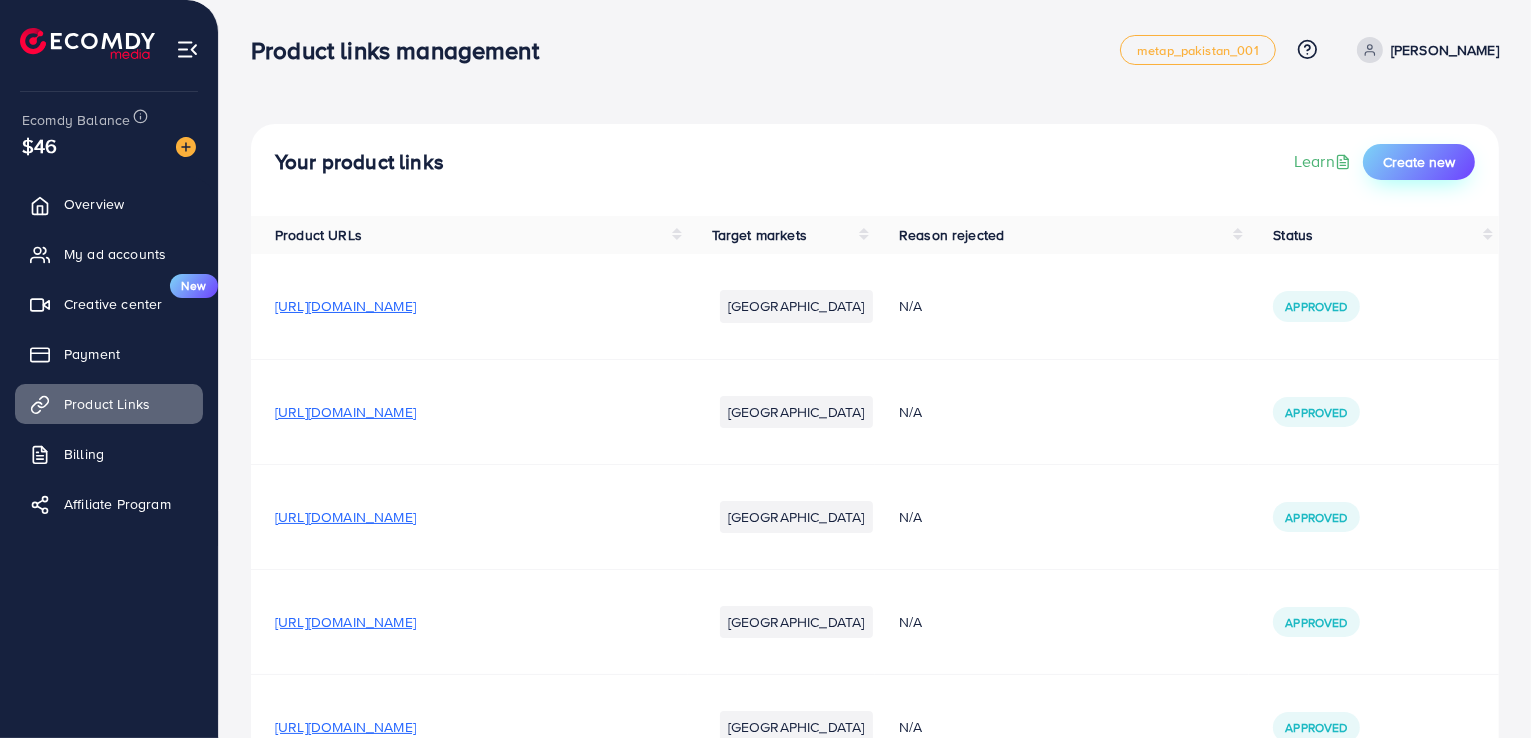 click on "Create new" at bounding box center (1419, 162) 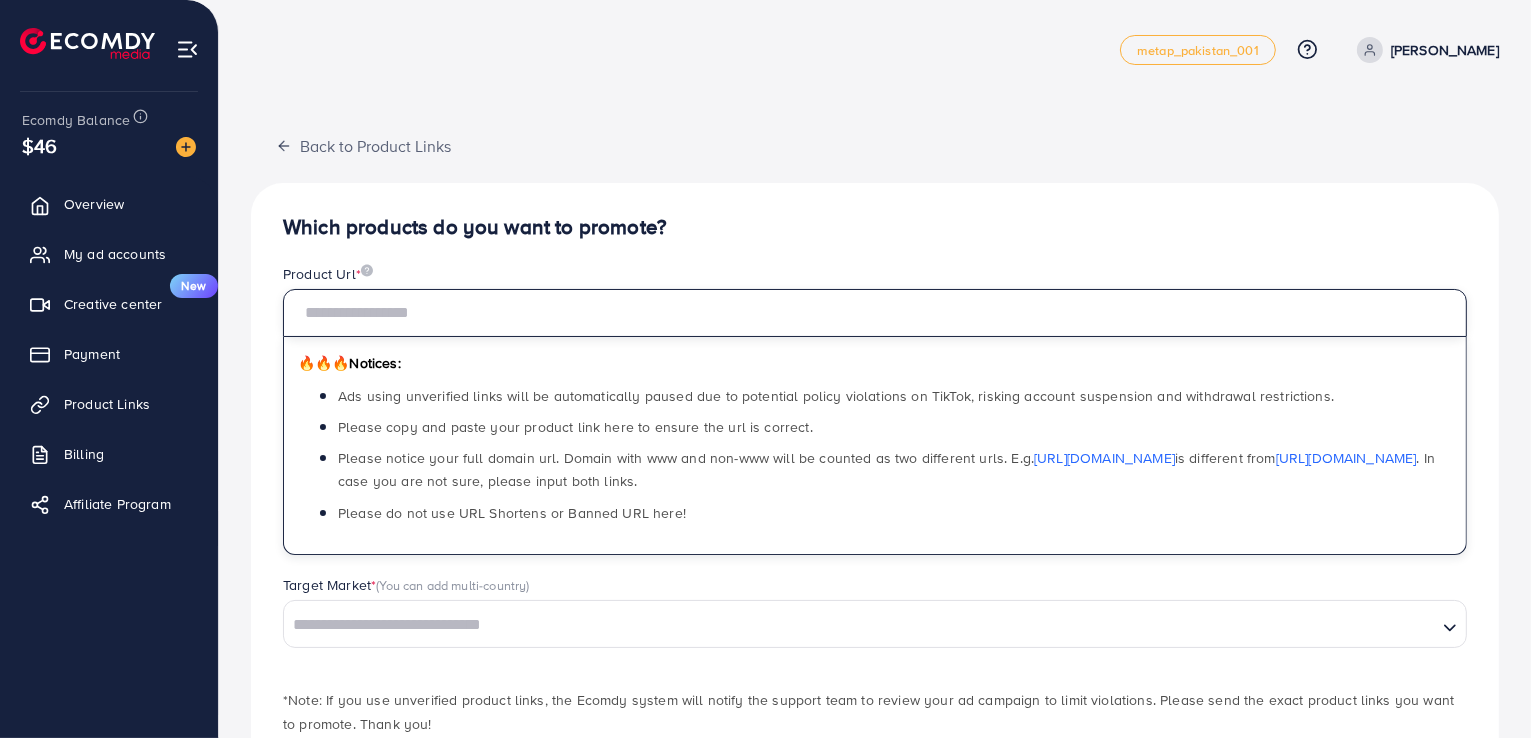 click at bounding box center [875, 313] 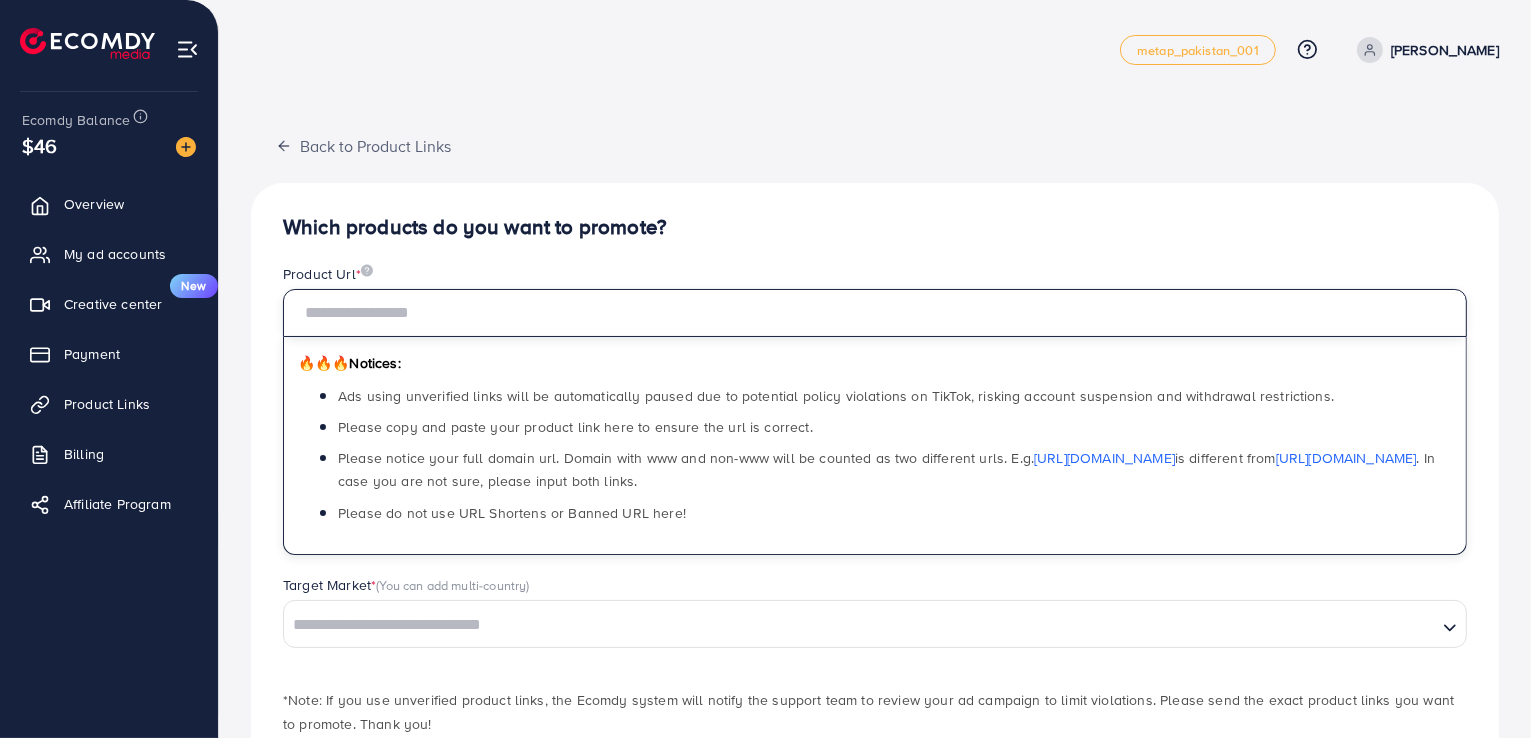 paste on "**********" 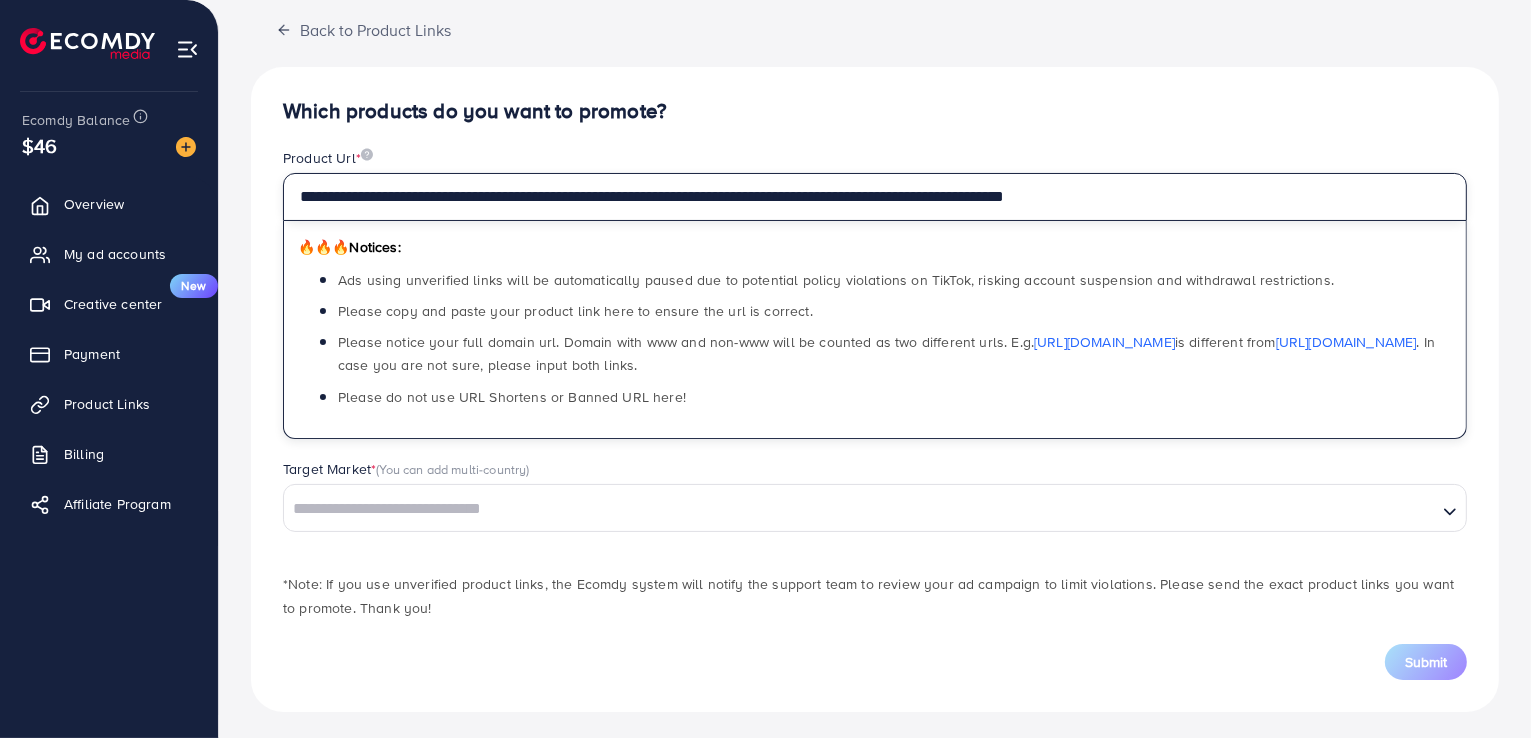 scroll, scrollTop: 120, scrollLeft: 0, axis: vertical 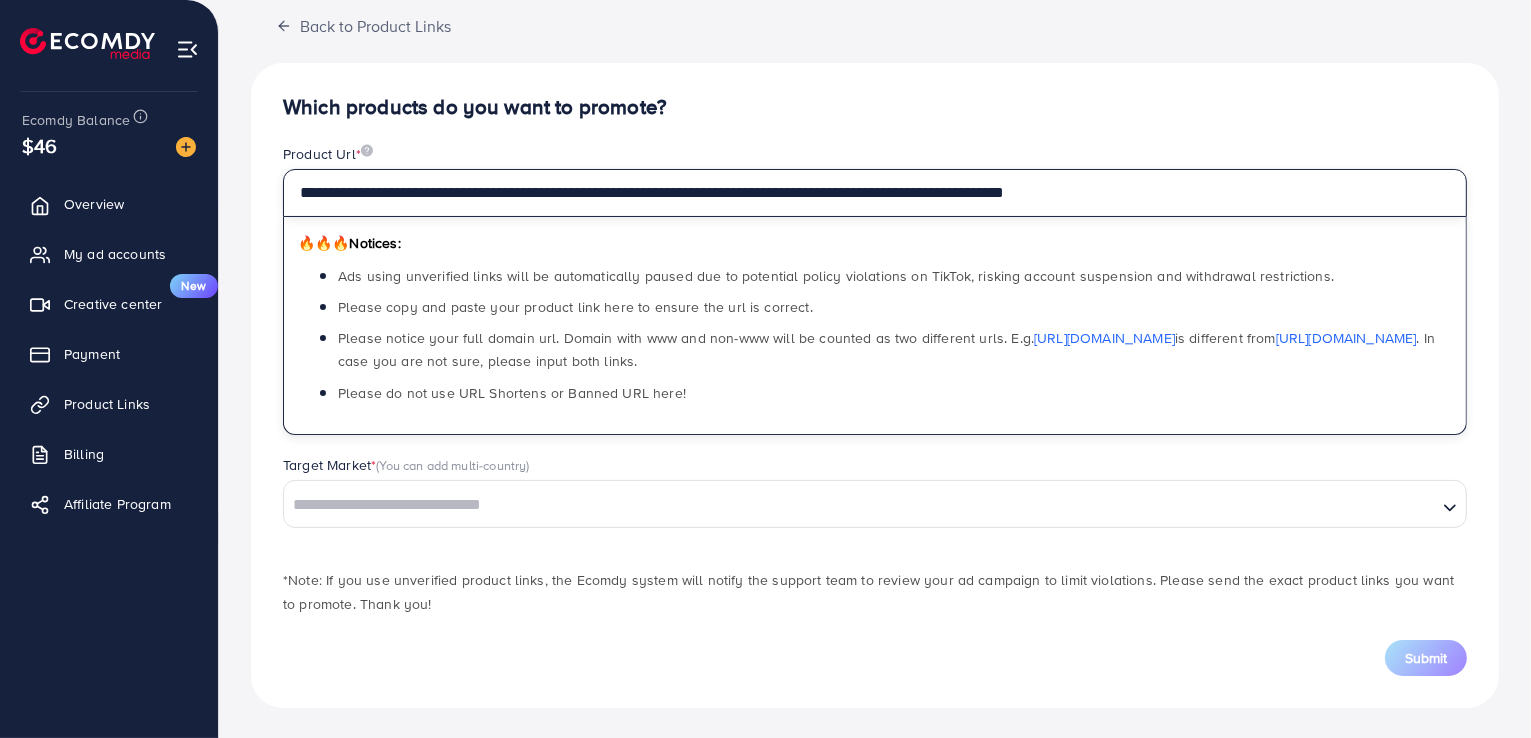 type on "**********" 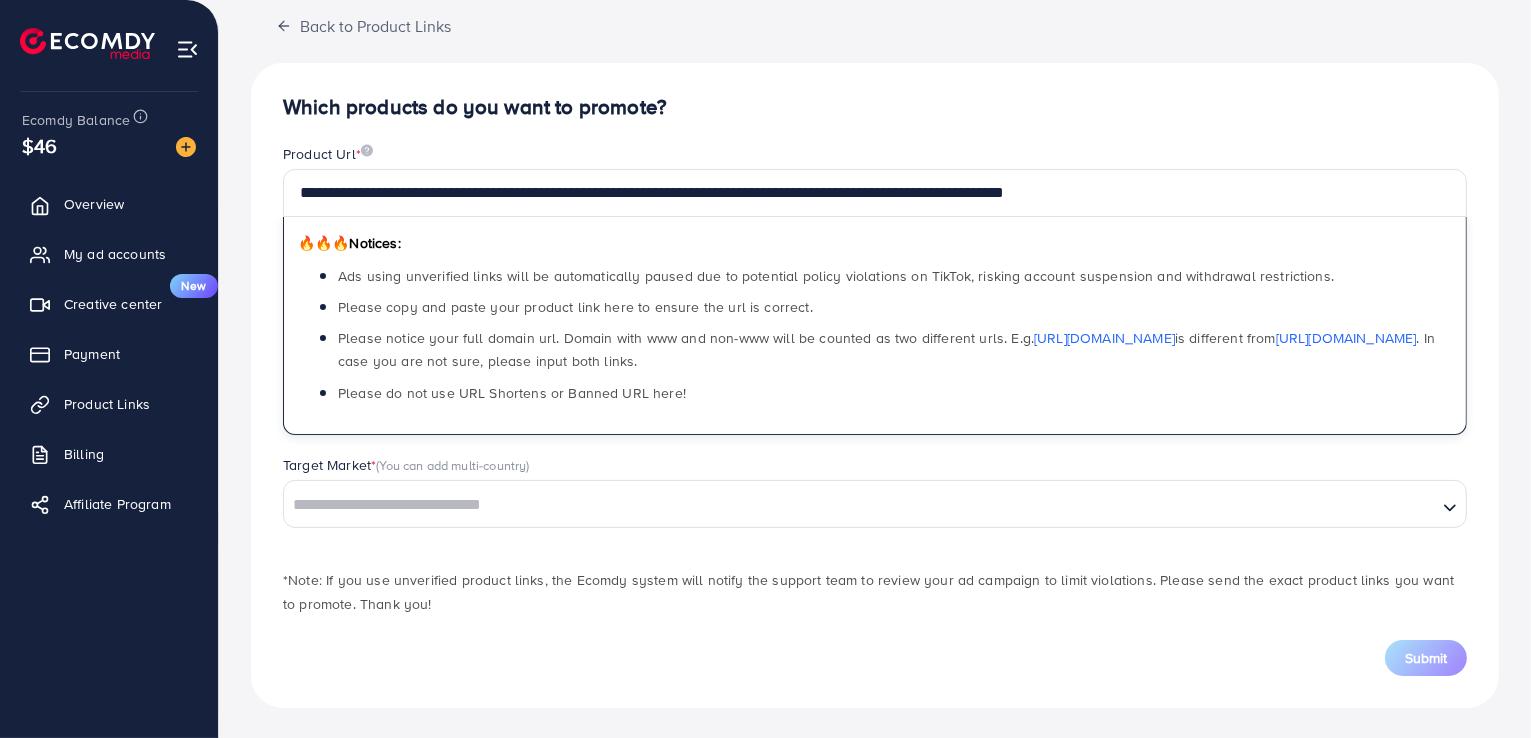 click at bounding box center [860, 505] 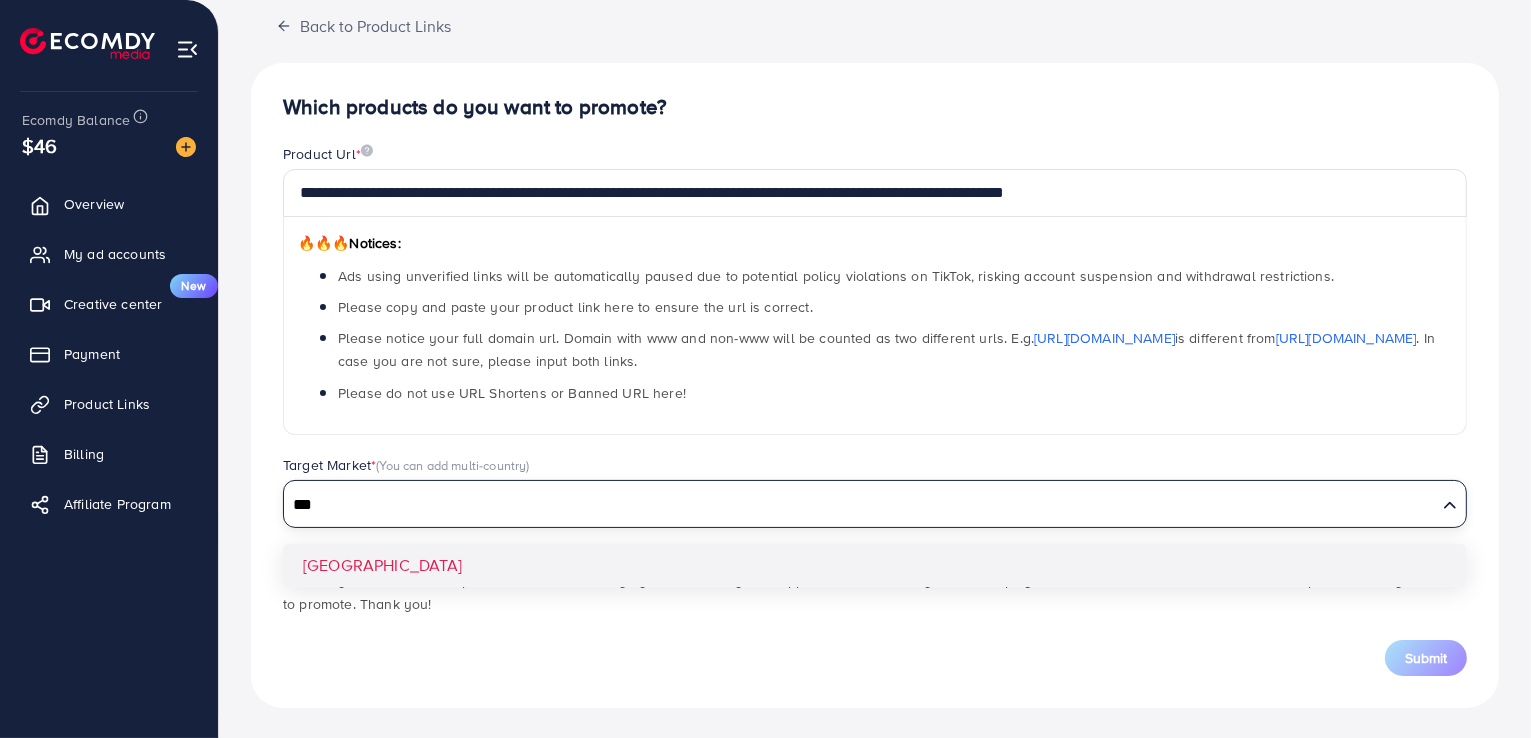 type on "***" 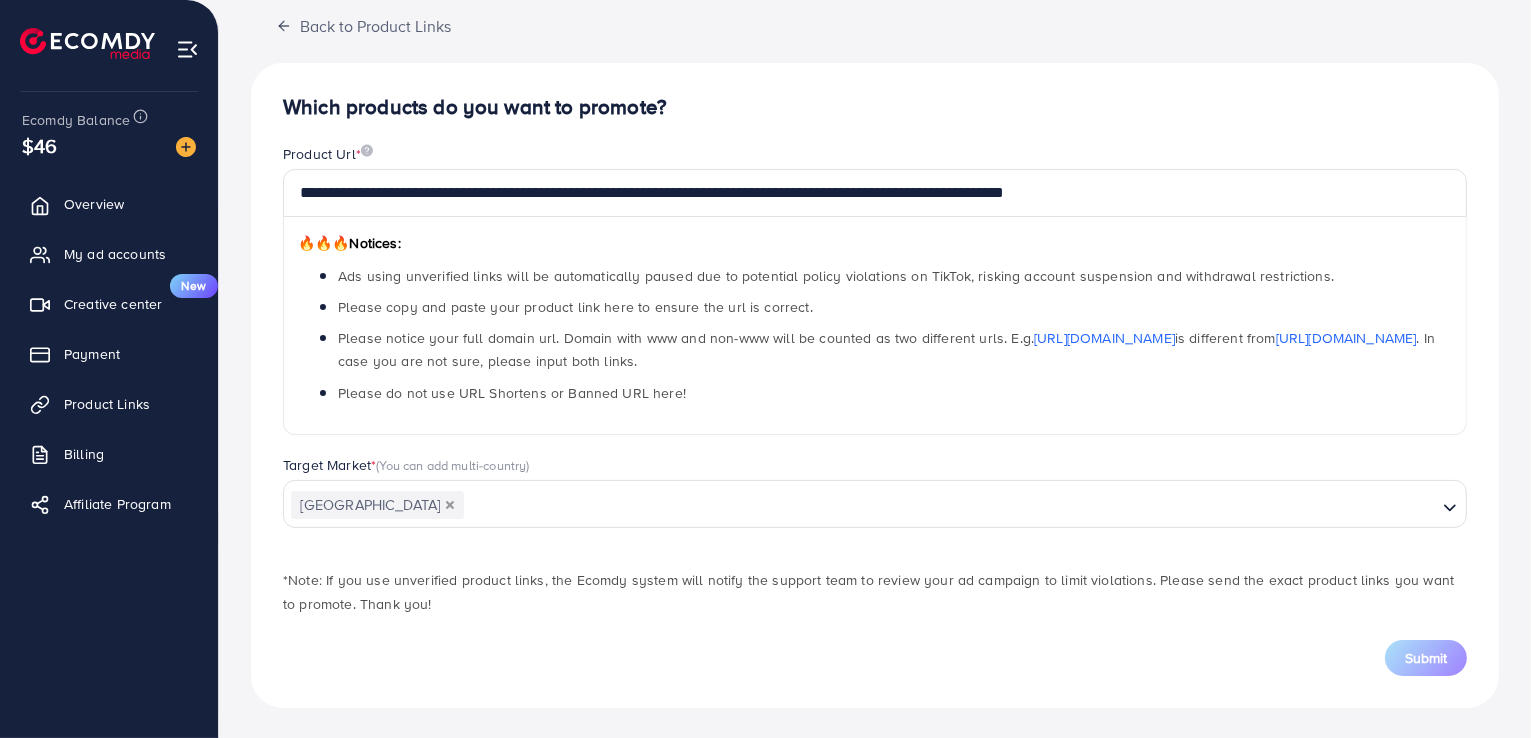click on "**********" at bounding box center (875, 385) 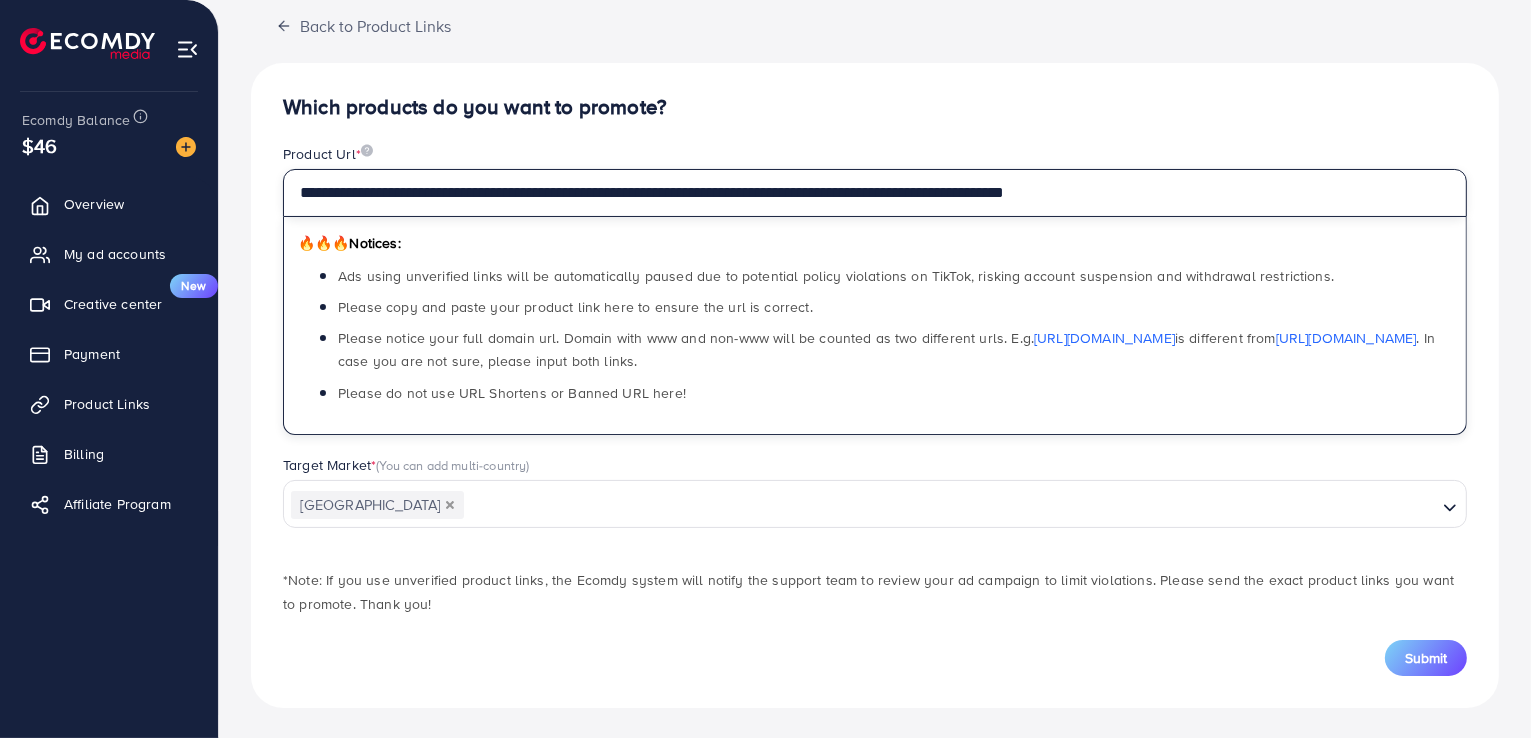 drag, startPoint x: 1236, startPoint y: 190, endPoint x: 286, endPoint y: 148, distance: 950.928 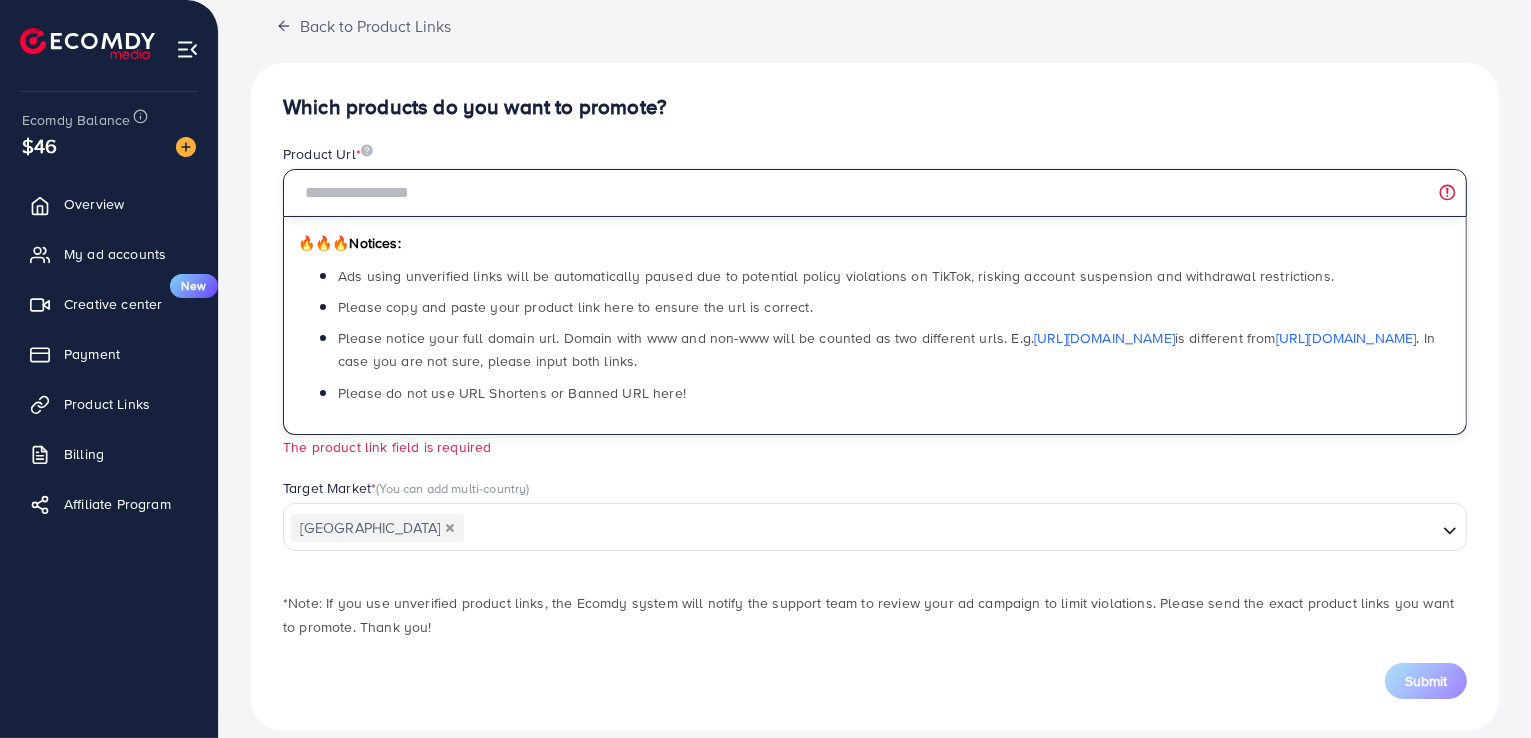 type 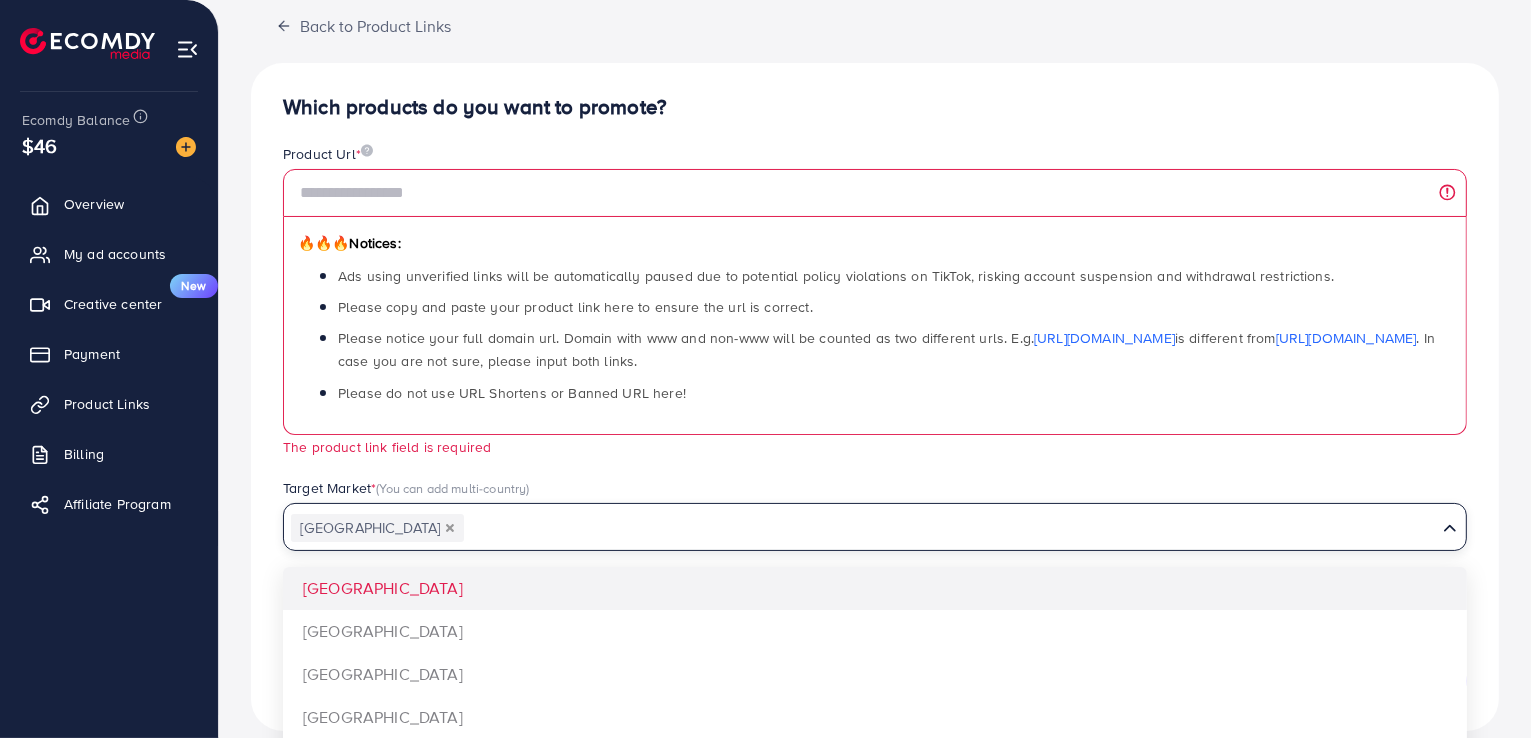 drag, startPoint x: 471, startPoint y: 519, endPoint x: 374, endPoint y: 533, distance: 98.005104 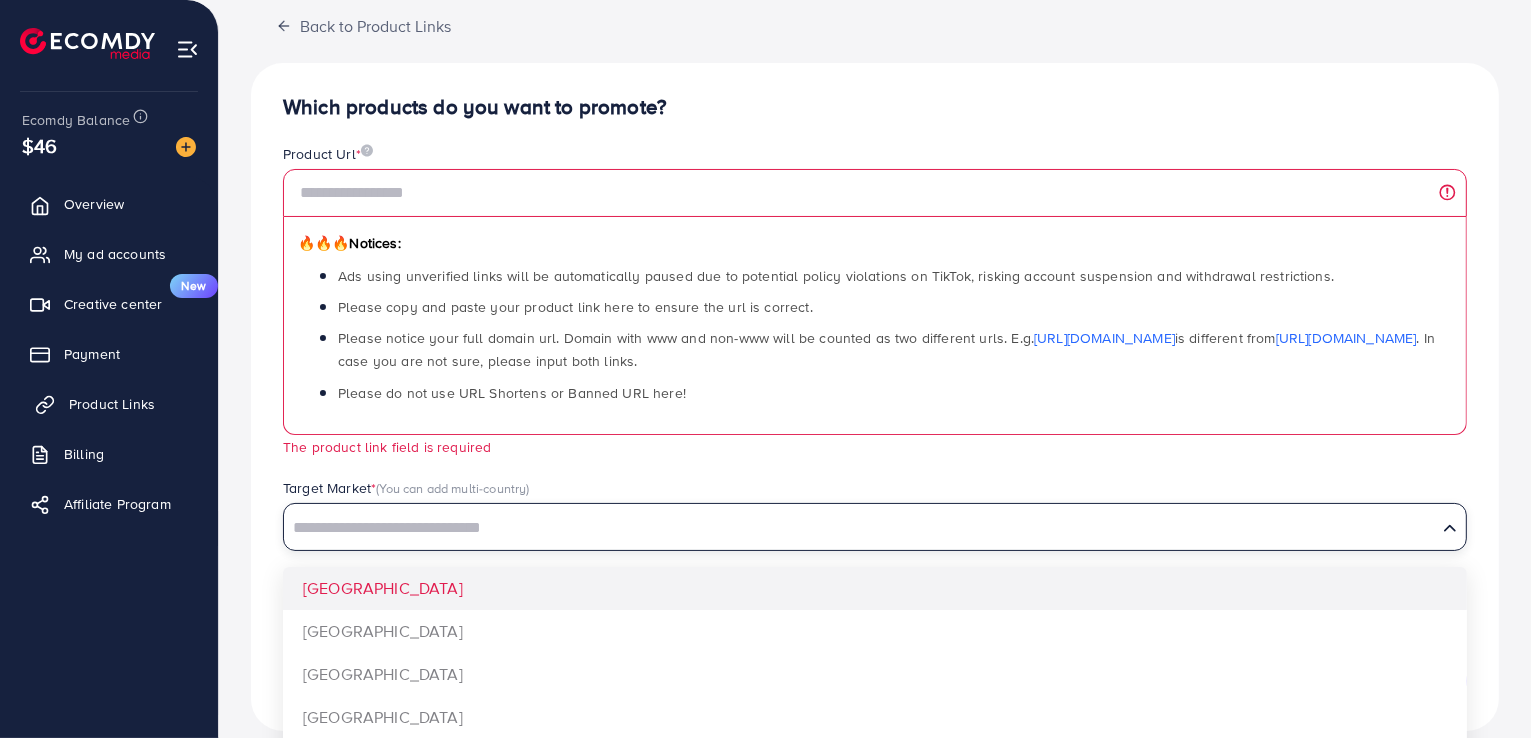 click on "Product Links" at bounding box center (112, 404) 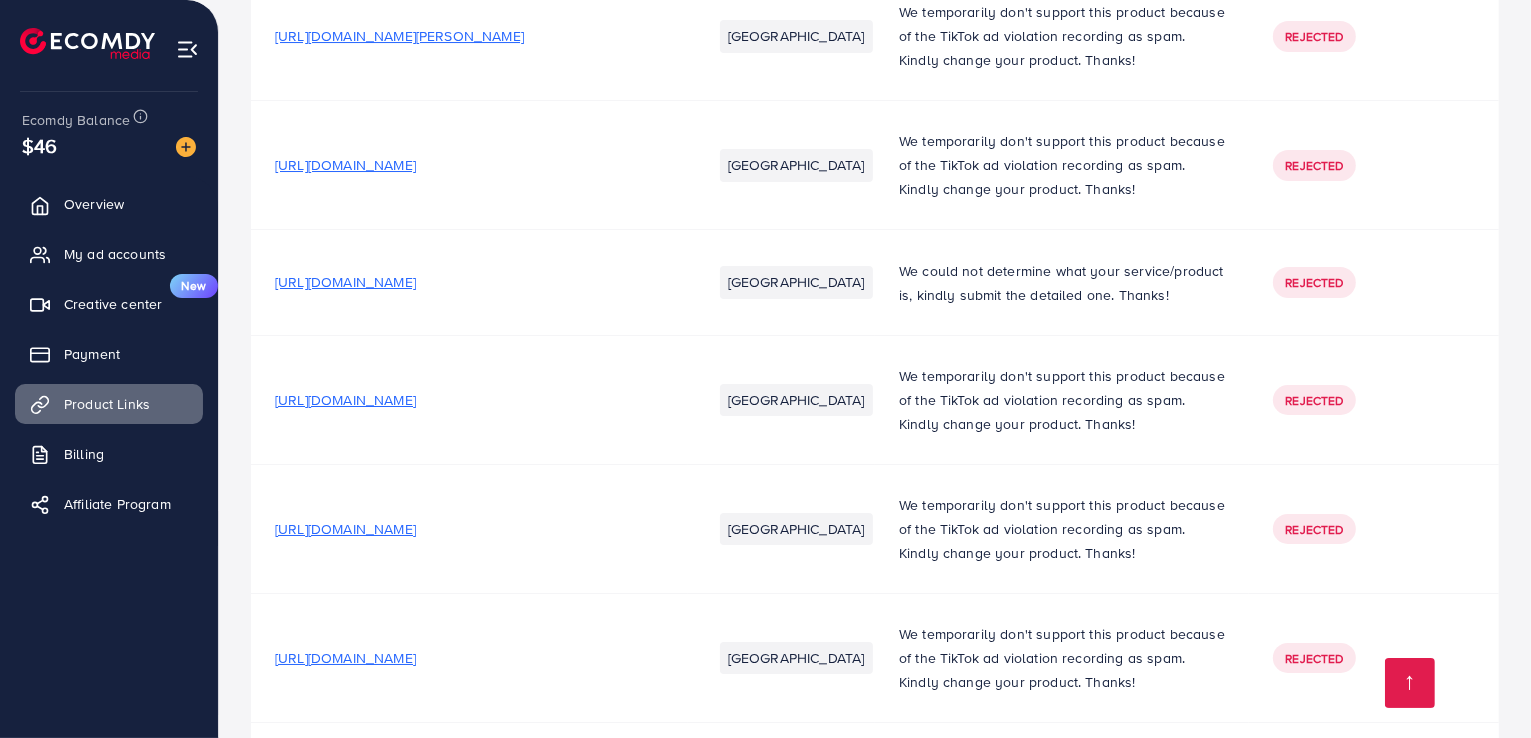 scroll, scrollTop: 7363, scrollLeft: 0, axis: vertical 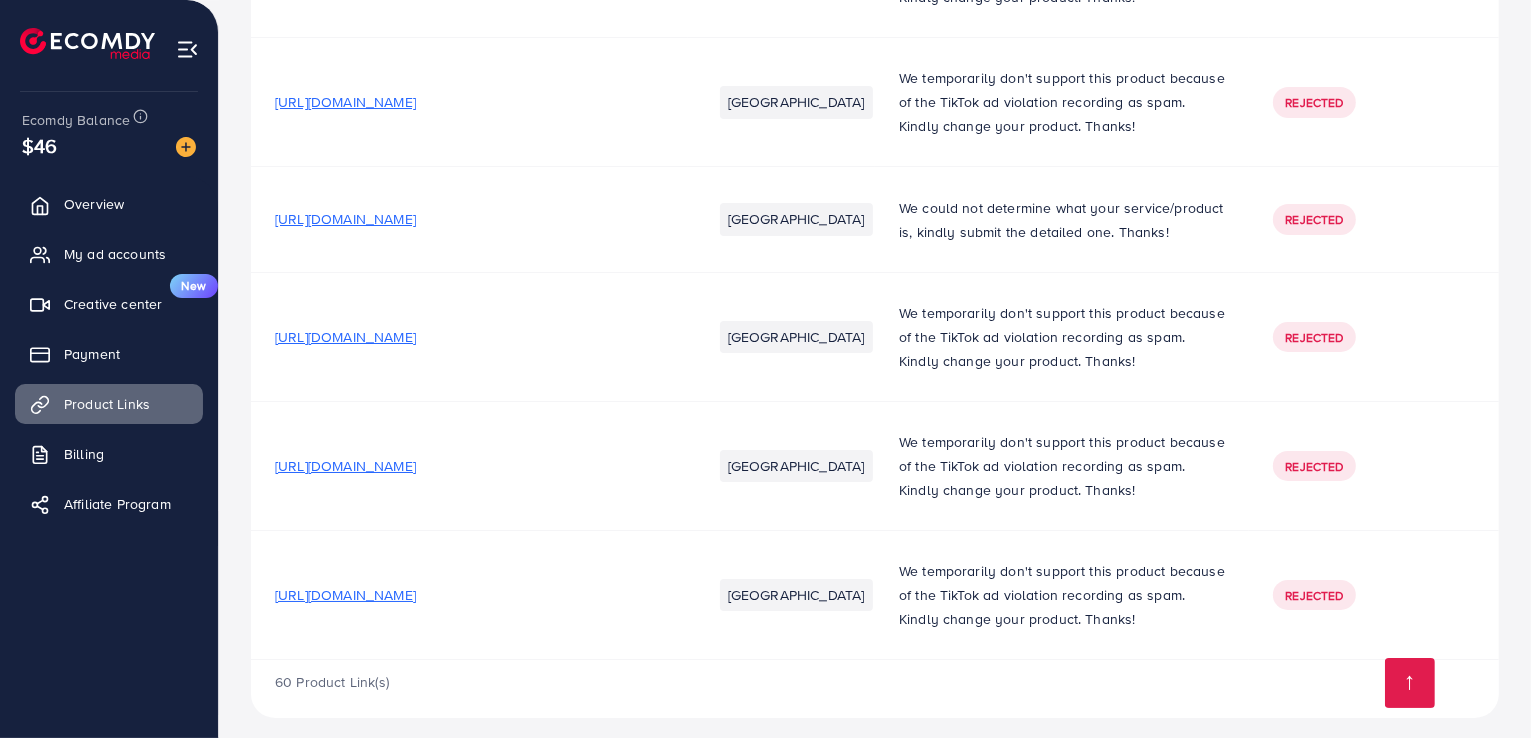click on "https://00jubi-de.myshopify.com/products/10pcs-creative-snack-plates-spit-bone-dish-set?utm_source=copyToPasteBoard&utm_medium=product-links&utm_content=web" at bounding box center [345, 466] 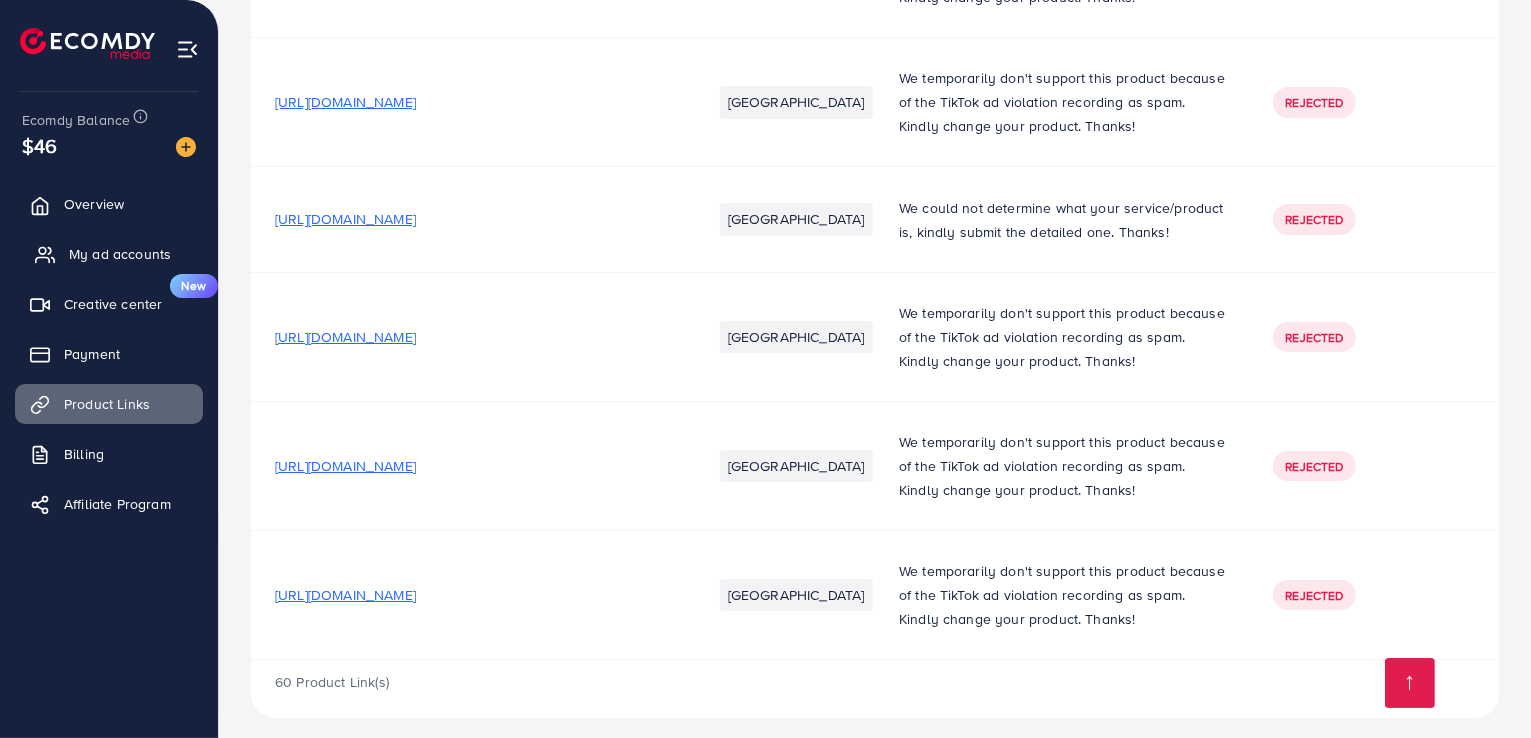 click on "My ad accounts" at bounding box center [120, 254] 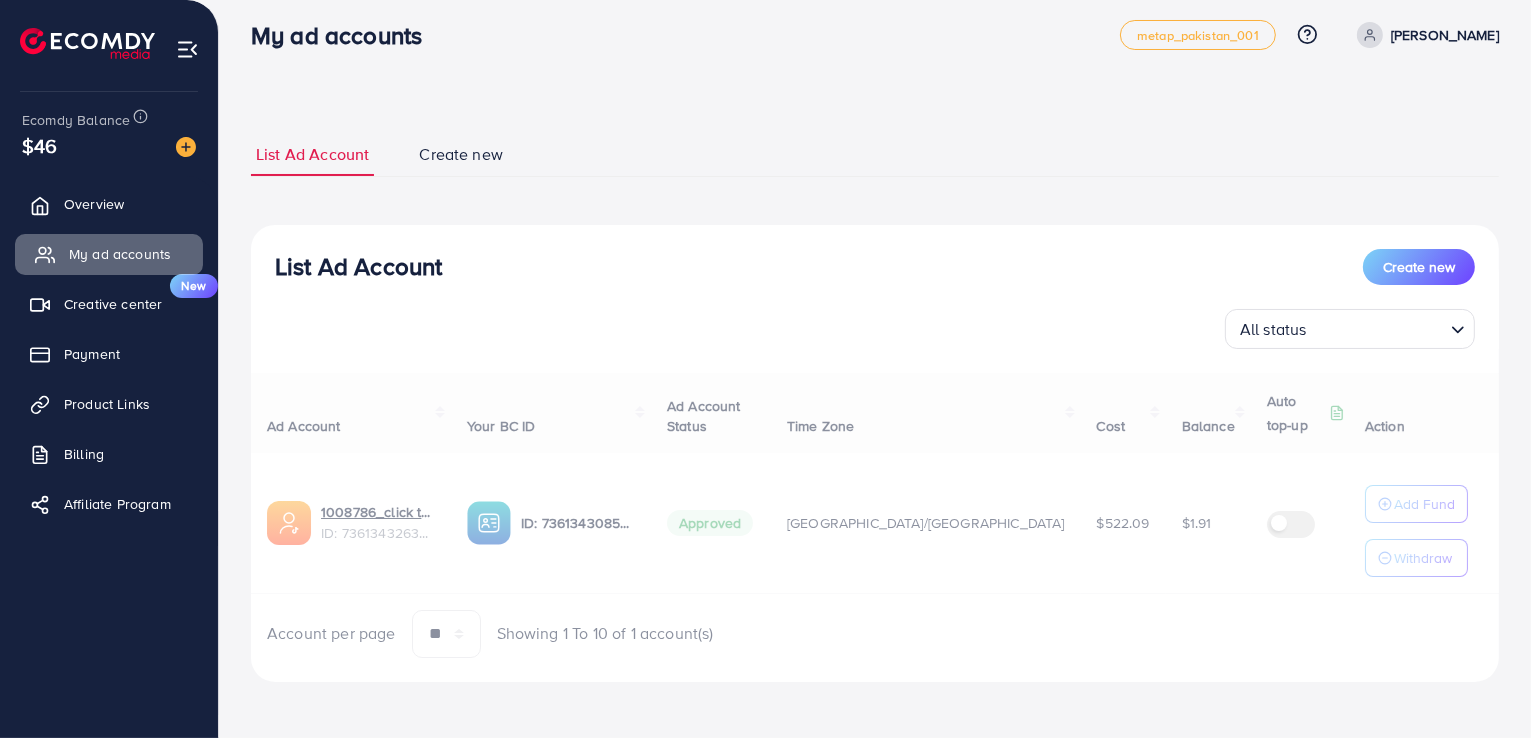 scroll, scrollTop: 0, scrollLeft: 0, axis: both 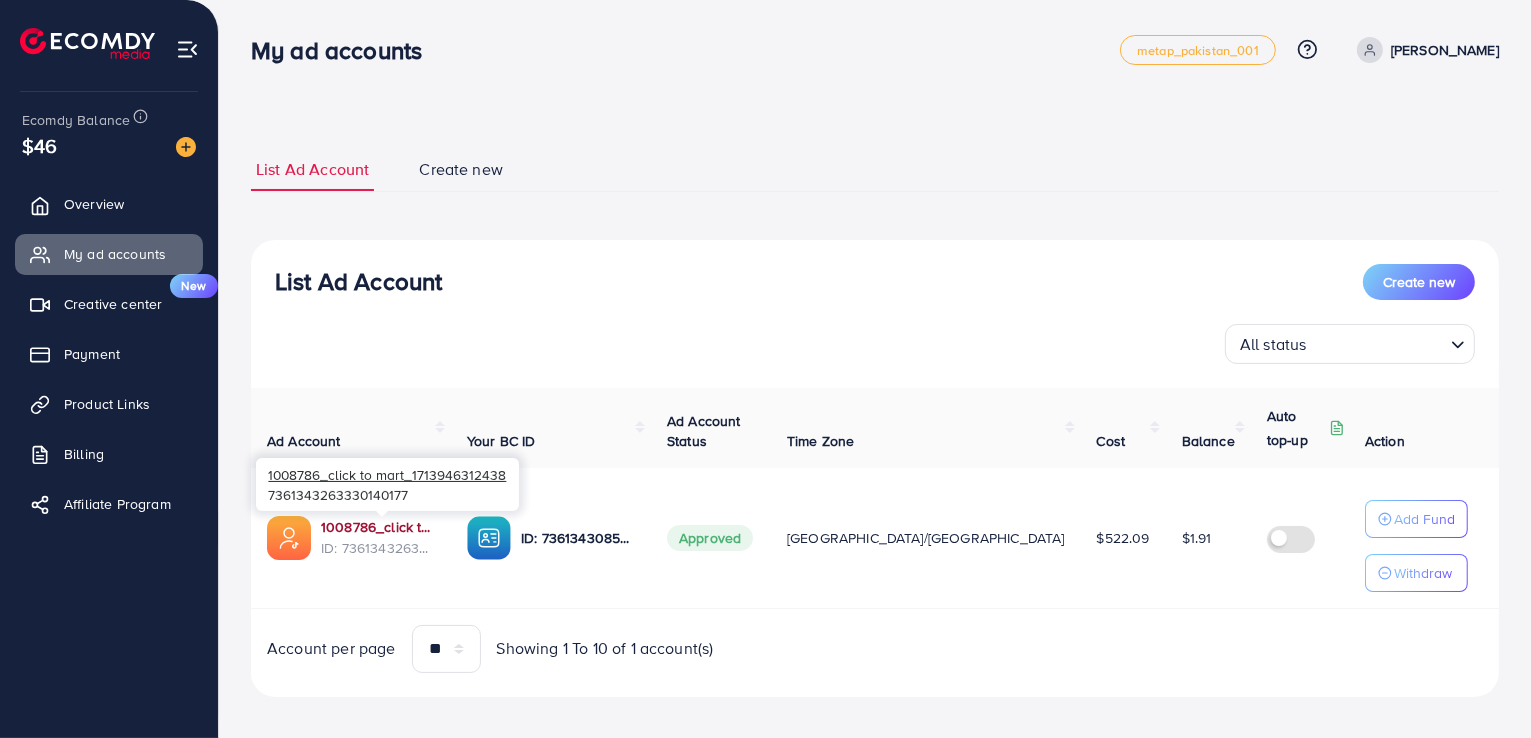 click on "1008786_click to mart_1713946312438" at bounding box center [378, 527] 